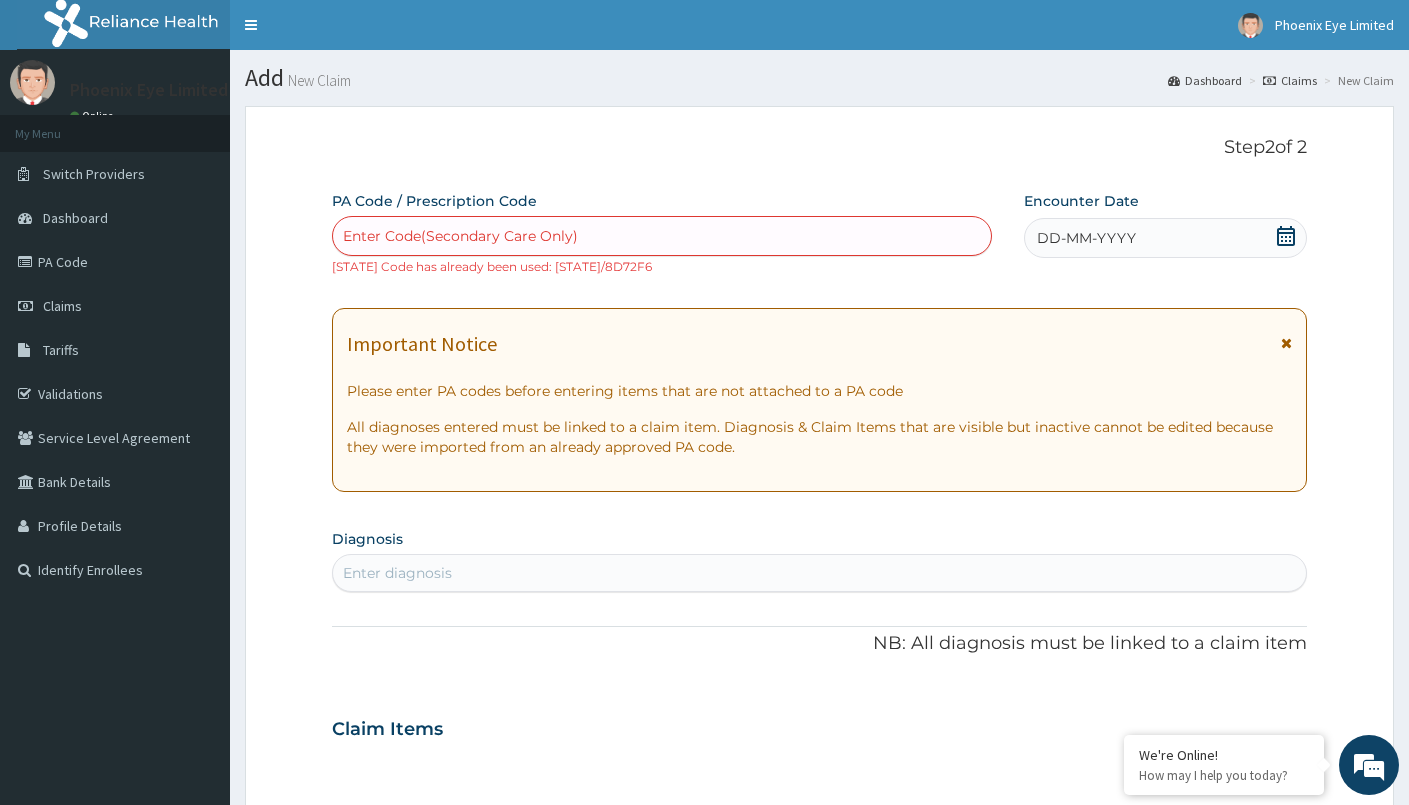 scroll, scrollTop: 146, scrollLeft: 0, axis: vertical 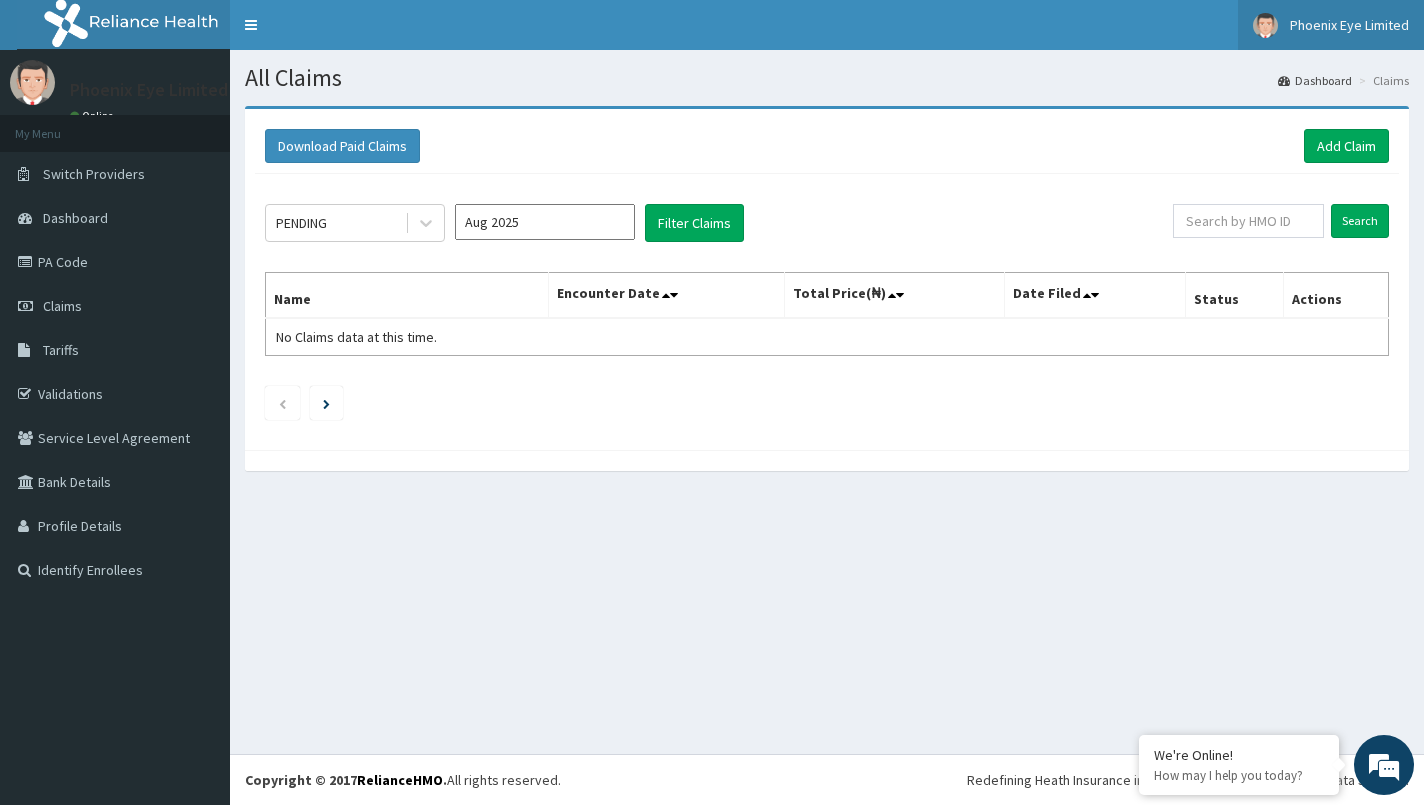 click on "Phoenix Eye Limited" at bounding box center [1331, 25] 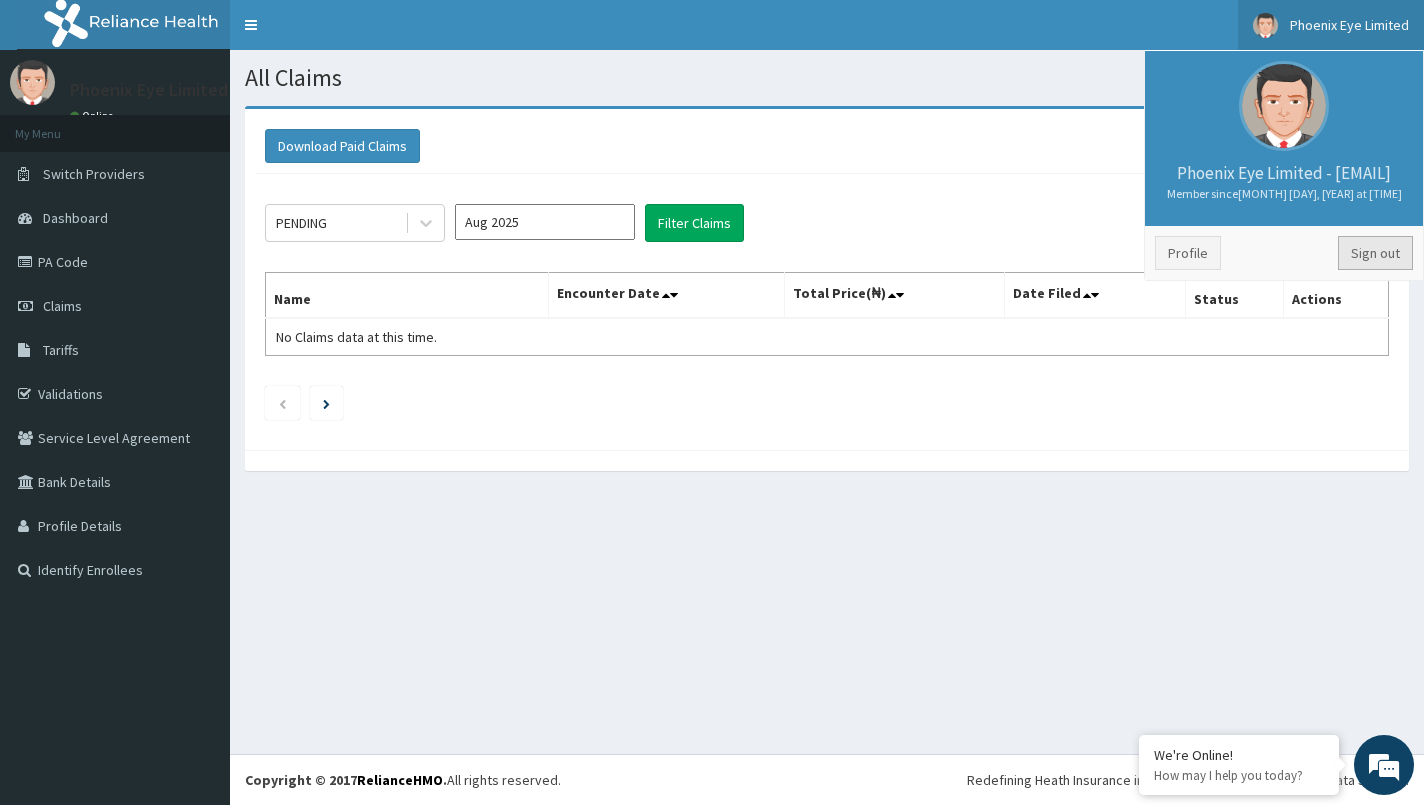 click on "Sign out" at bounding box center (1375, 253) 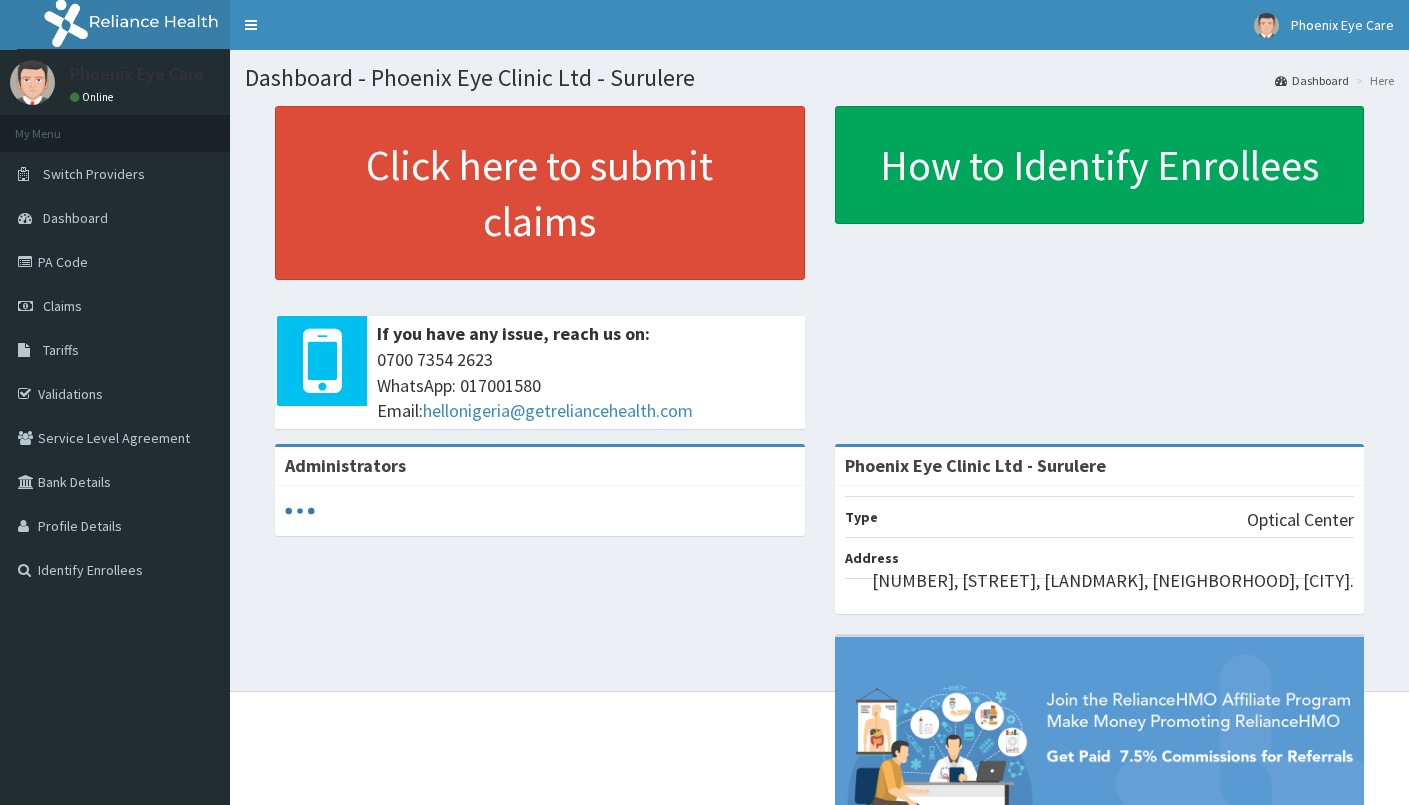 scroll, scrollTop: 0, scrollLeft: 0, axis: both 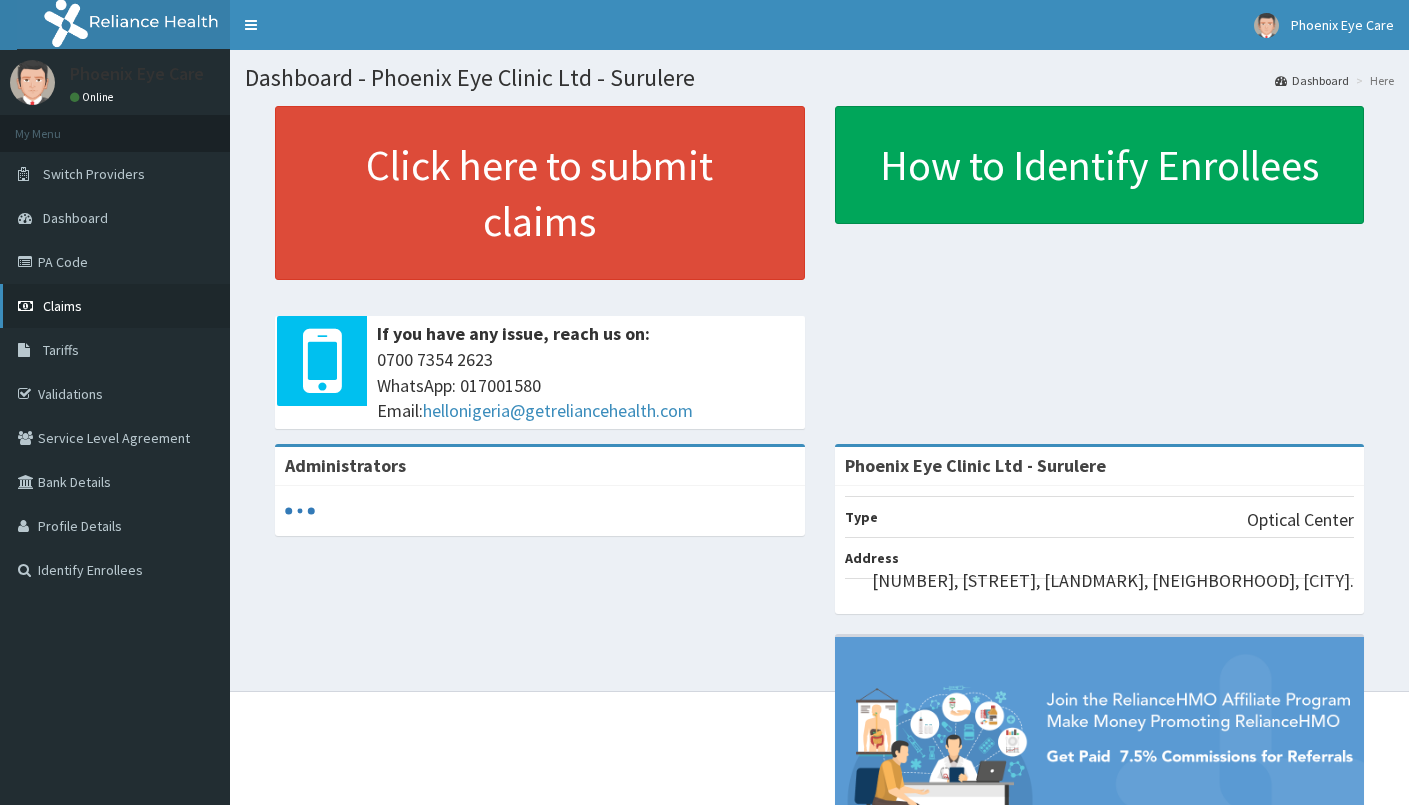 click on "Claims" at bounding box center (115, 306) 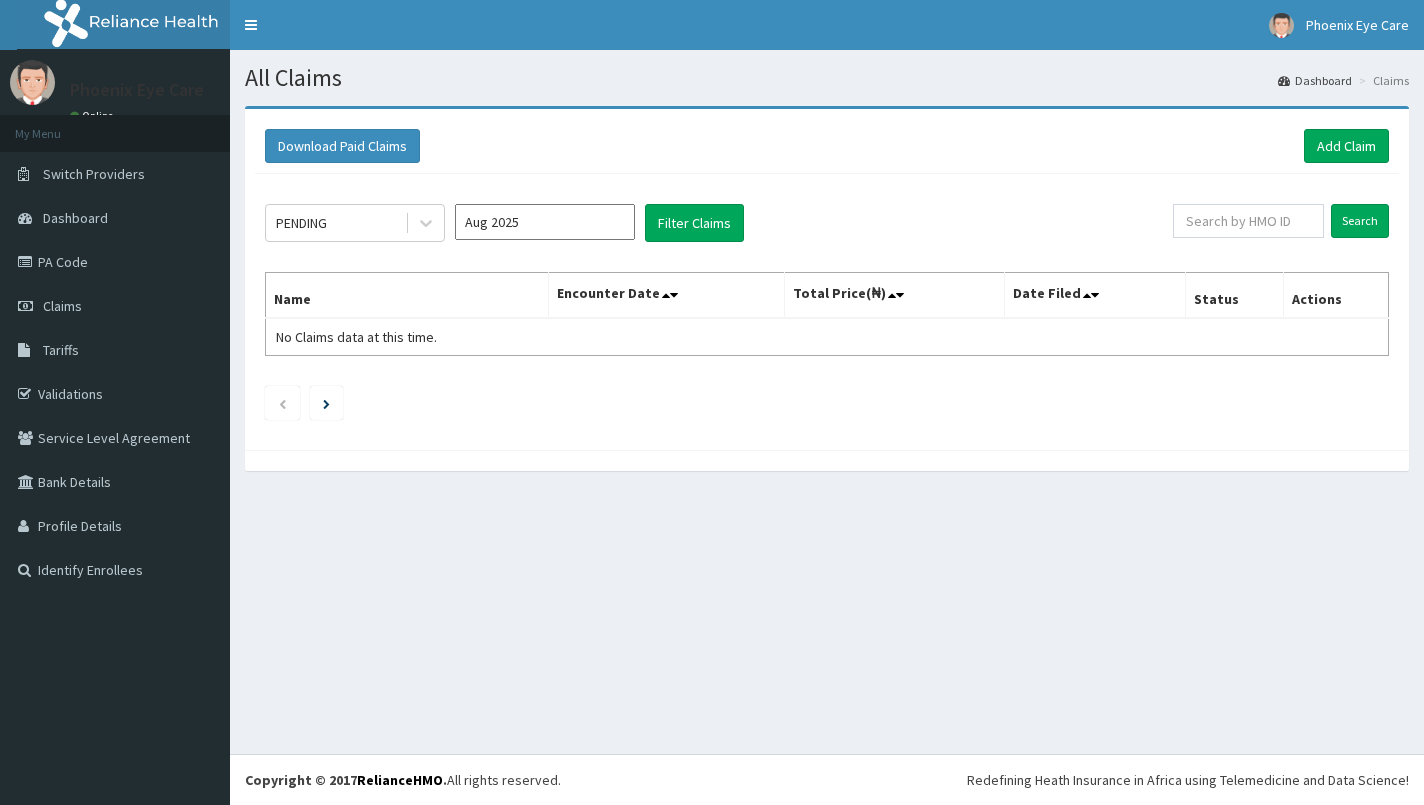 scroll, scrollTop: 0, scrollLeft: 0, axis: both 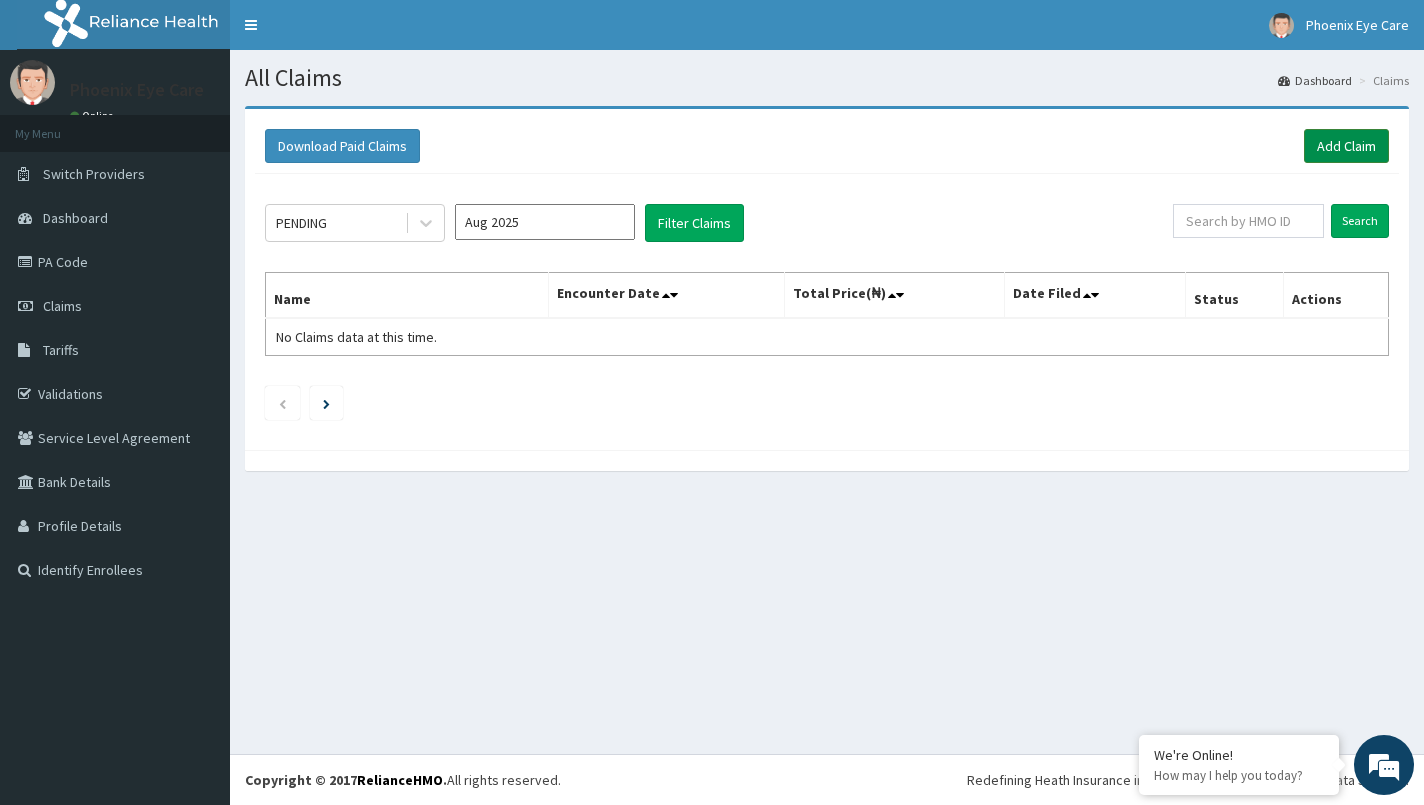 click on "Add Claim" at bounding box center [1346, 146] 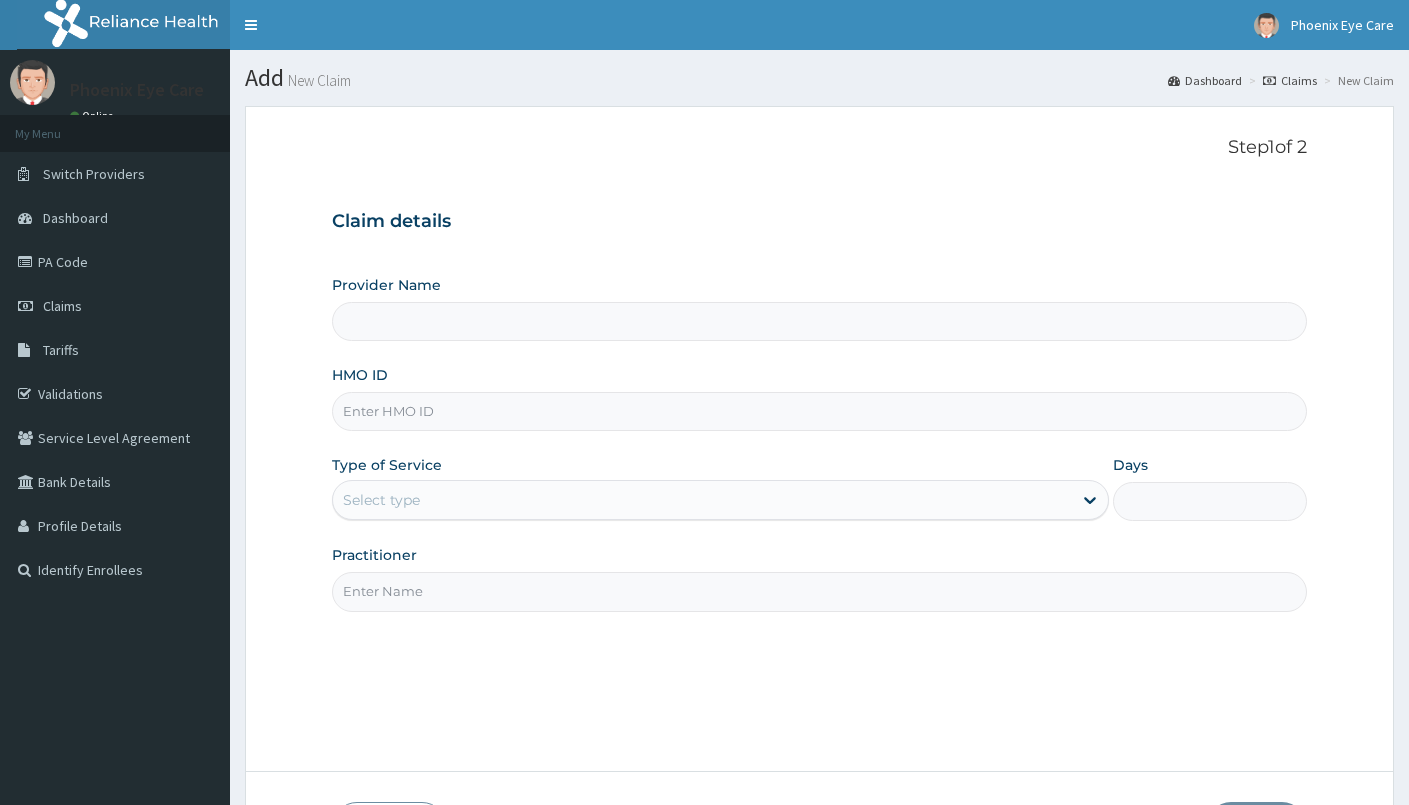 scroll, scrollTop: 0, scrollLeft: 0, axis: both 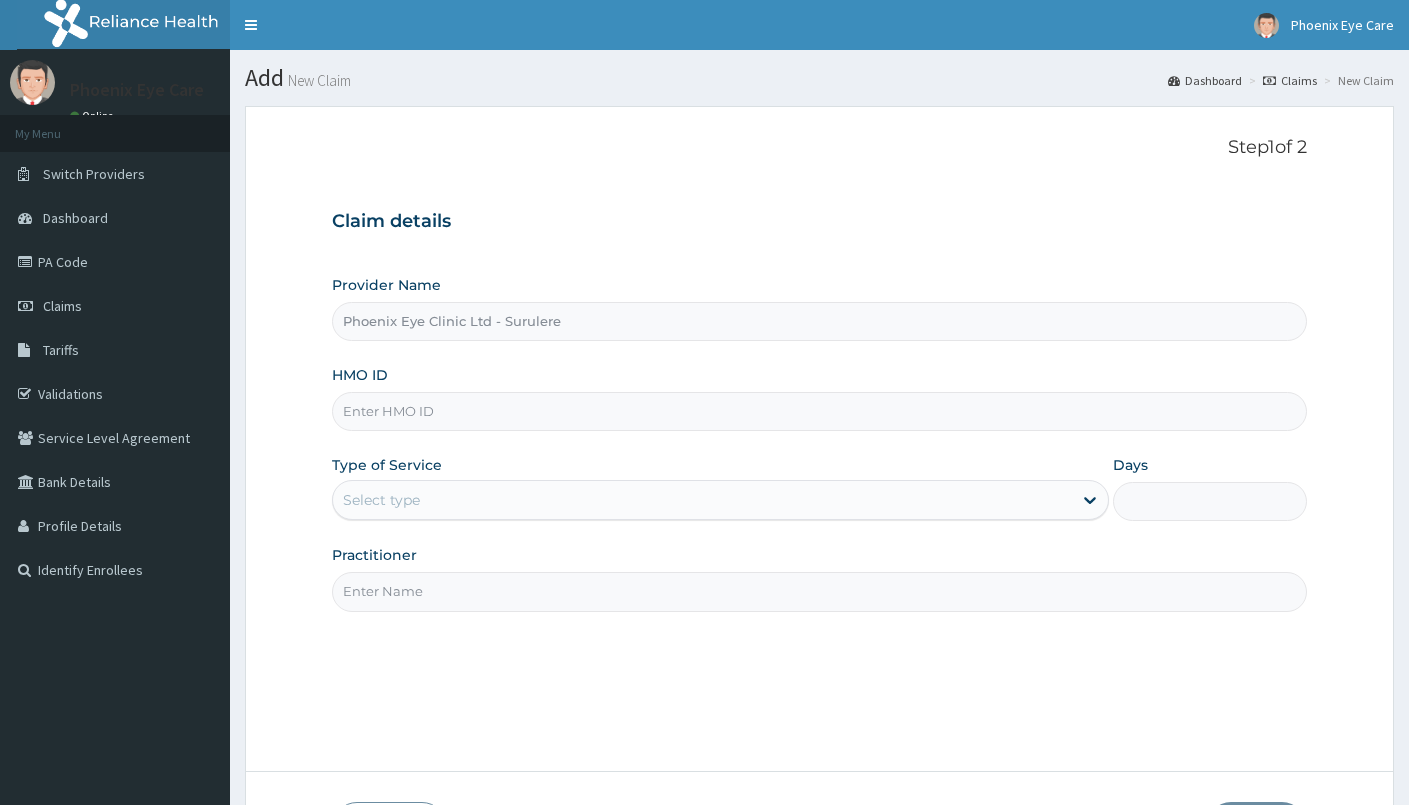 click on "HMO ID" at bounding box center (819, 411) 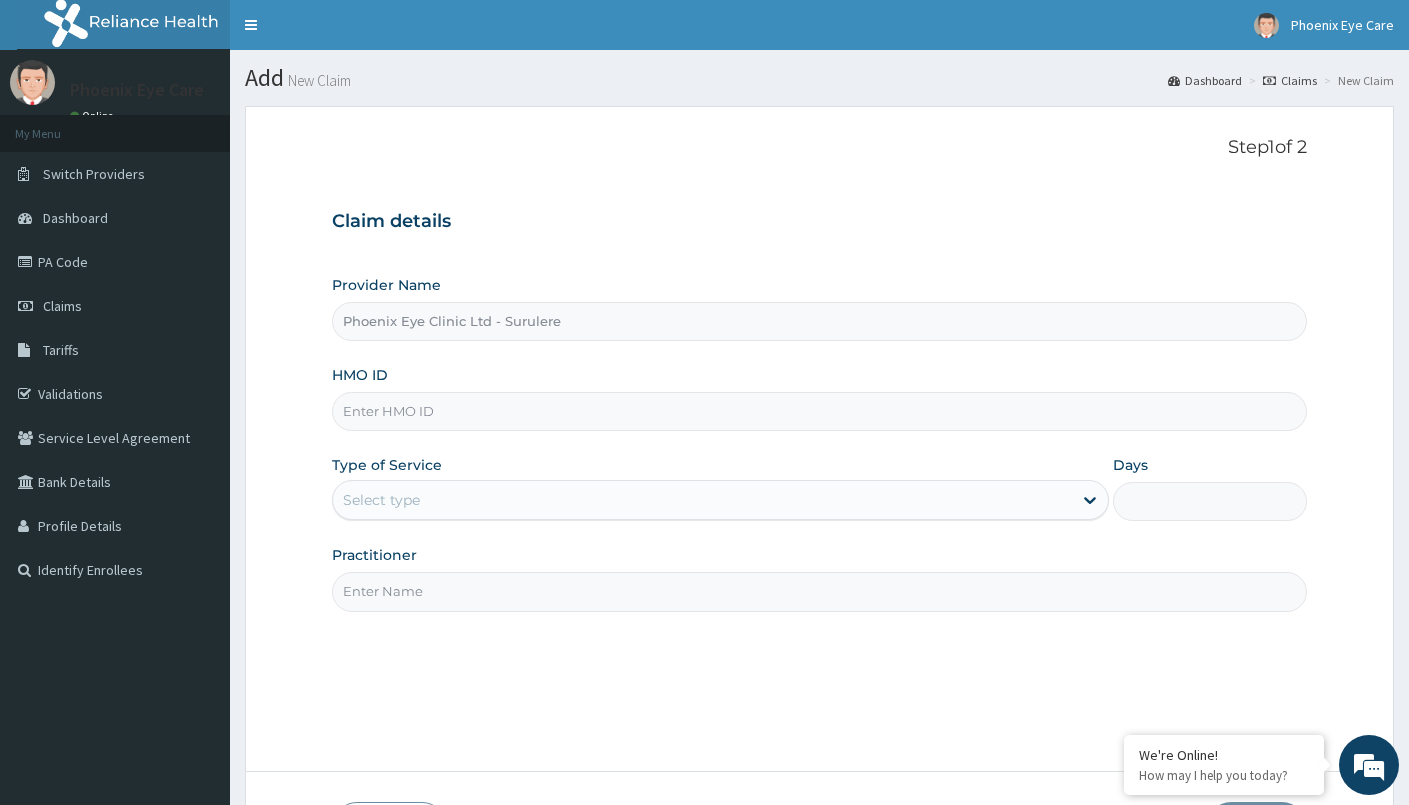 type on "E" 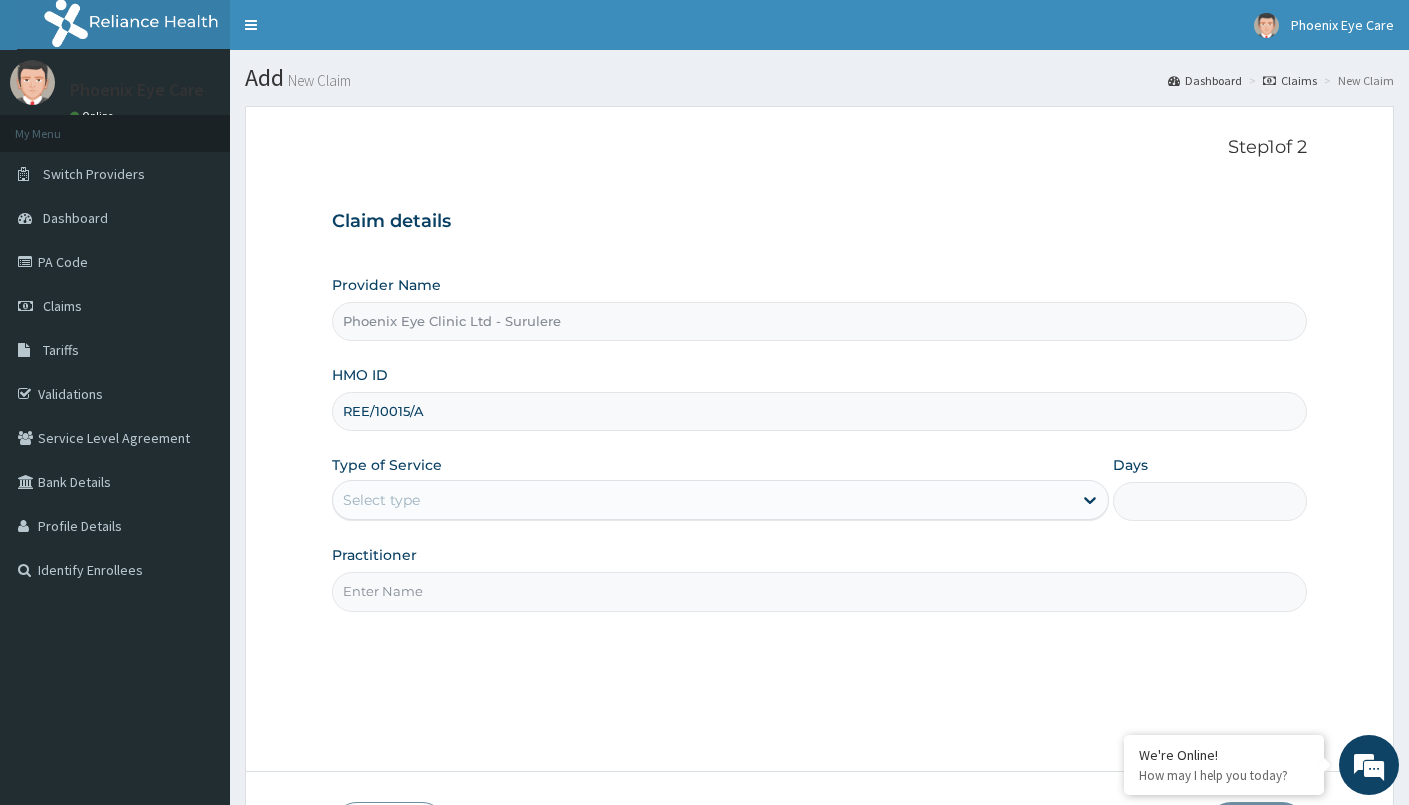 scroll, scrollTop: 0, scrollLeft: 0, axis: both 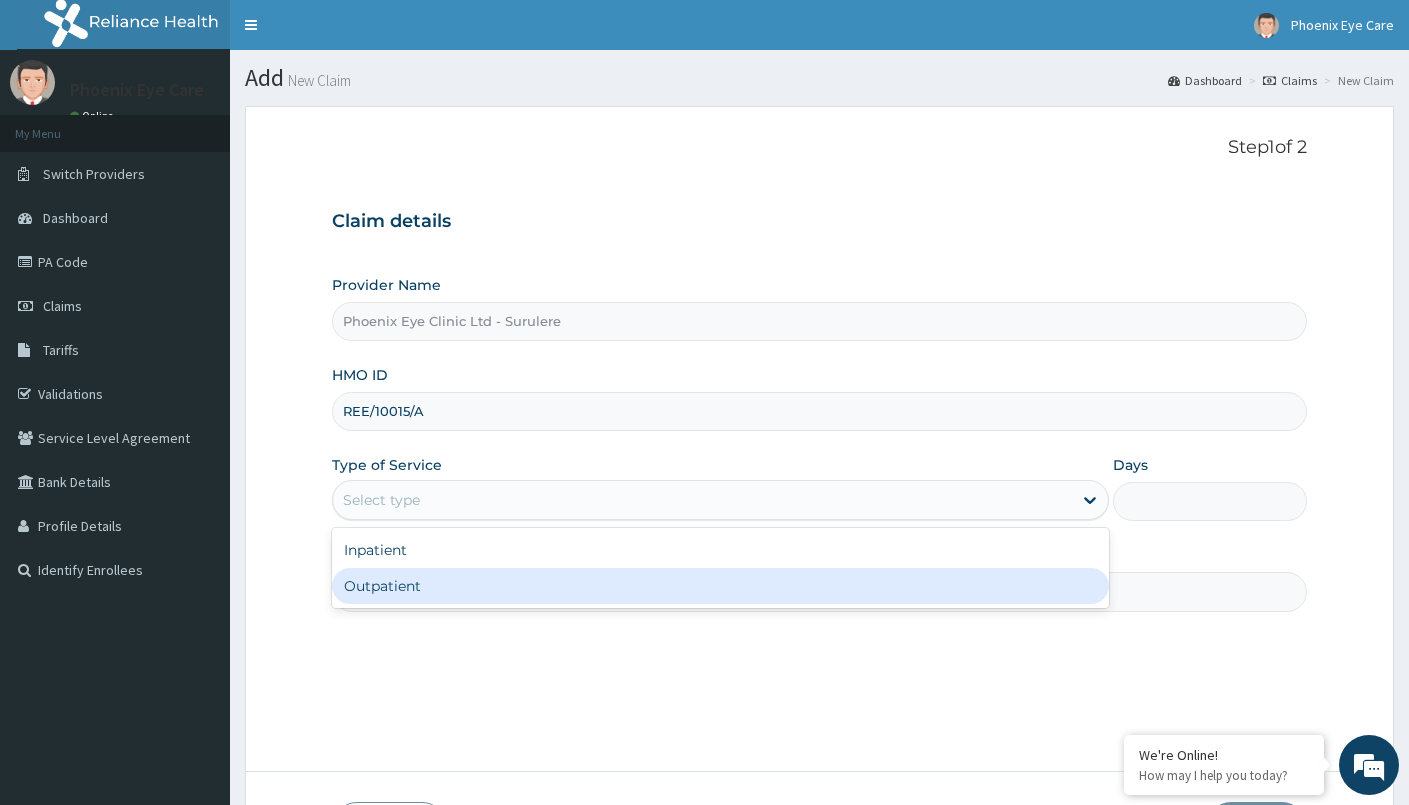 click on "Outpatient" at bounding box center [720, 586] 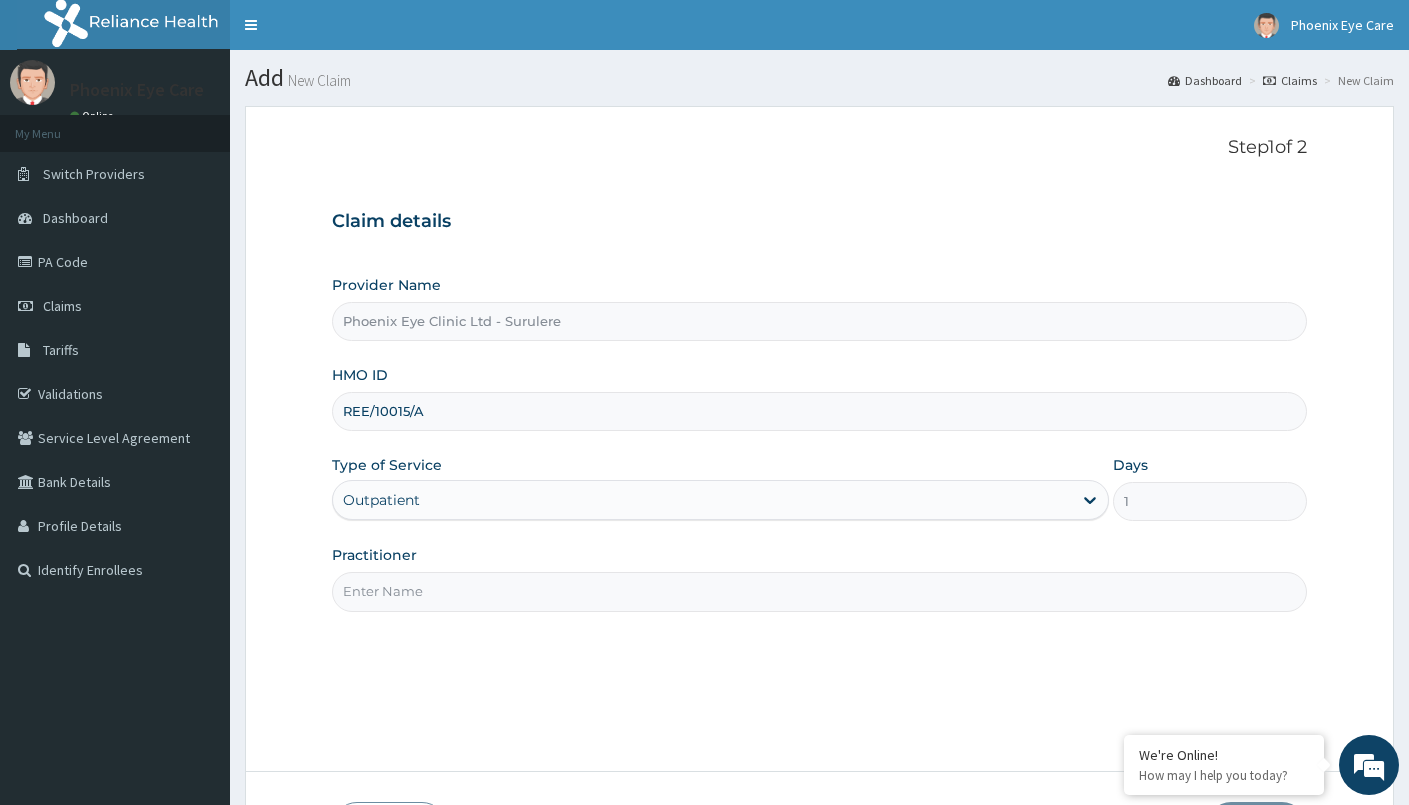 click on "Practitioner" at bounding box center [819, 591] 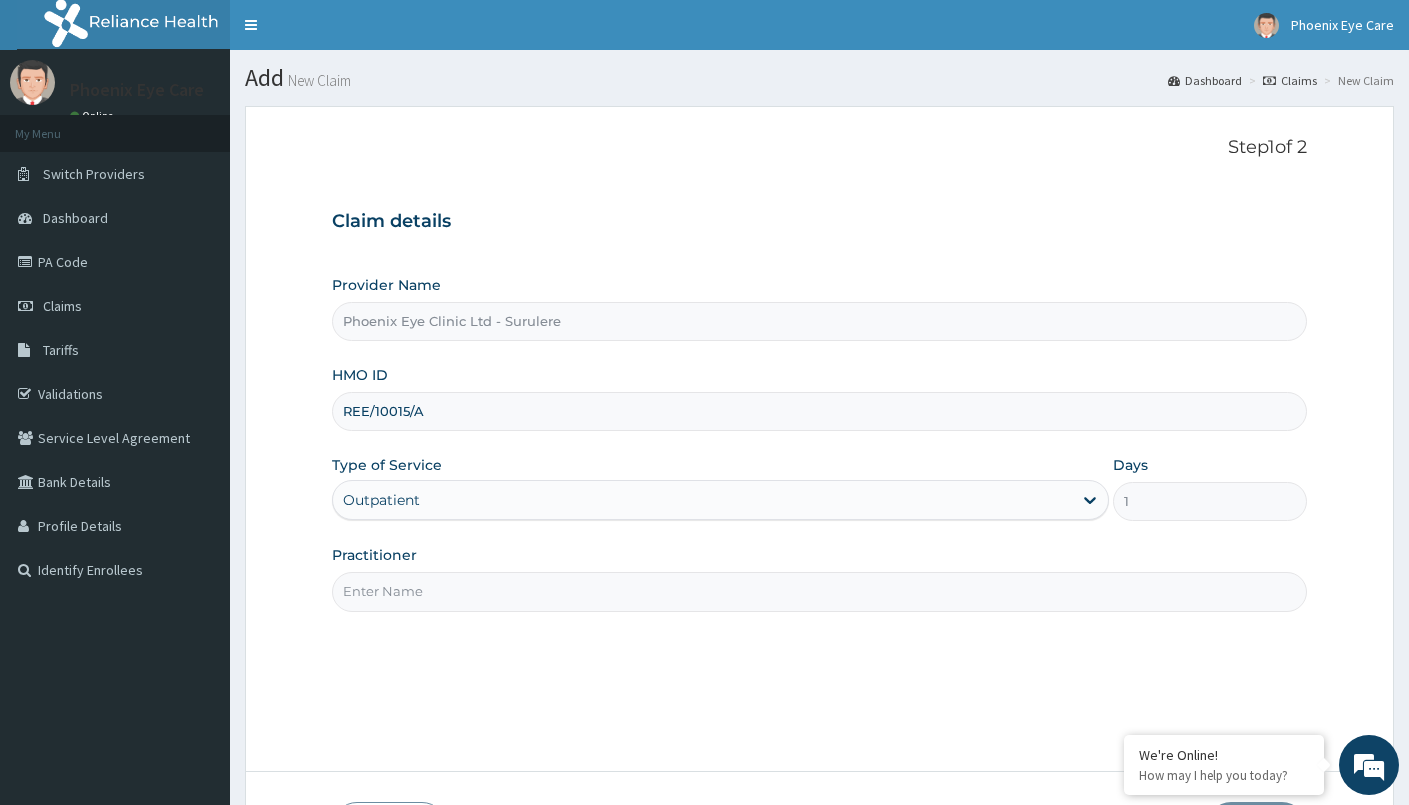 type on "DR [LAST]" 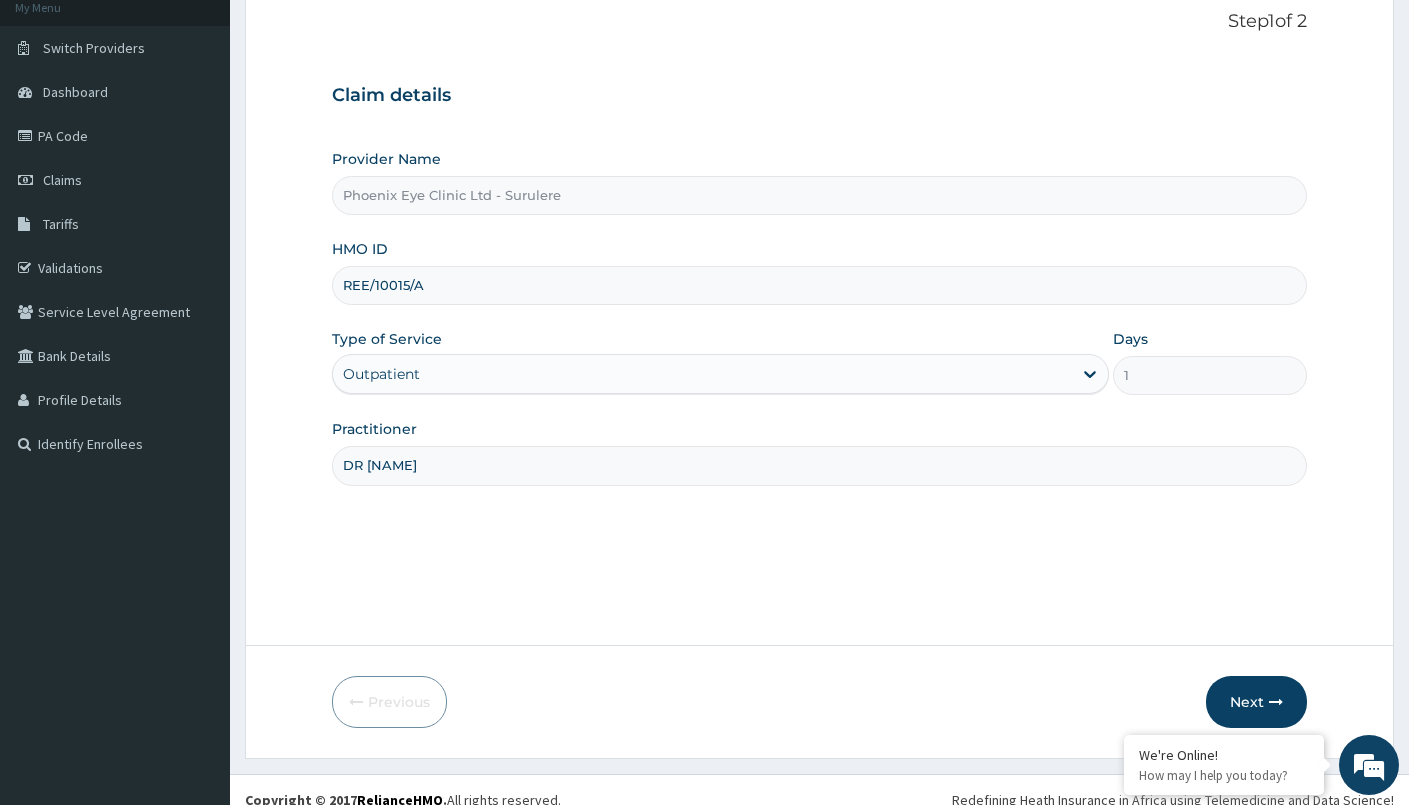 scroll, scrollTop: 146, scrollLeft: 0, axis: vertical 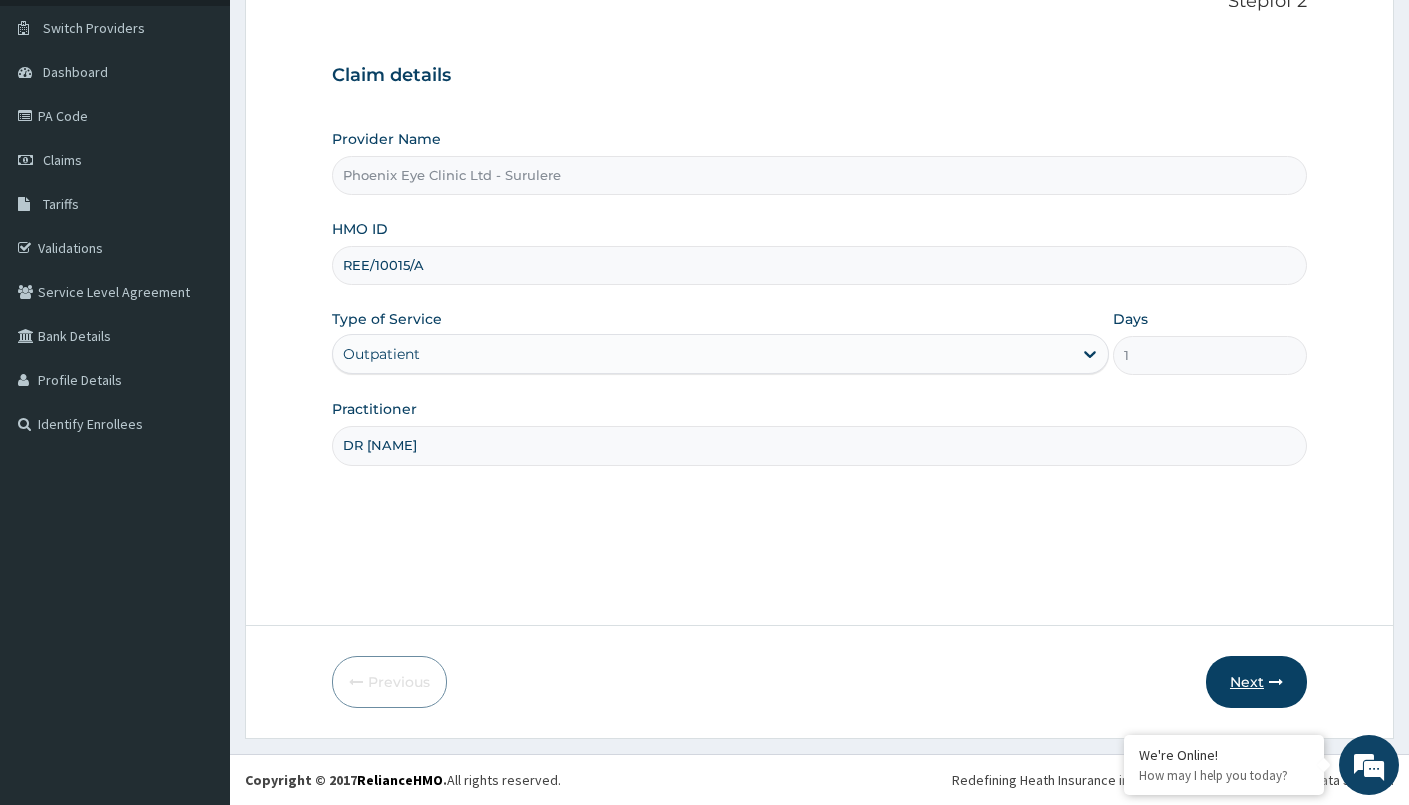 click on "Next" at bounding box center (1256, 682) 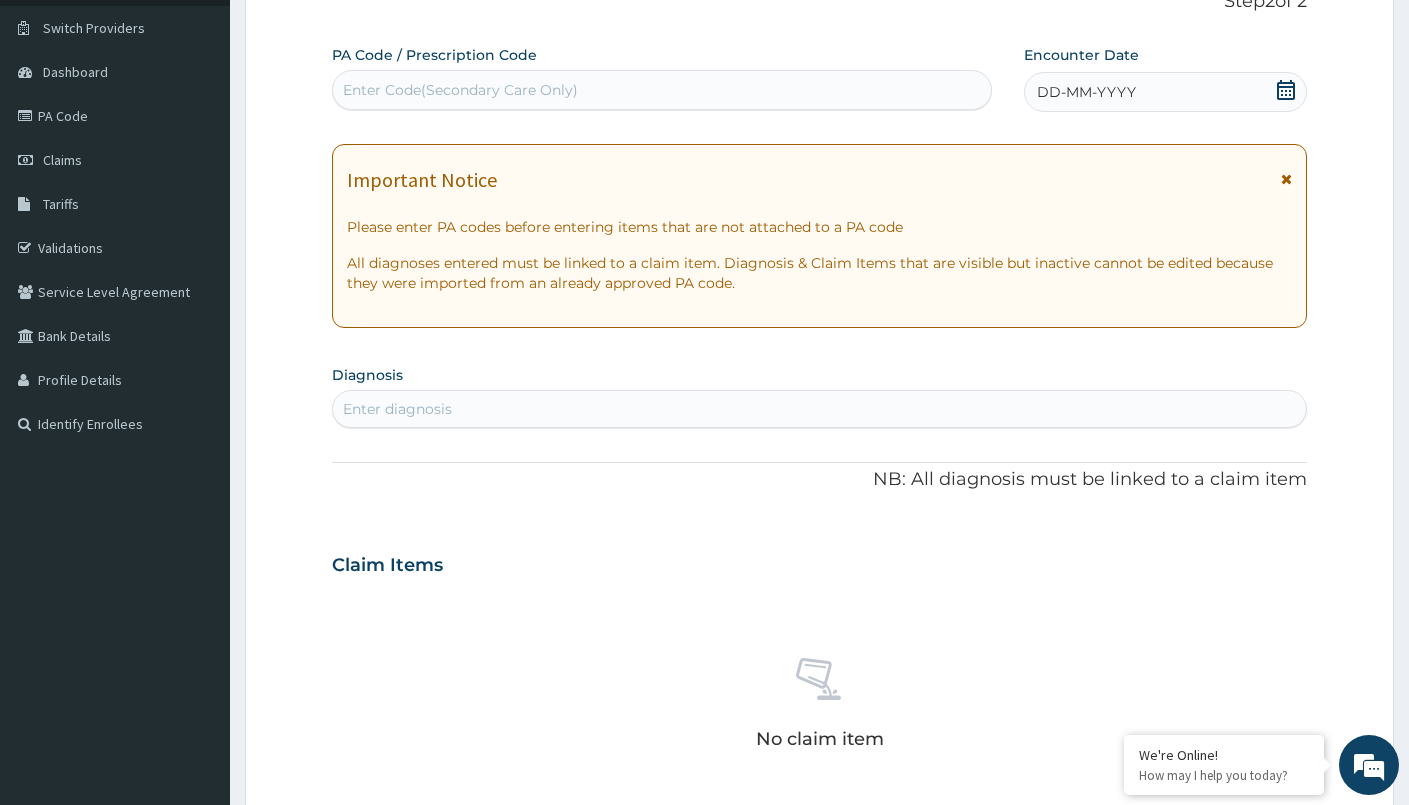 click on "Enter Code(Secondary Care Only)" at bounding box center (662, 90) 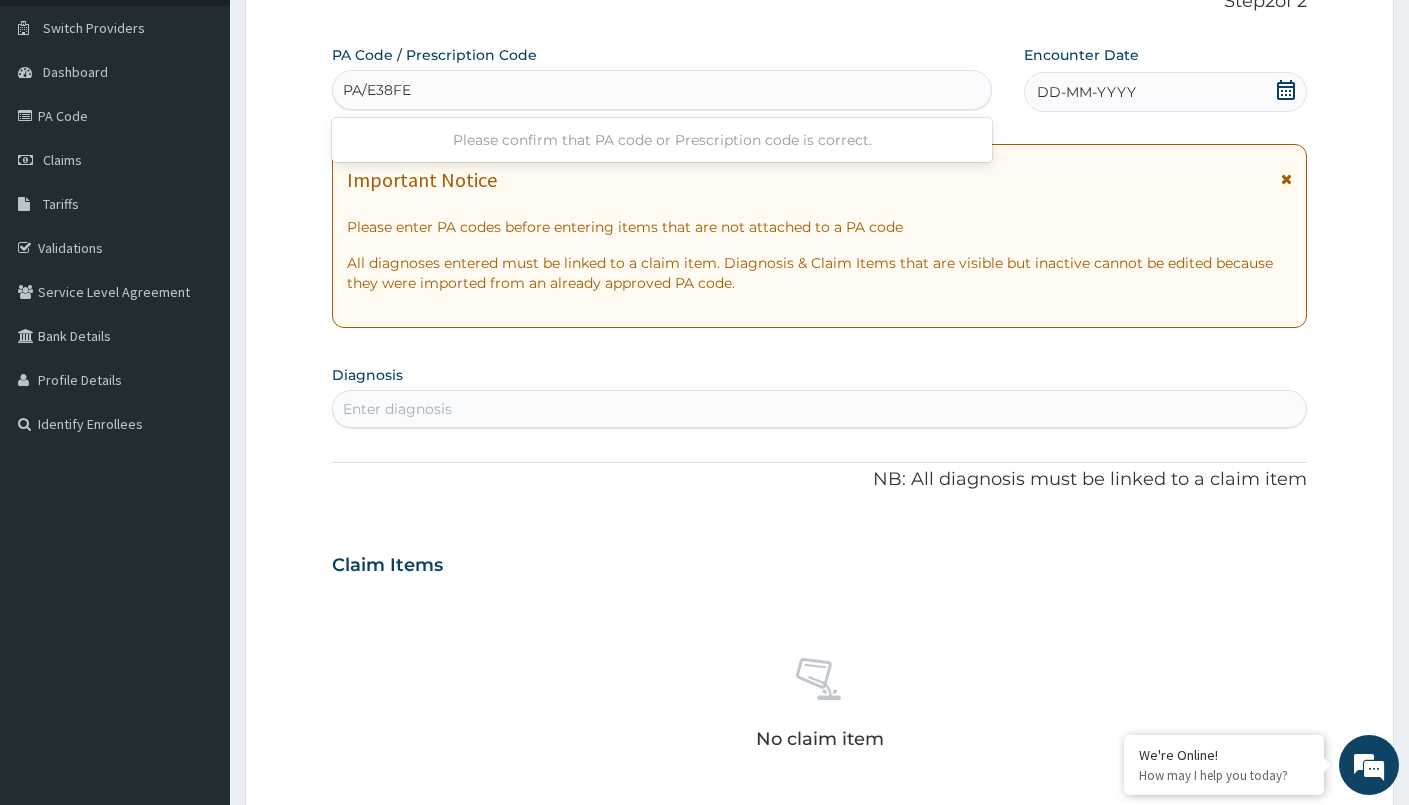 type on "PA/E38FE7" 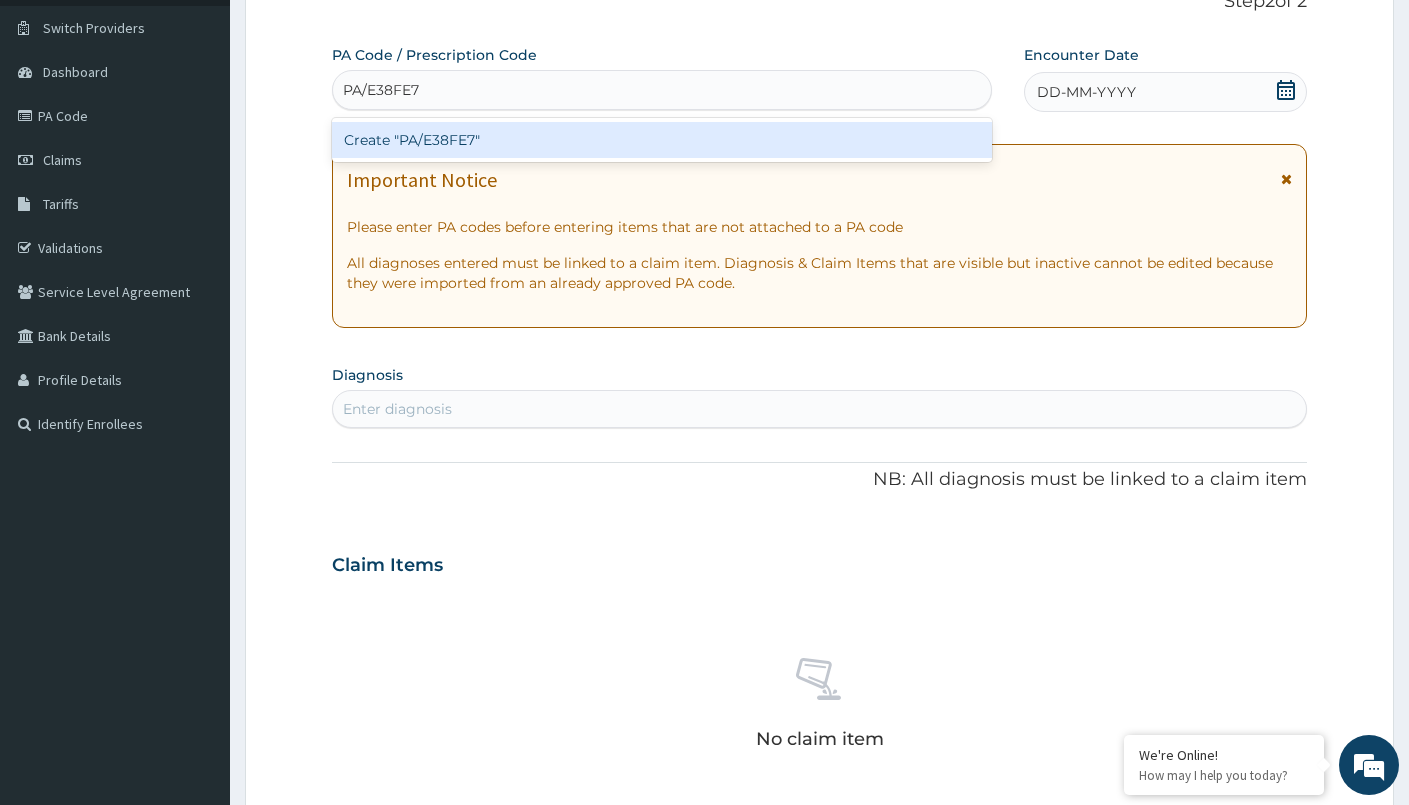 click on "Create "PA/E38FE7"" at bounding box center (662, 140) 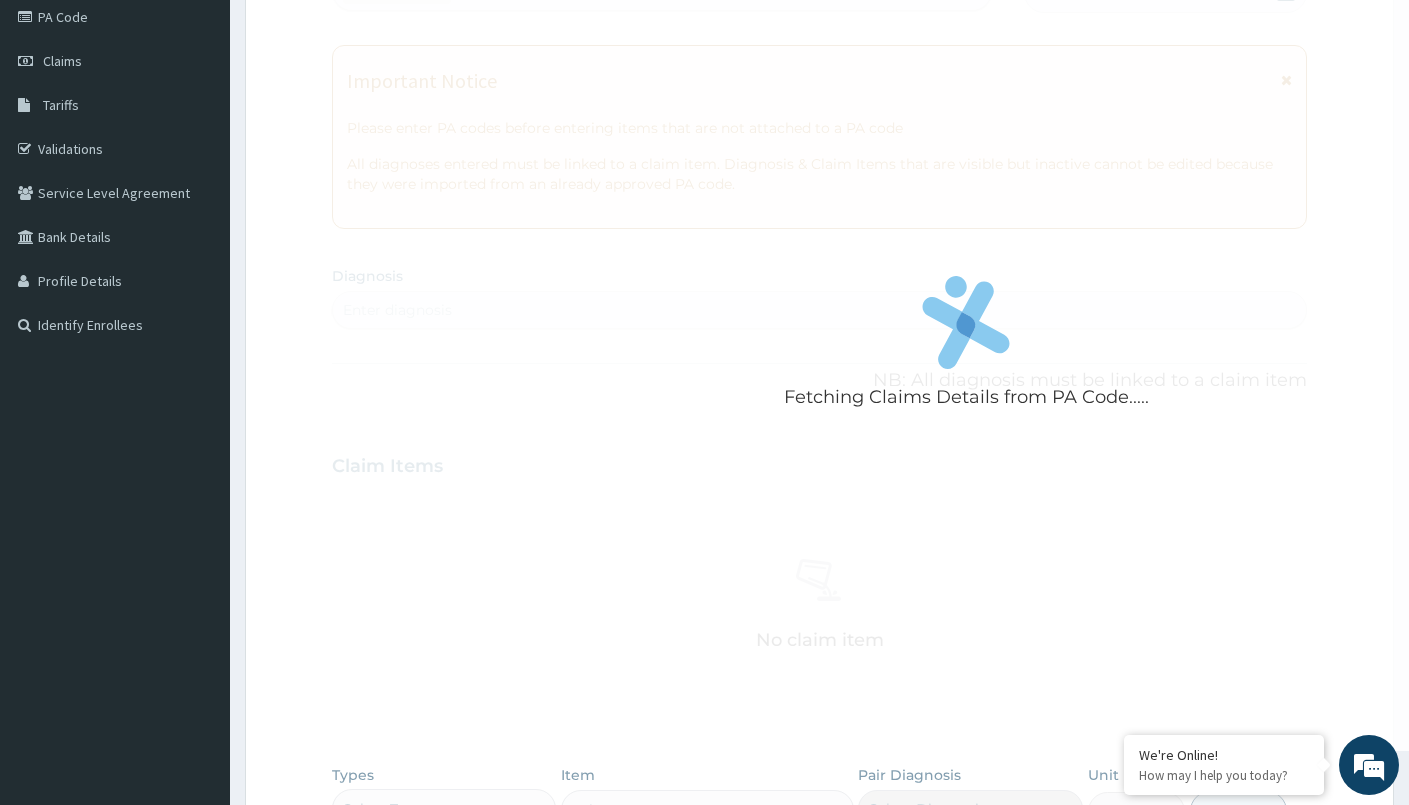 scroll, scrollTop: 146, scrollLeft: 0, axis: vertical 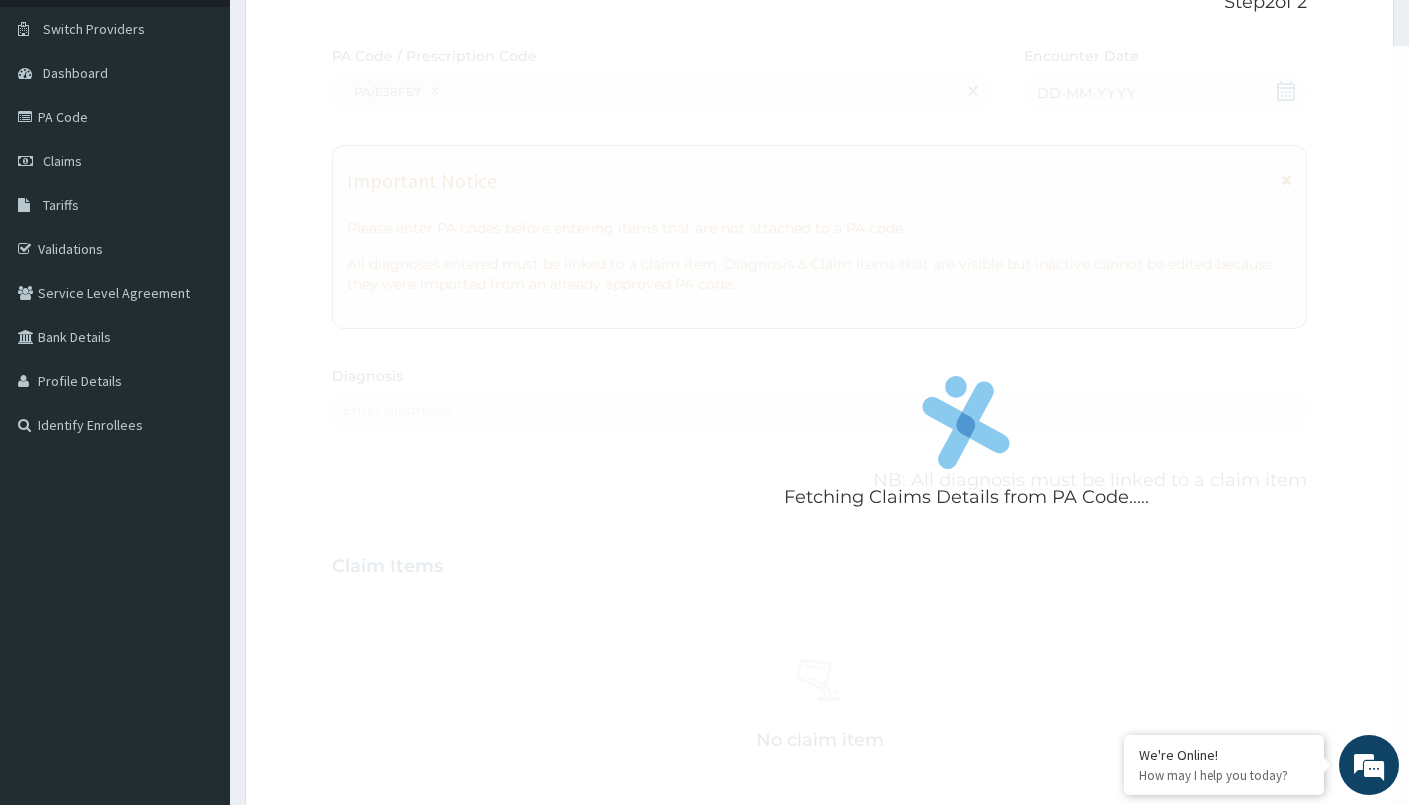 click on "Fetching Claims Details from PA Code....." at bounding box center (966, 448) 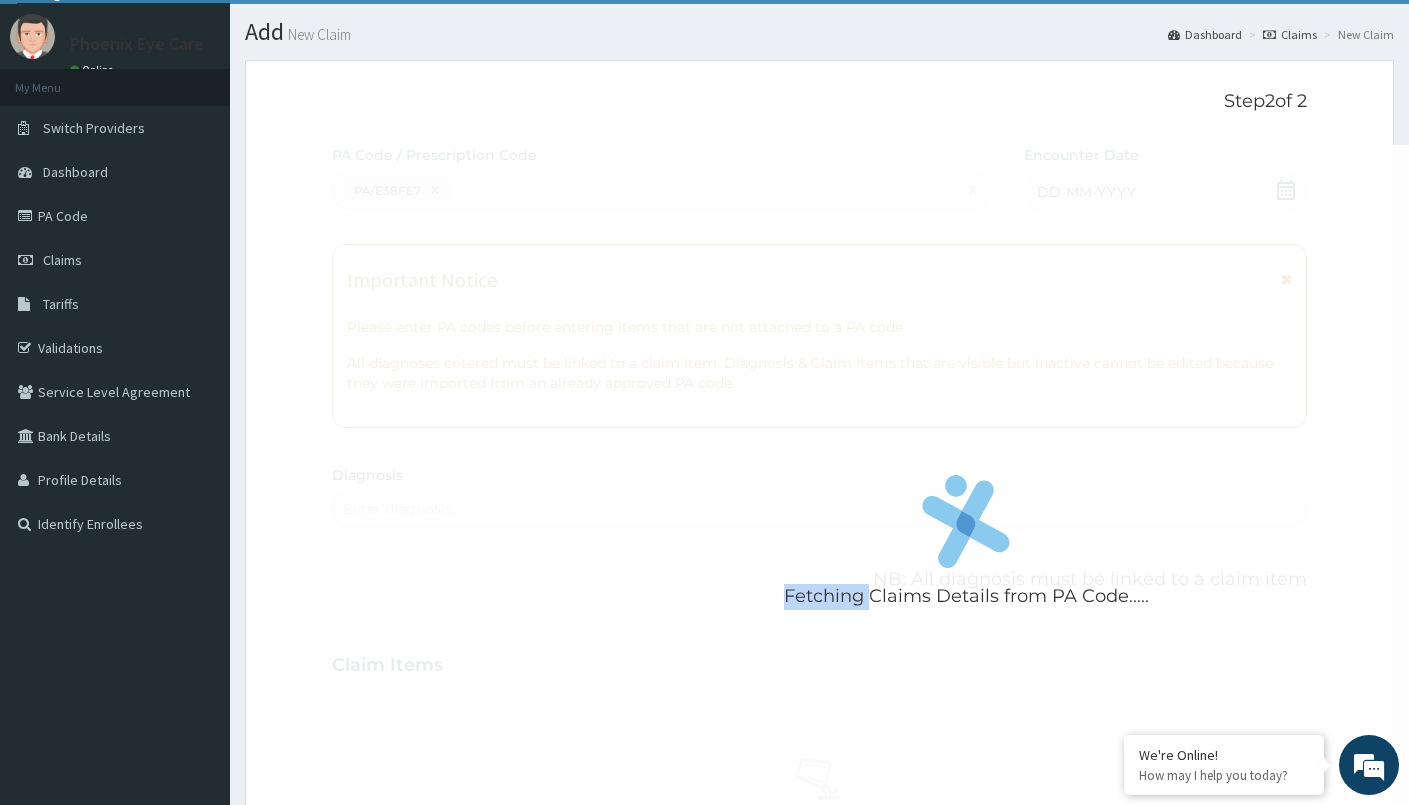 drag, startPoint x: 711, startPoint y: 364, endPoint x: 702, endPoint y: 387, distance: 24.698177 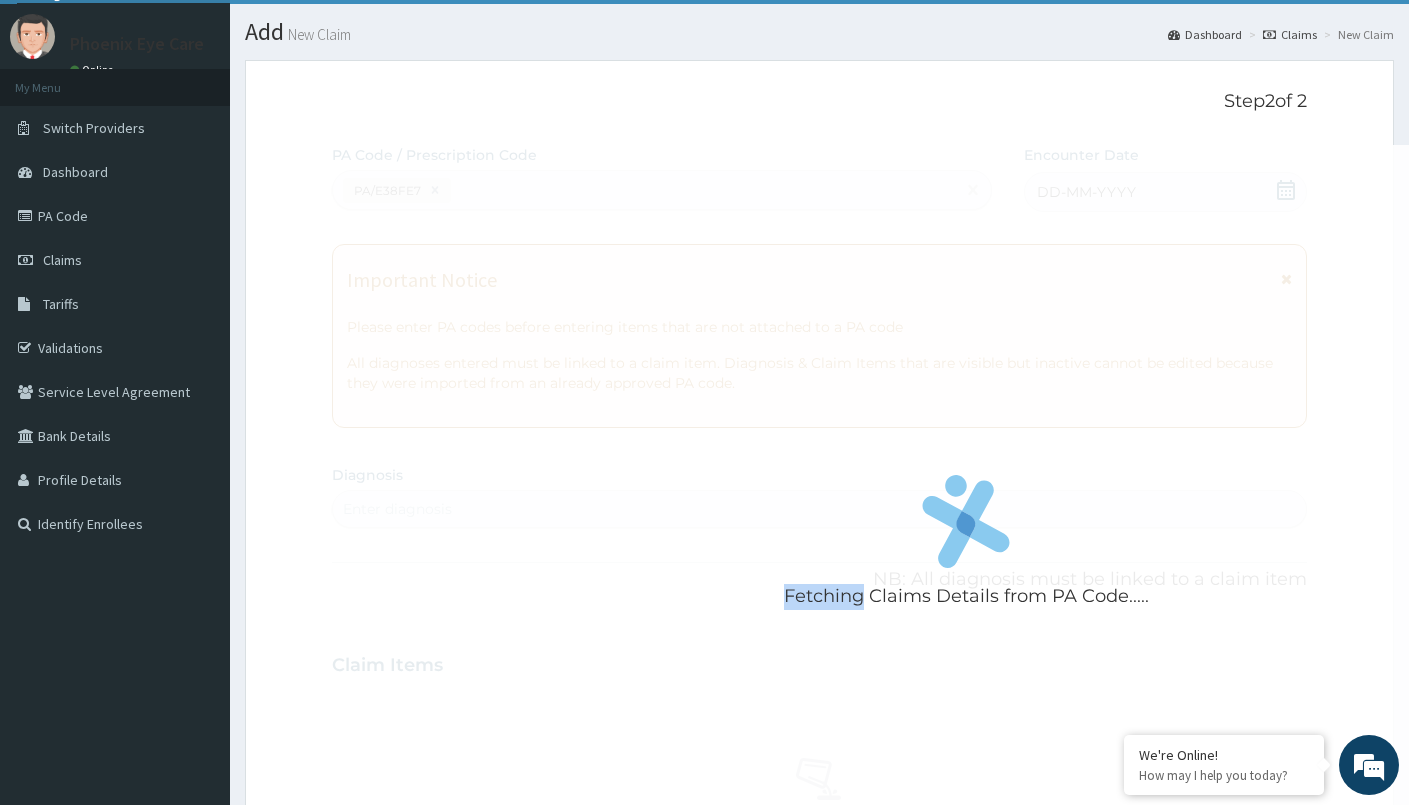 click on "Fetching Claims Details from PA Code....." at bounding box center [966, 547] 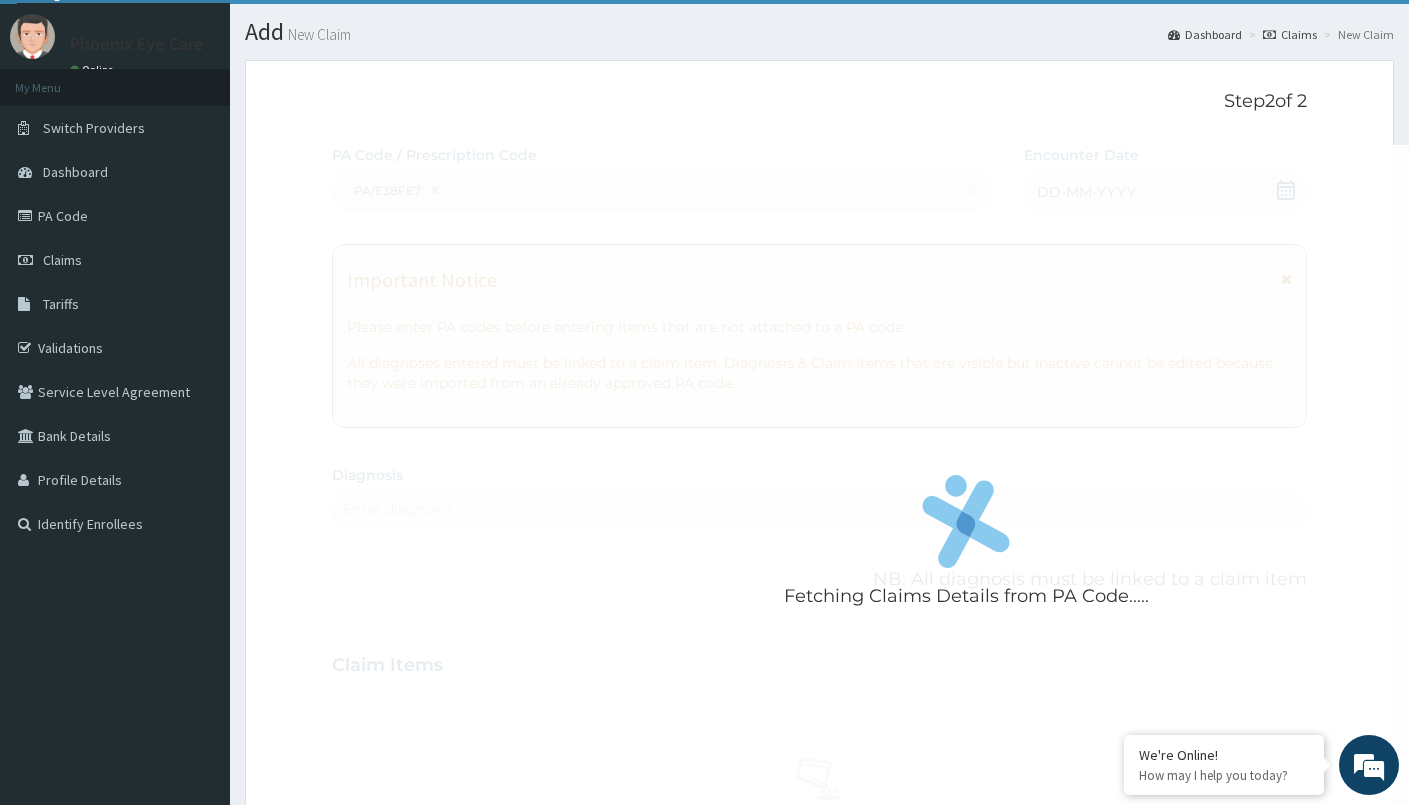 click on "Fetching Claims Details from PA Code....." at bounding box center (966, 547) 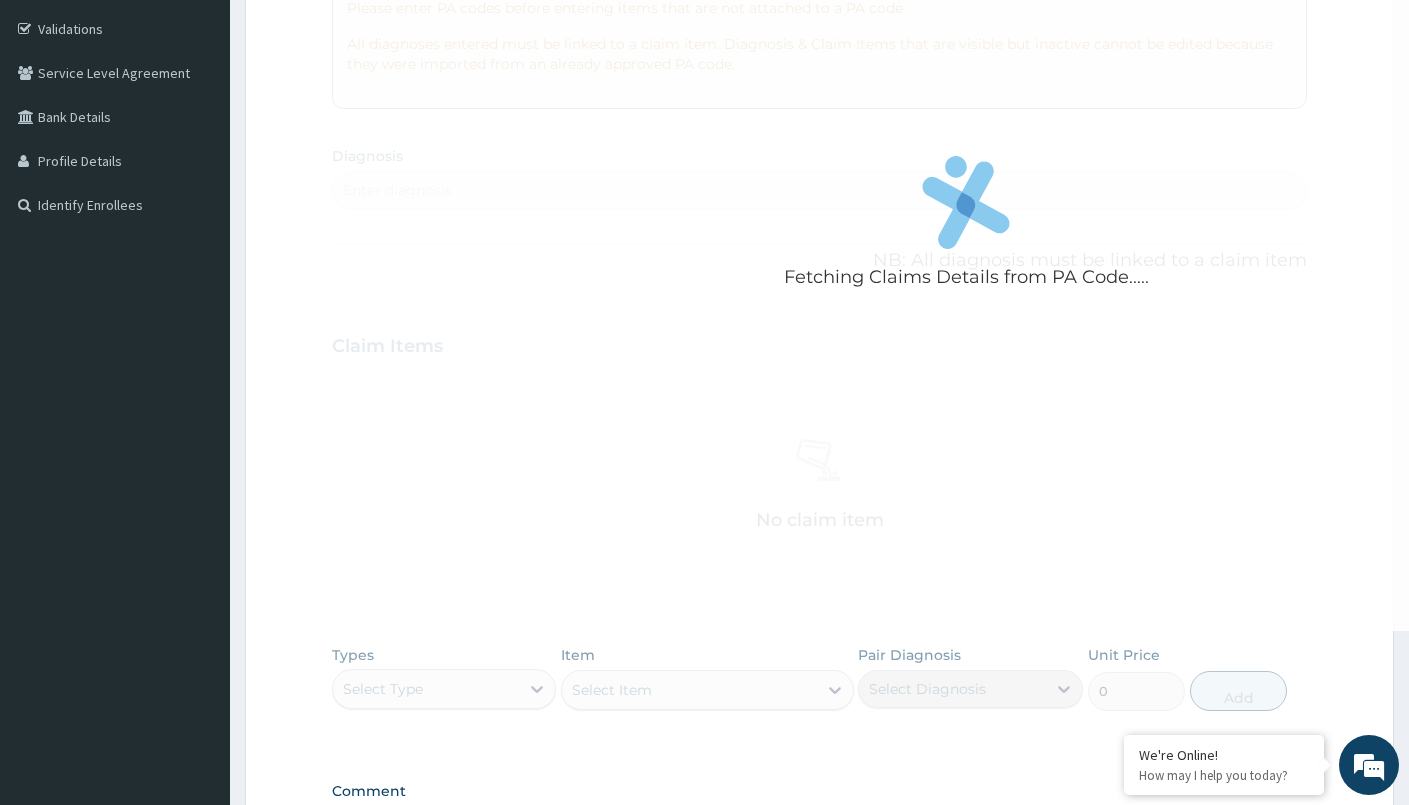 scroll, scrollTop: 331, scrollLeft: 0, axis: vertical 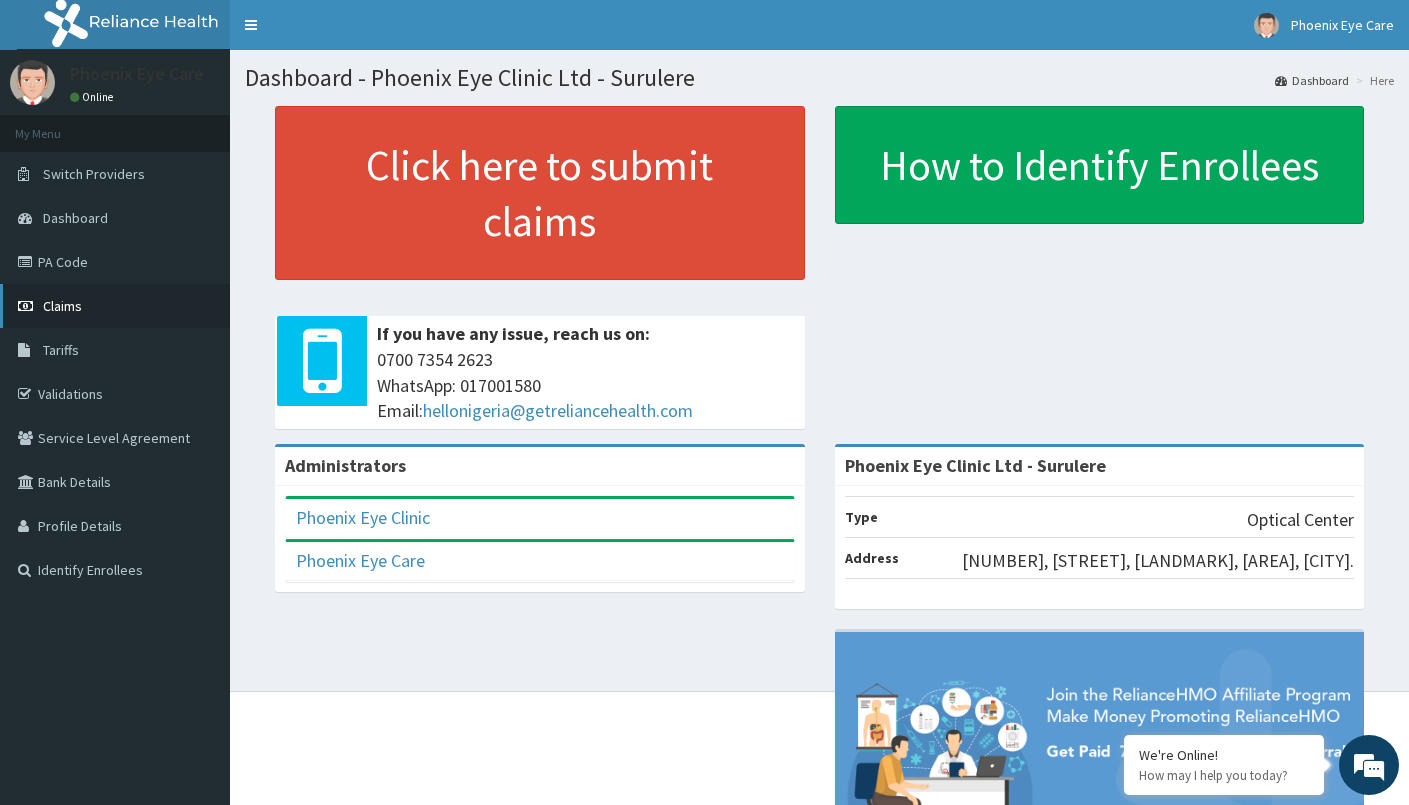 click on "Claims" at bounding box center (62, 306) 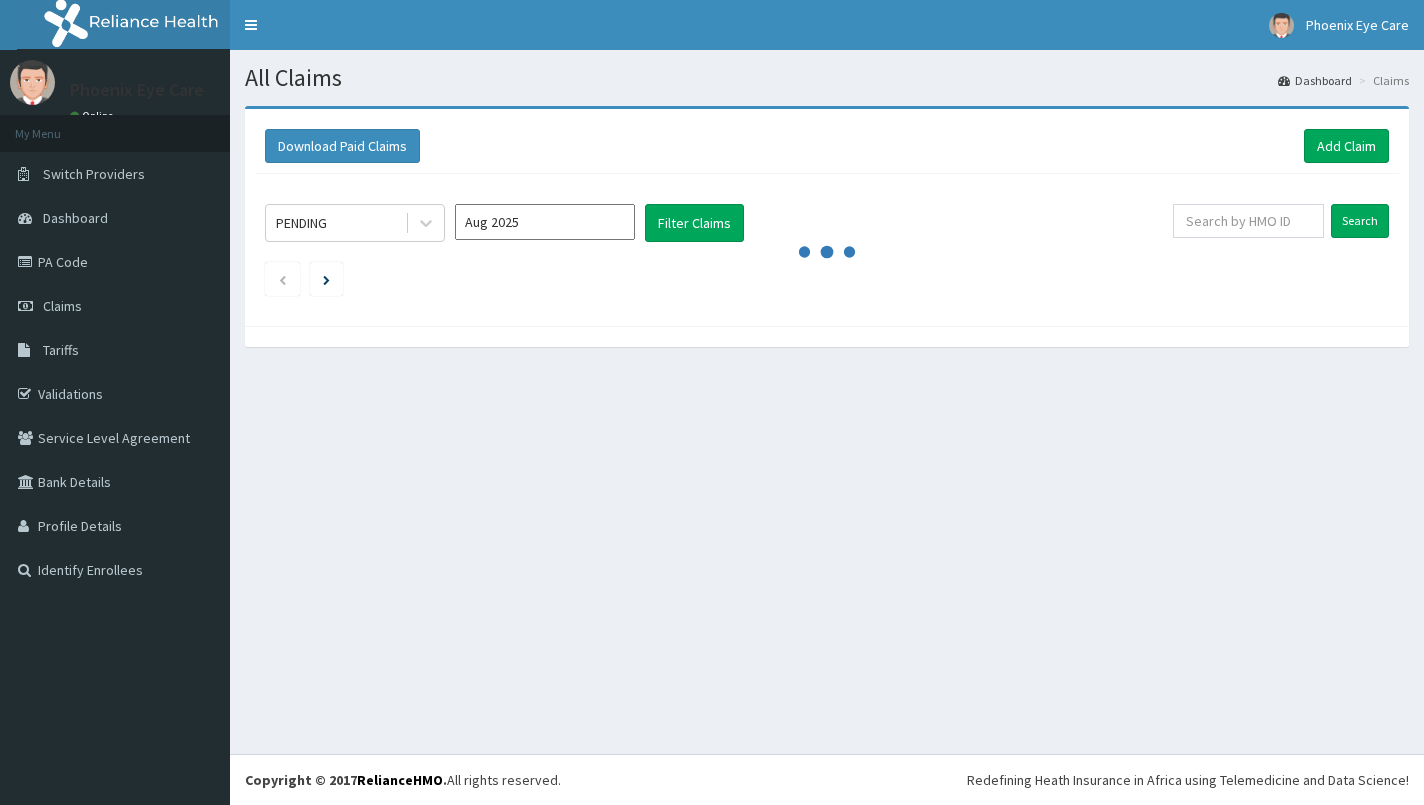scroll, scrollTop: 0, scrollLeft: 0, axis: both 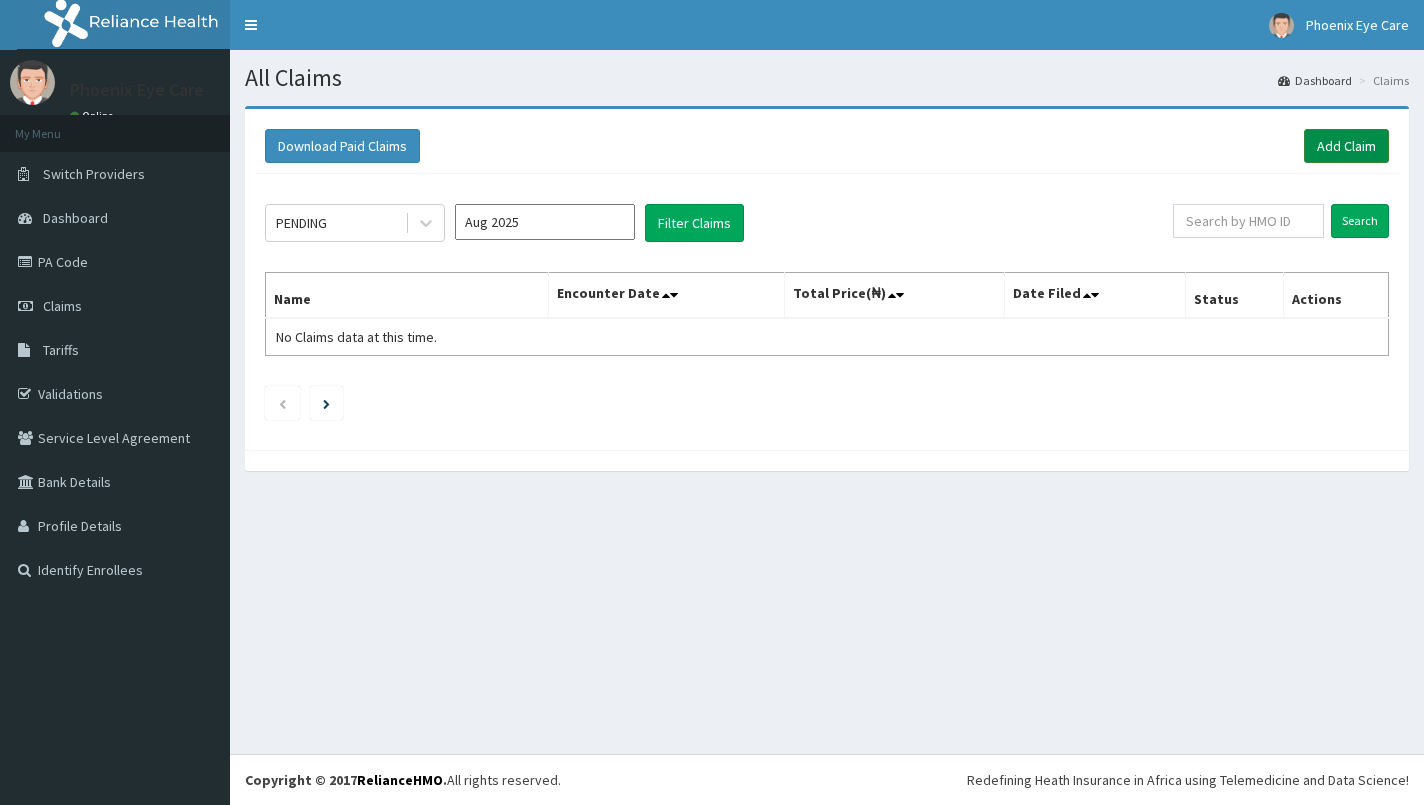 click on "Add Claim" at bounding box center [1346, 146] 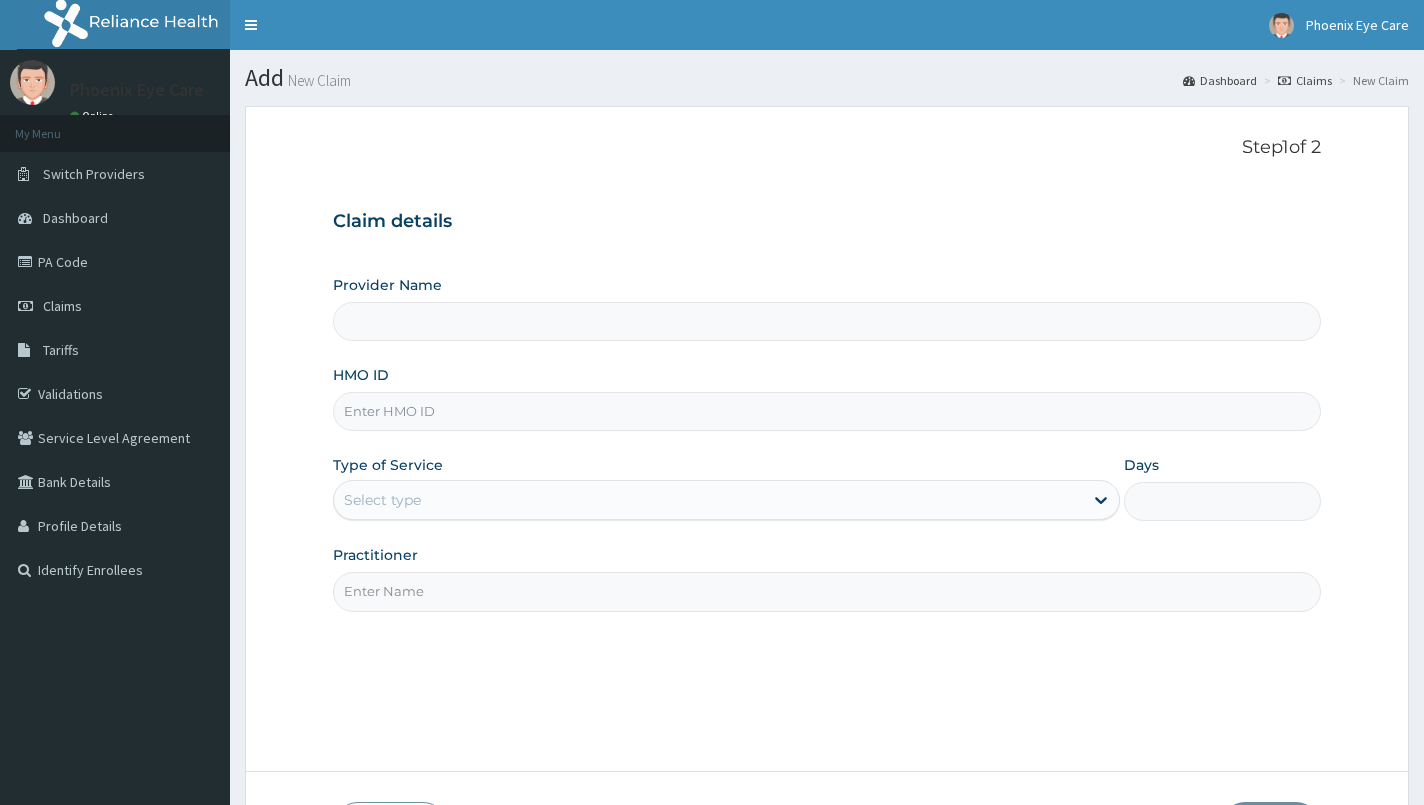 scroll, scrollTop: 0, scrollLeft: 0, axis: both 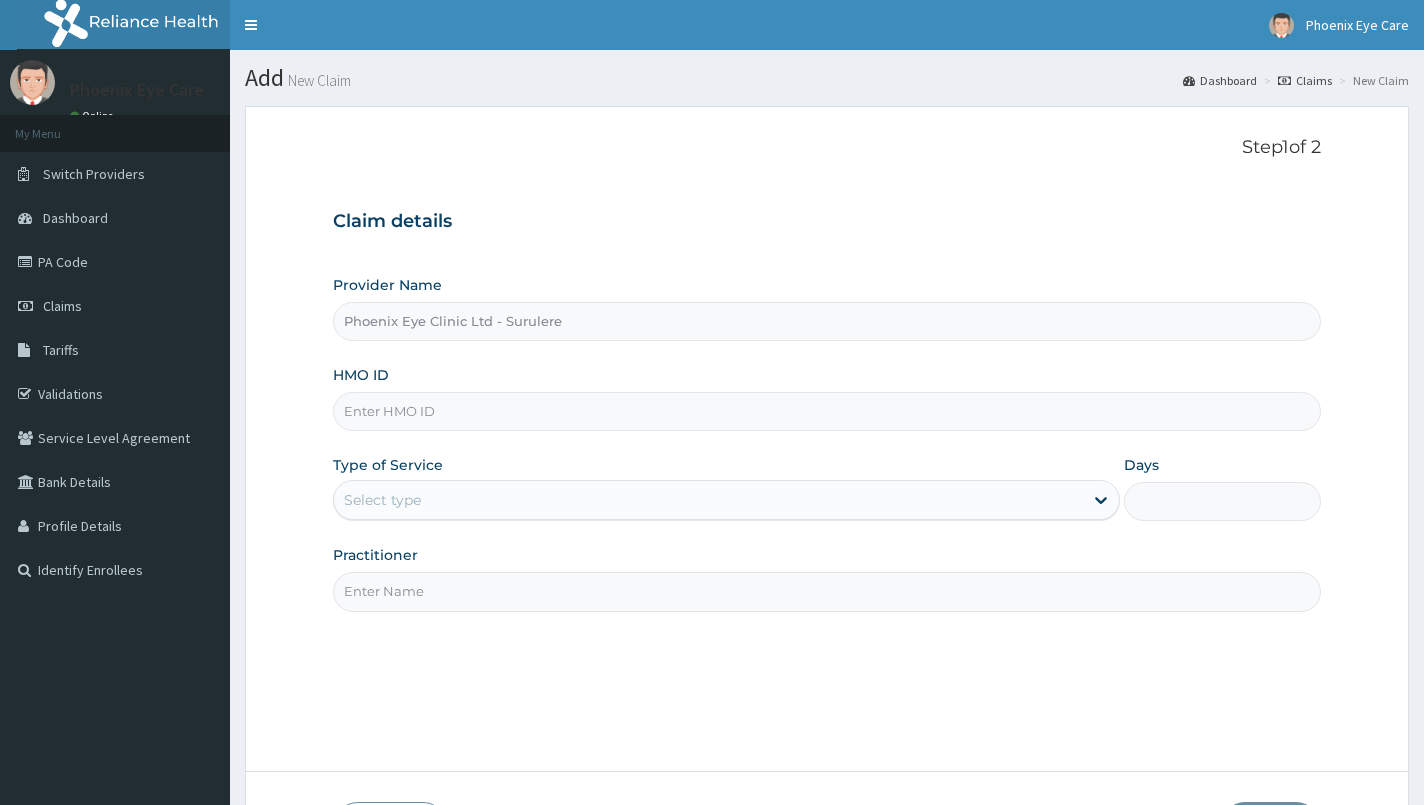 drag, startPoint x: 0, startPoint y: 0, endPoint x: 562, endPoint y: 405, distance: 692.72577 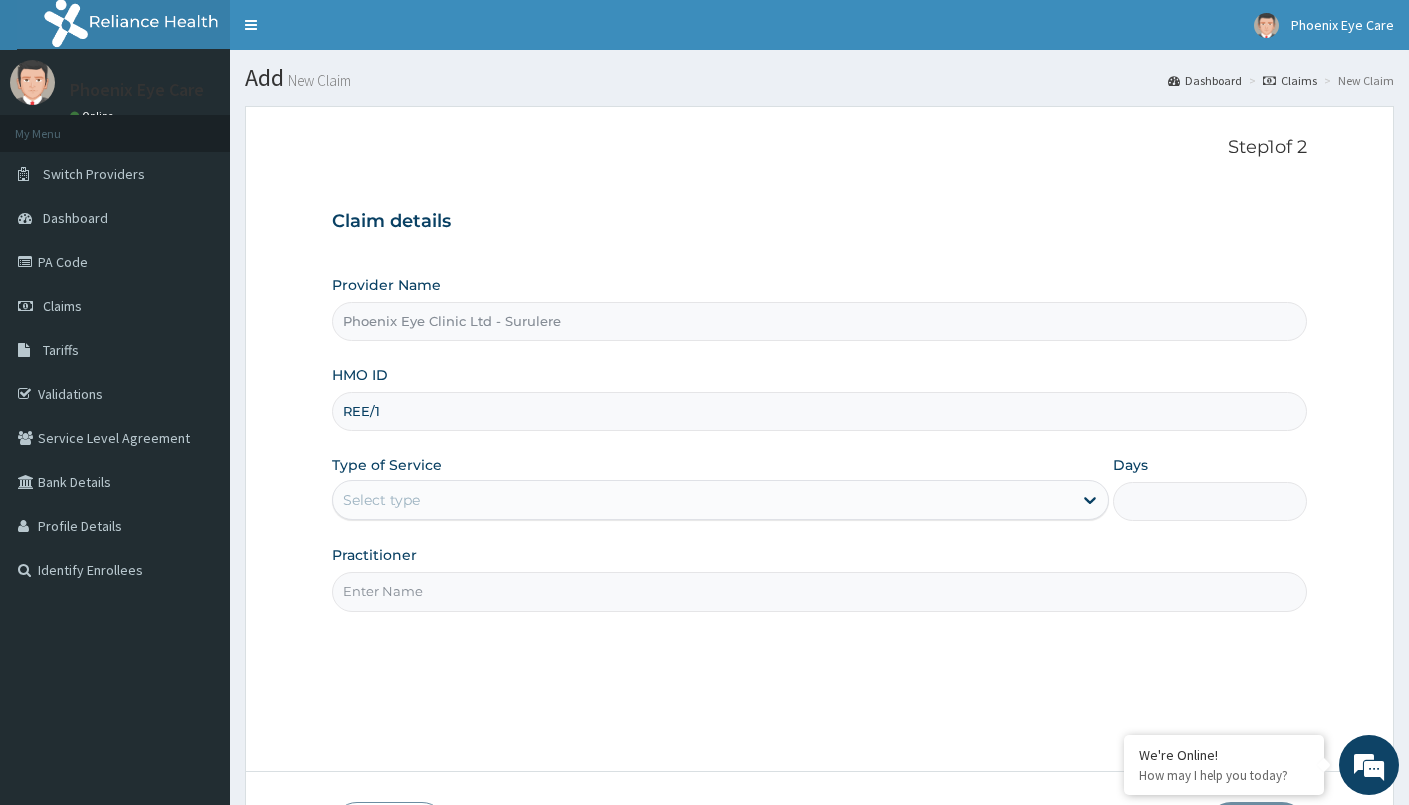 scroll, scrollTop: 0, scrollLeft: 0, axis: both 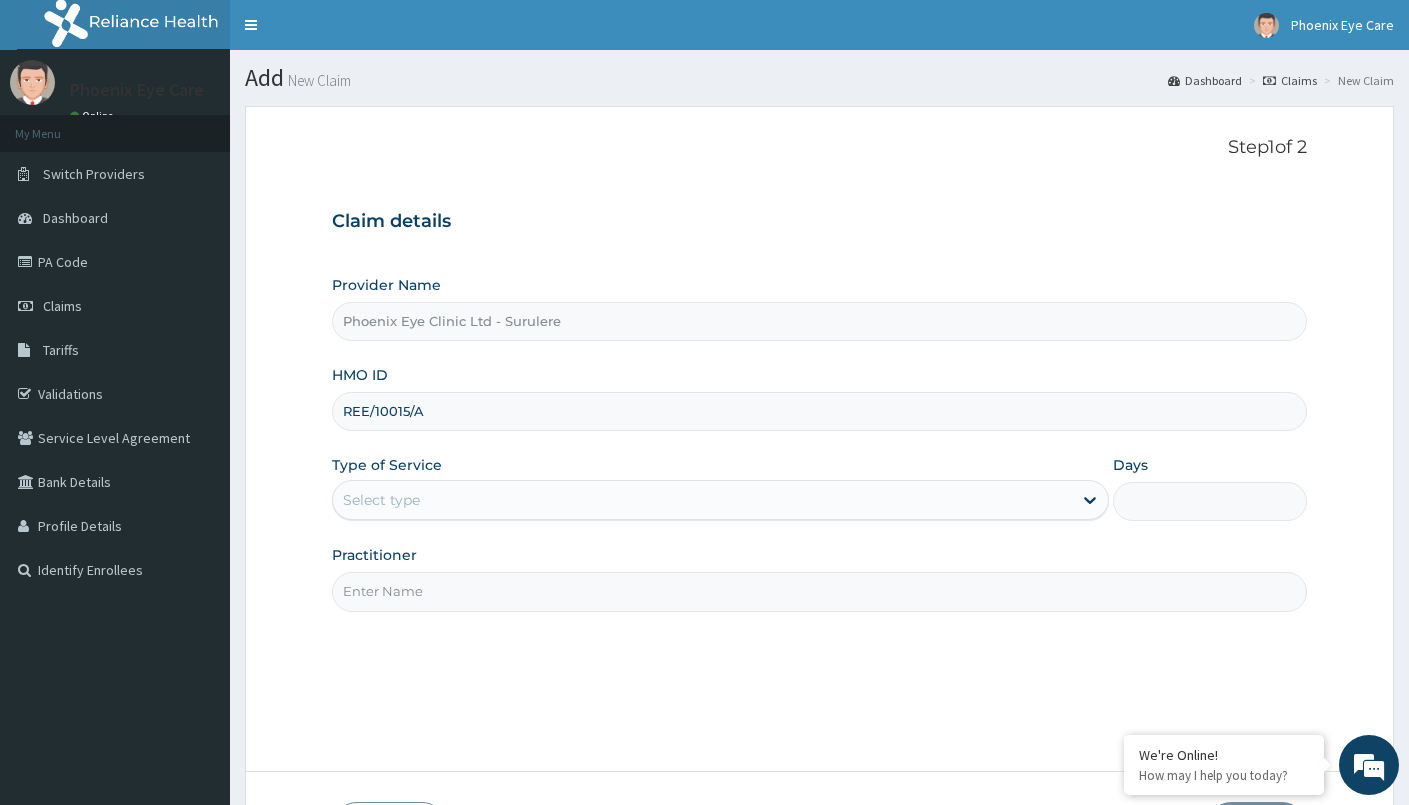 type on "REE/10015/A" 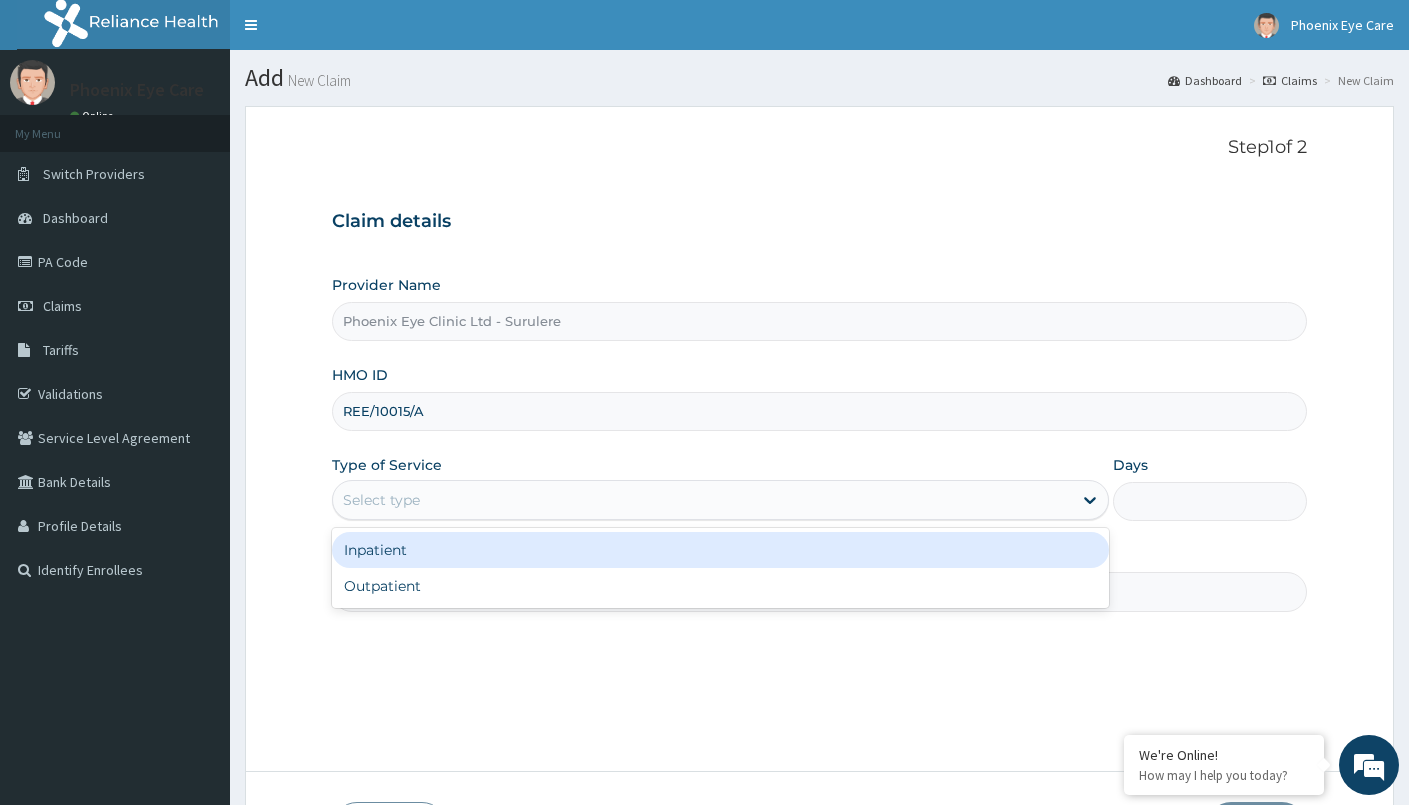 click on "Select type" at bounding box center [702, 500] 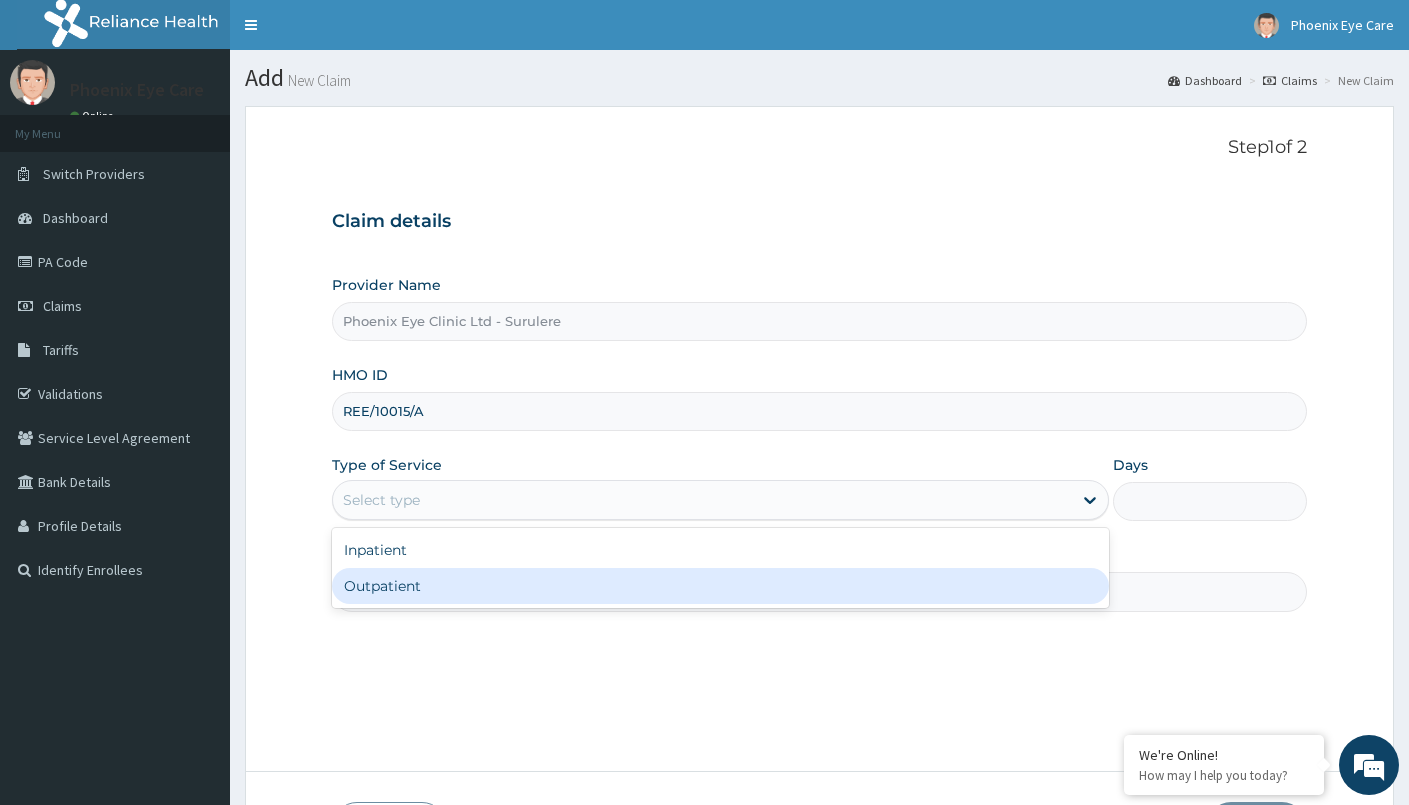 click on "Outpatient" at bounding box center [720, 586] 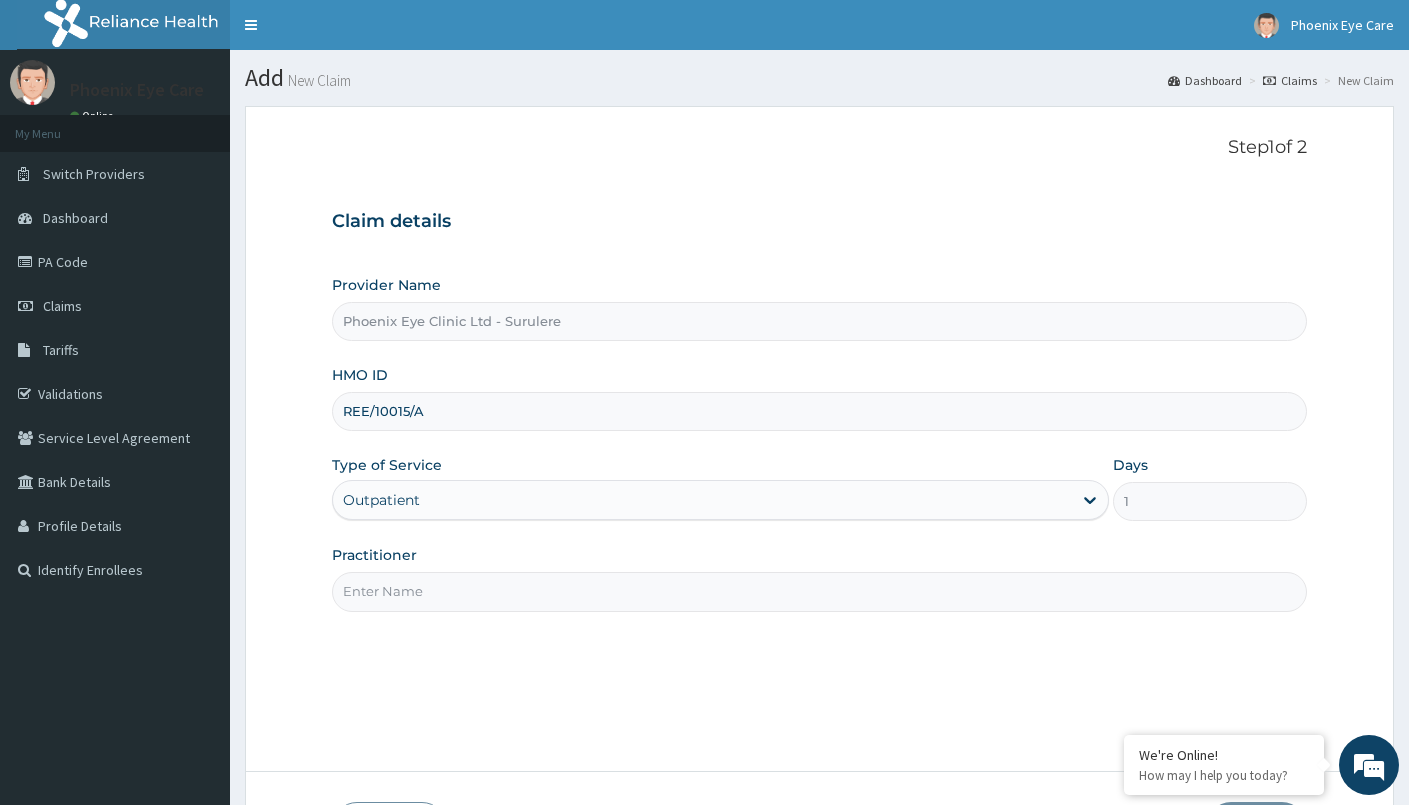 click on "Practitioner" at bounding box center [819, 591] 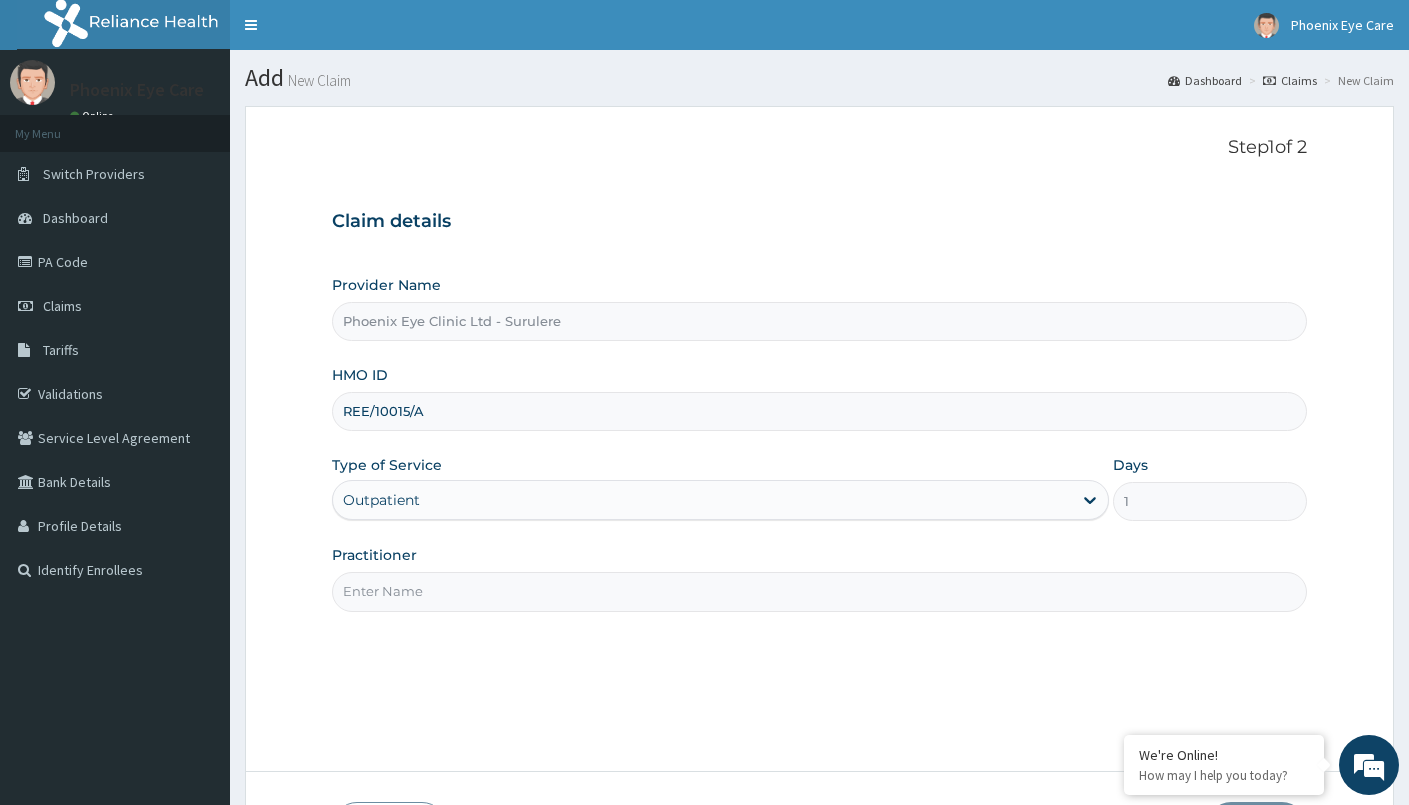 type on "DR [LAST]" 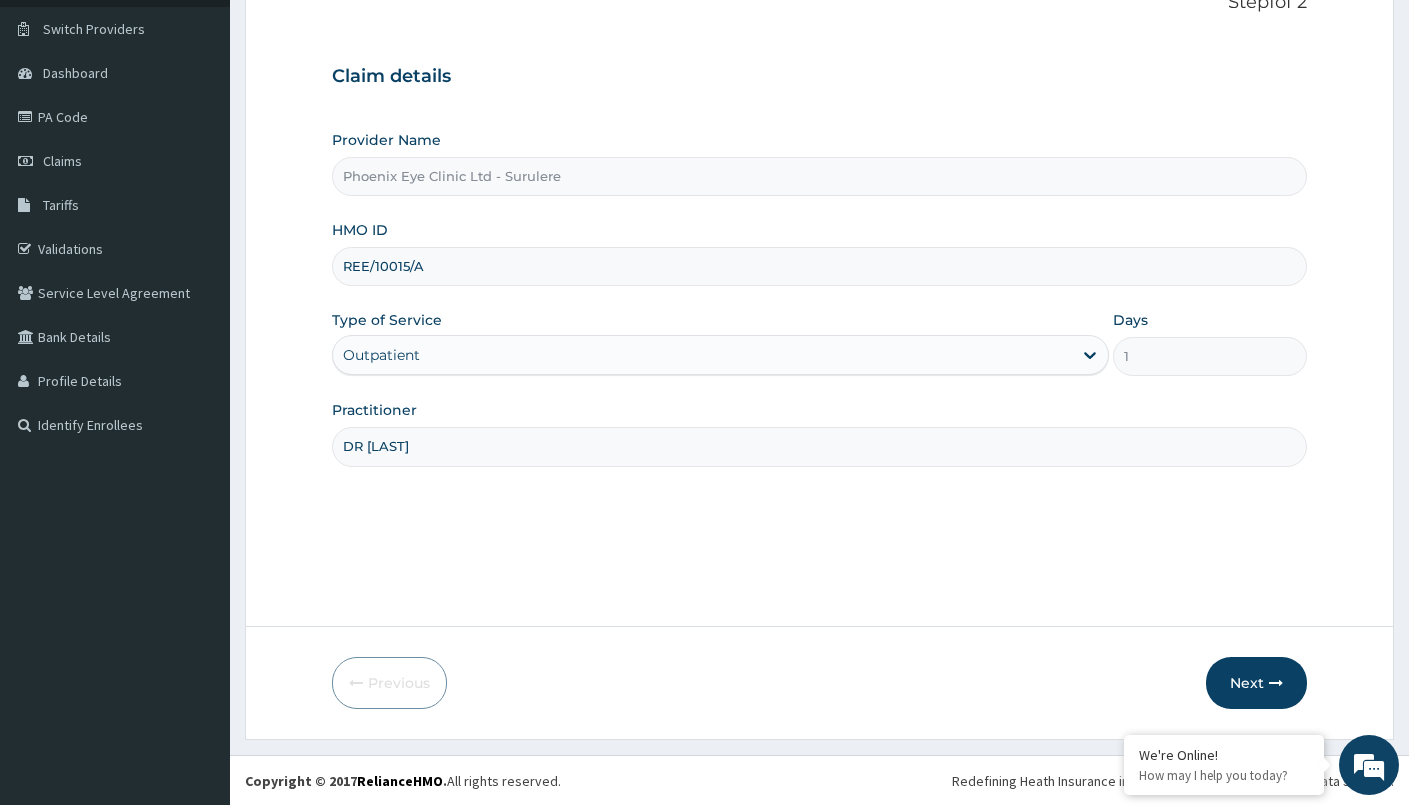 scroll, scrollTop: 146, scrollLeft: 0, axis: vertical 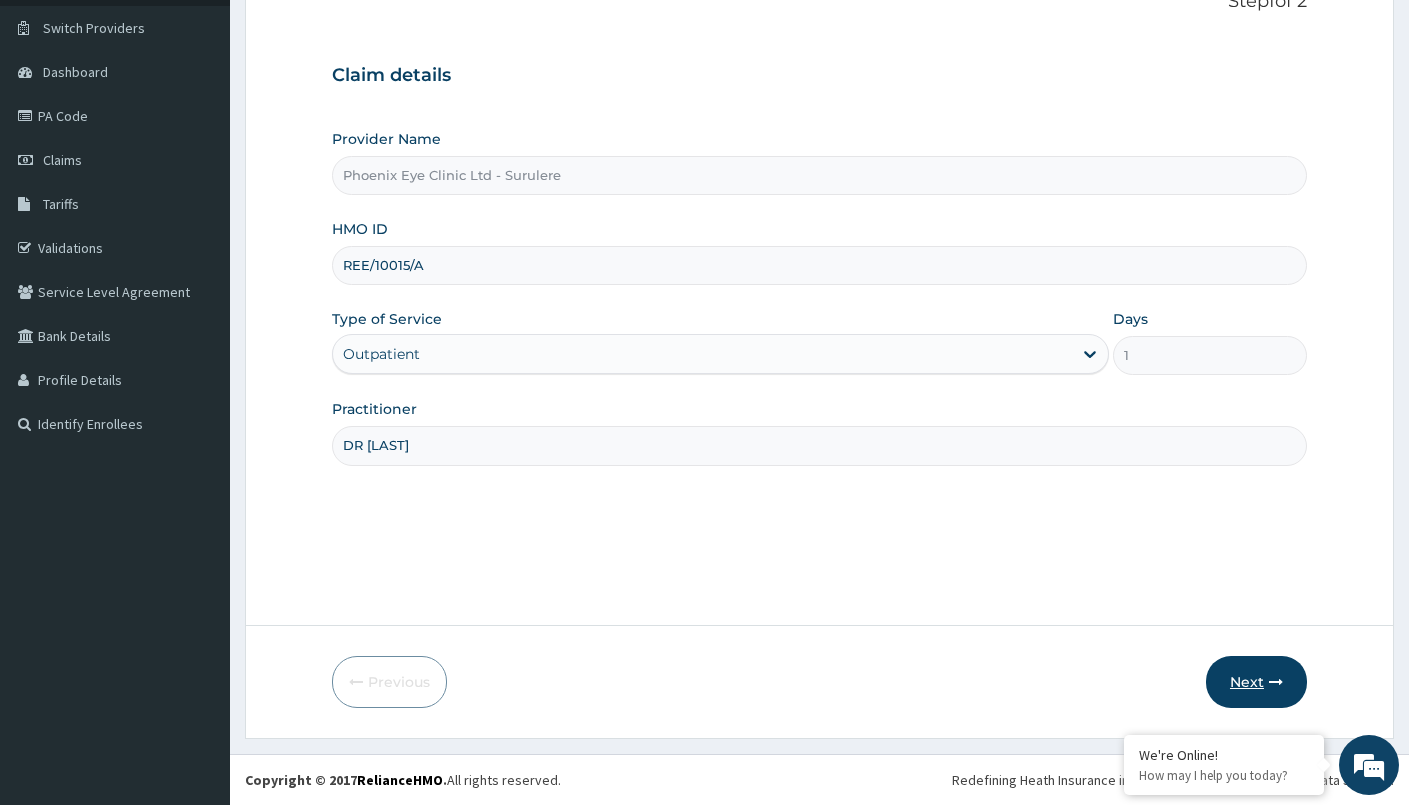 click on "Next" at bounding box center (1256, 682) 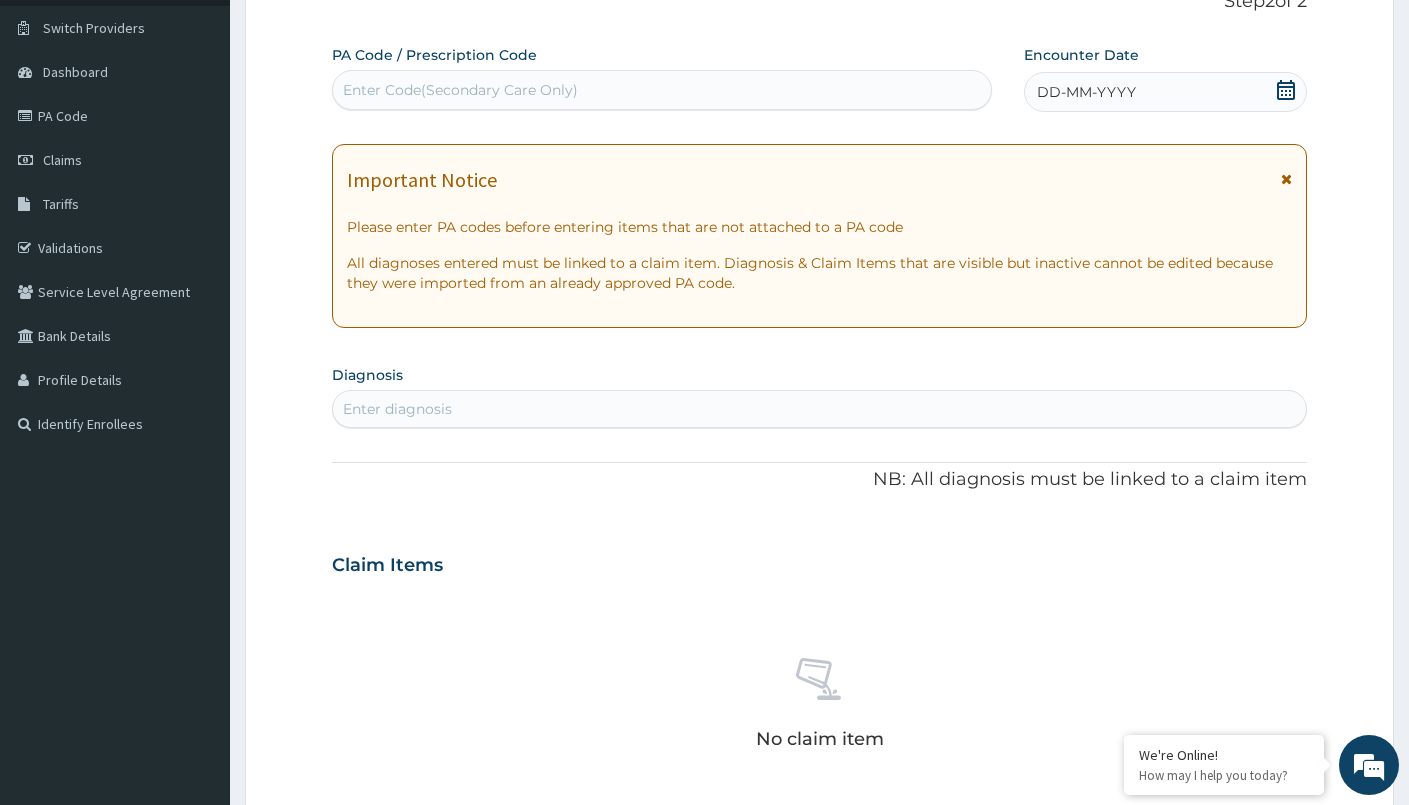 click on "Enter Code(Secondary Care Only)" at bounding box center [662, 90] 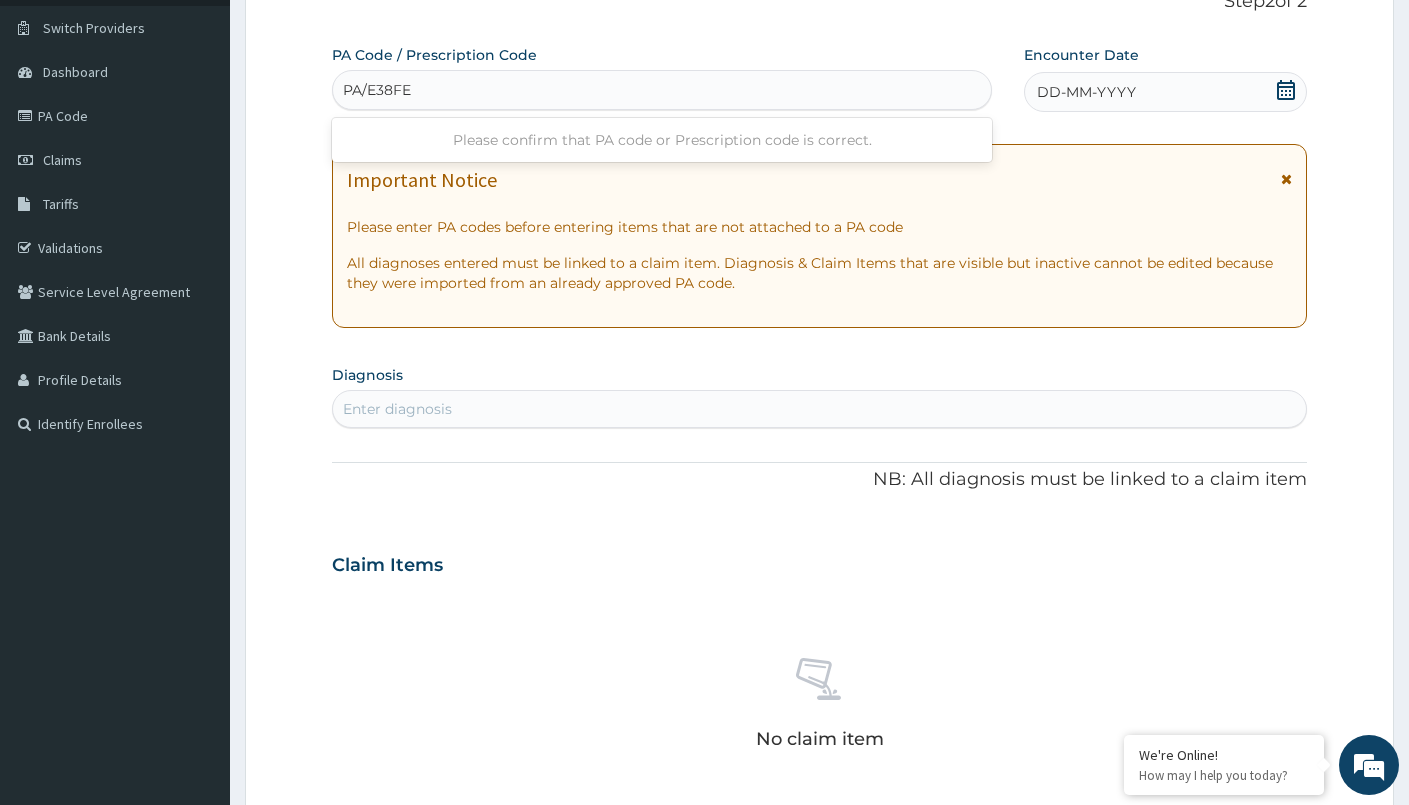 type on "PA/E38FE7" 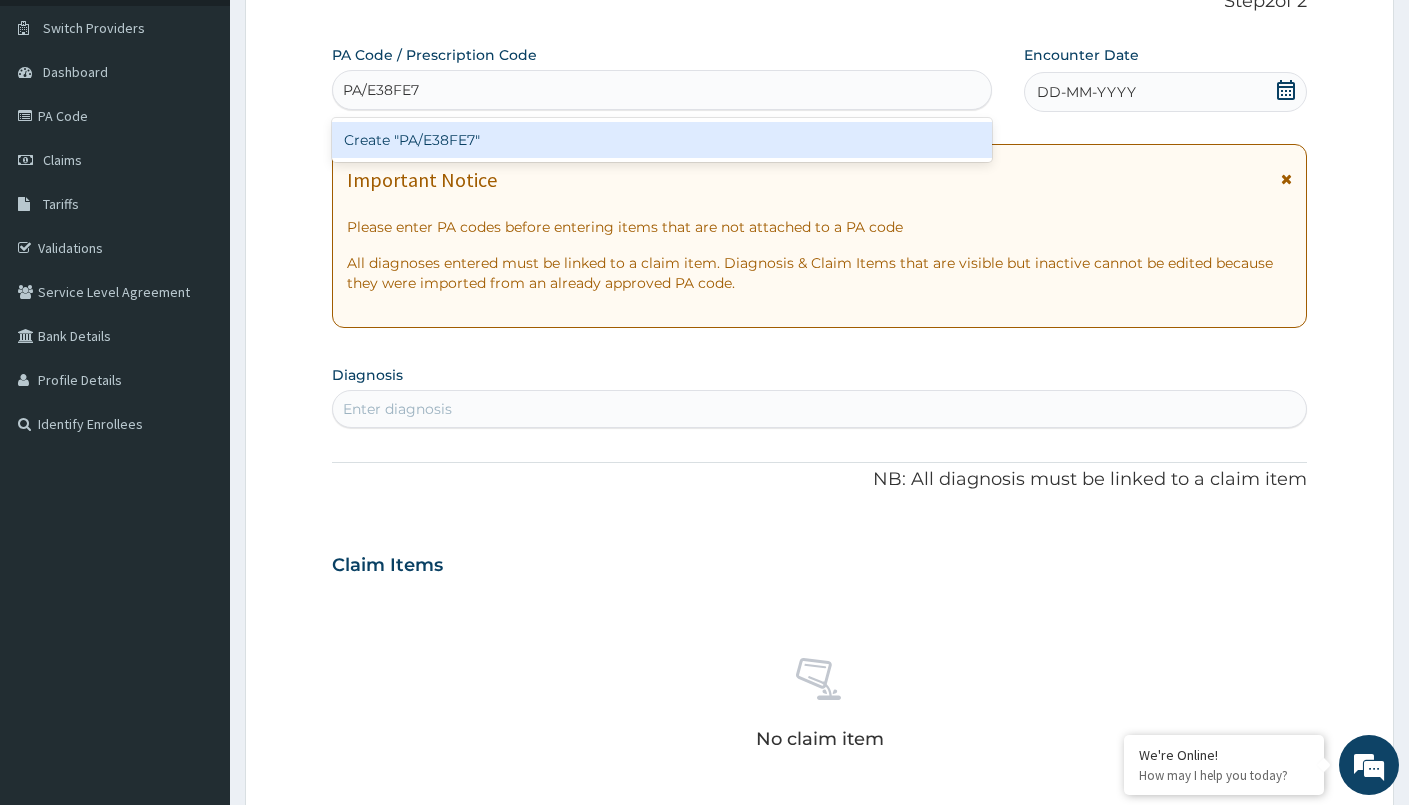 click on "Create "PA/E38FE7"" at bounding box center (662, 140) 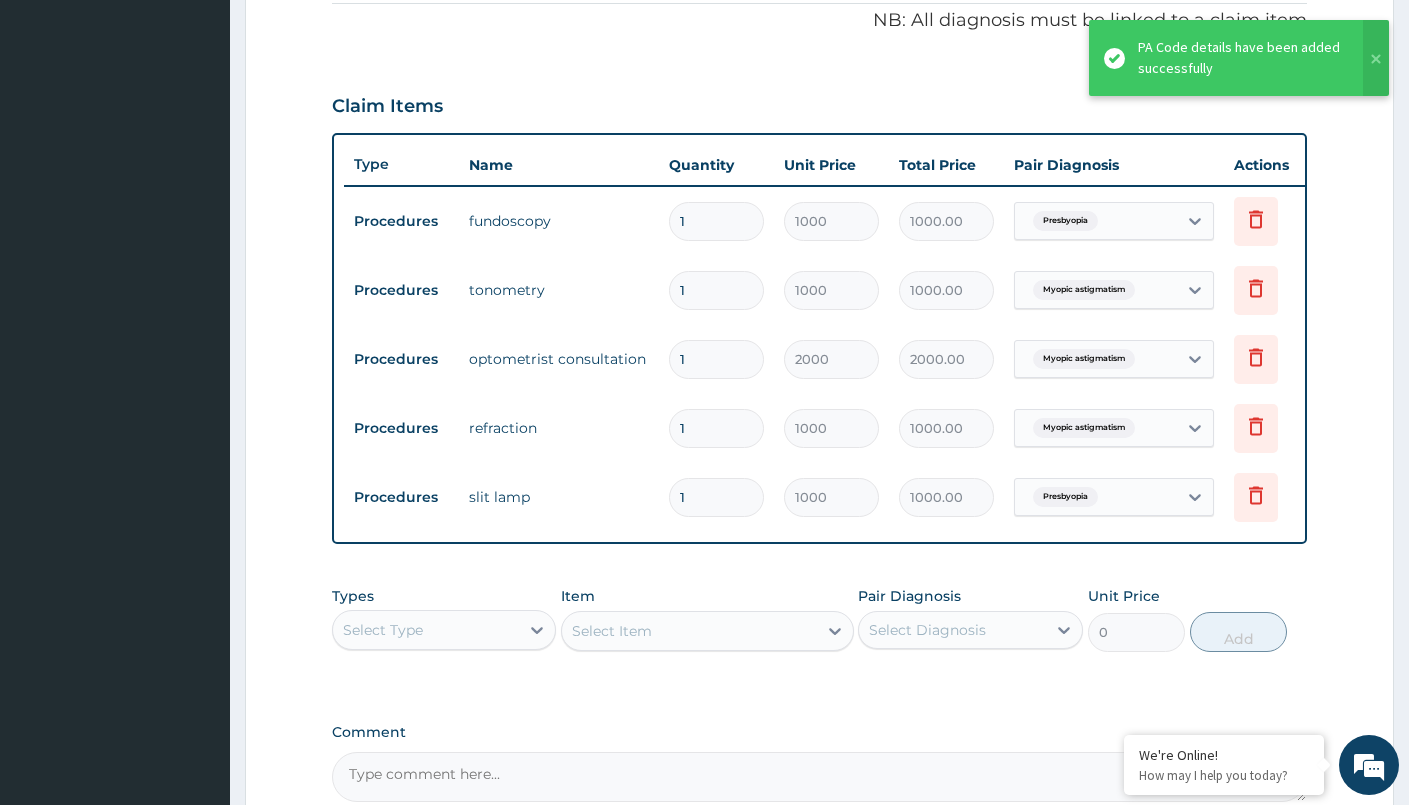 scroll, scrollTop: 631, scrollLeft: 0, axis: vertical 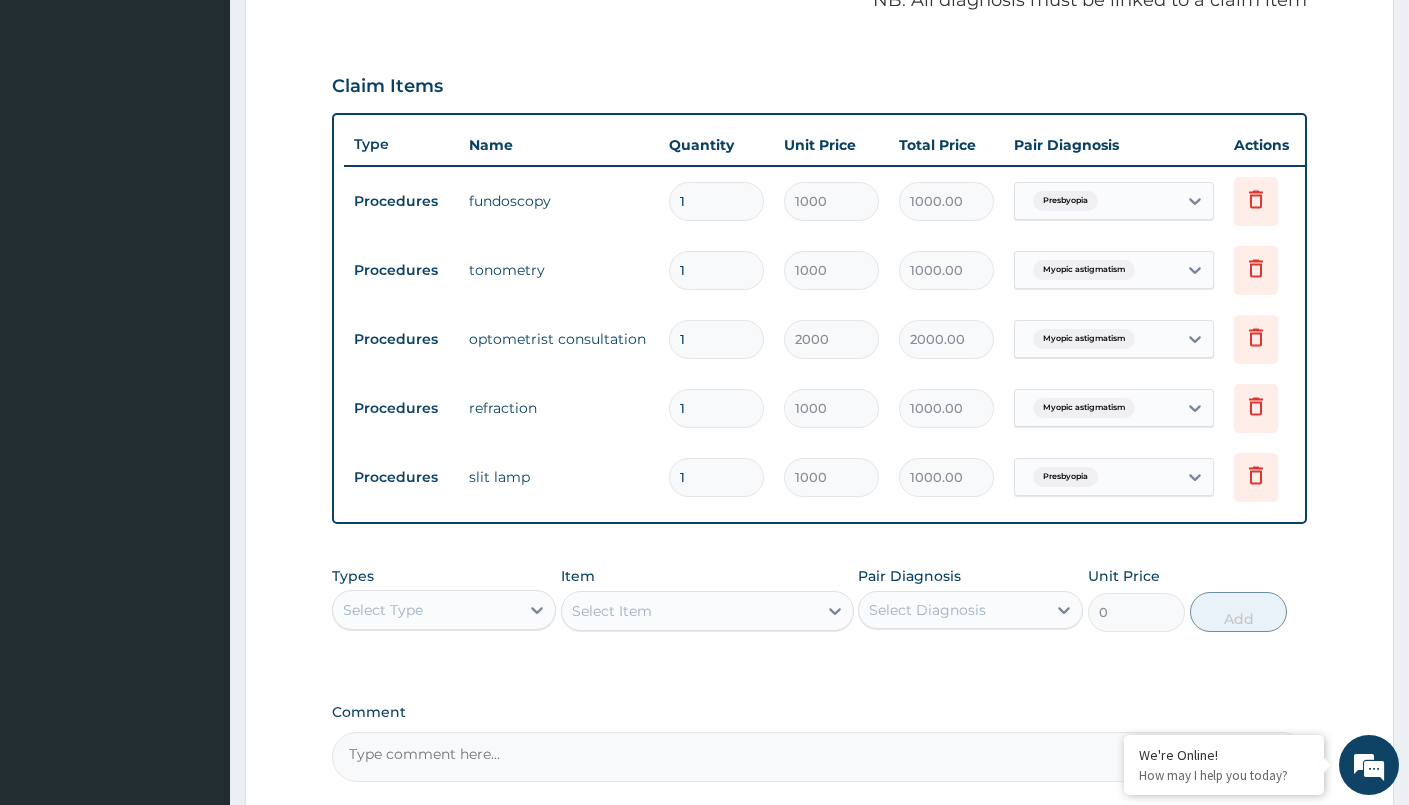 type on "0" 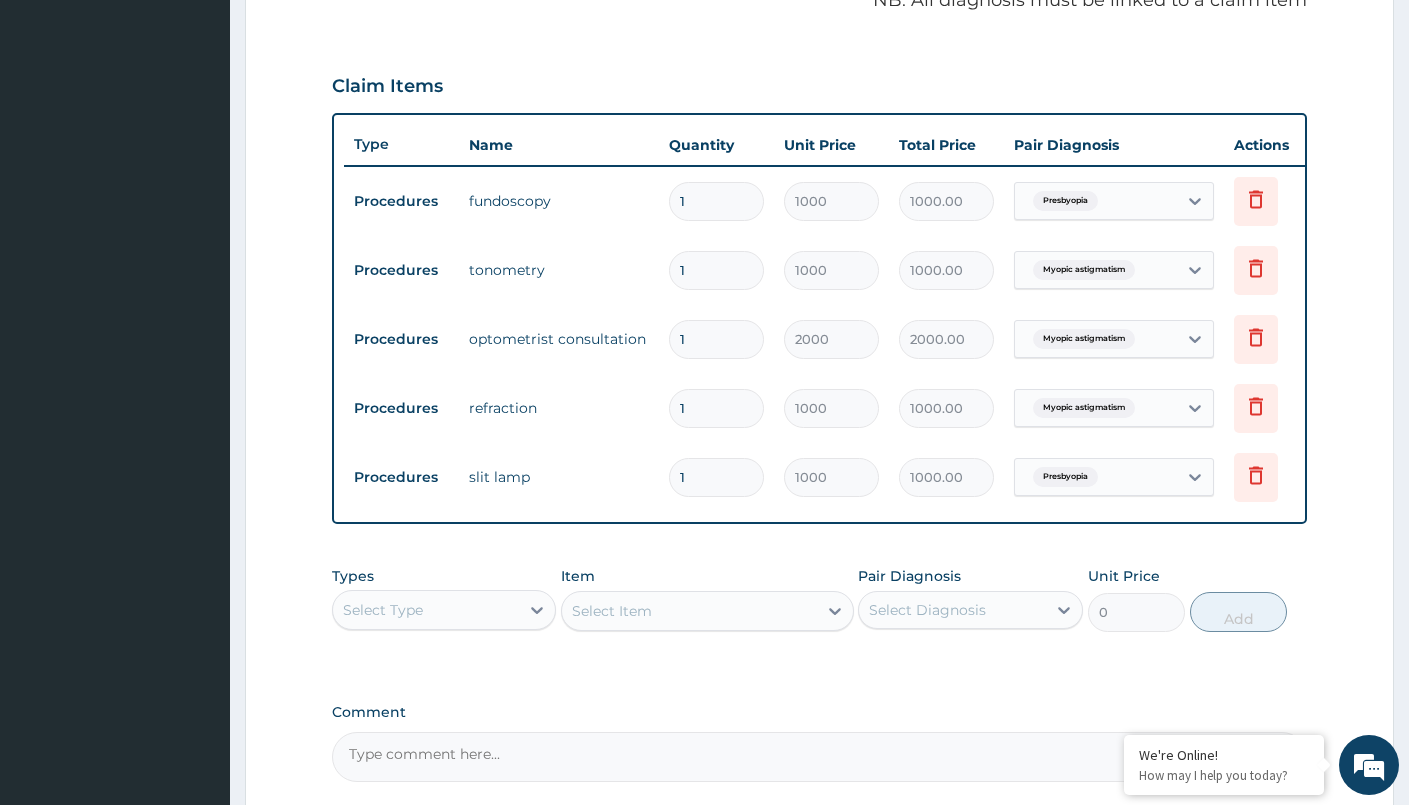 type on "0.00" 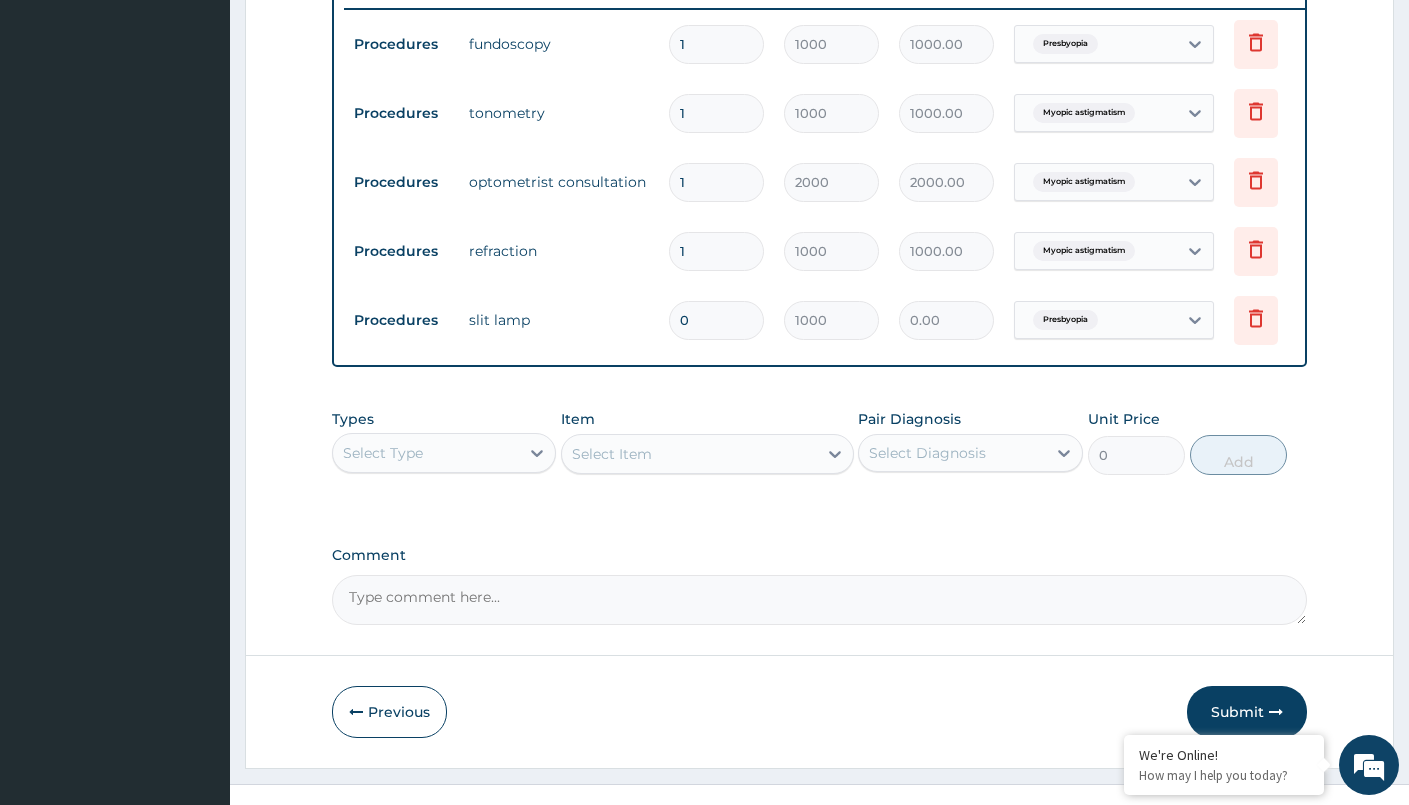 scroll, scrollTop: 833, scrollLeft: 0, axis: vertical 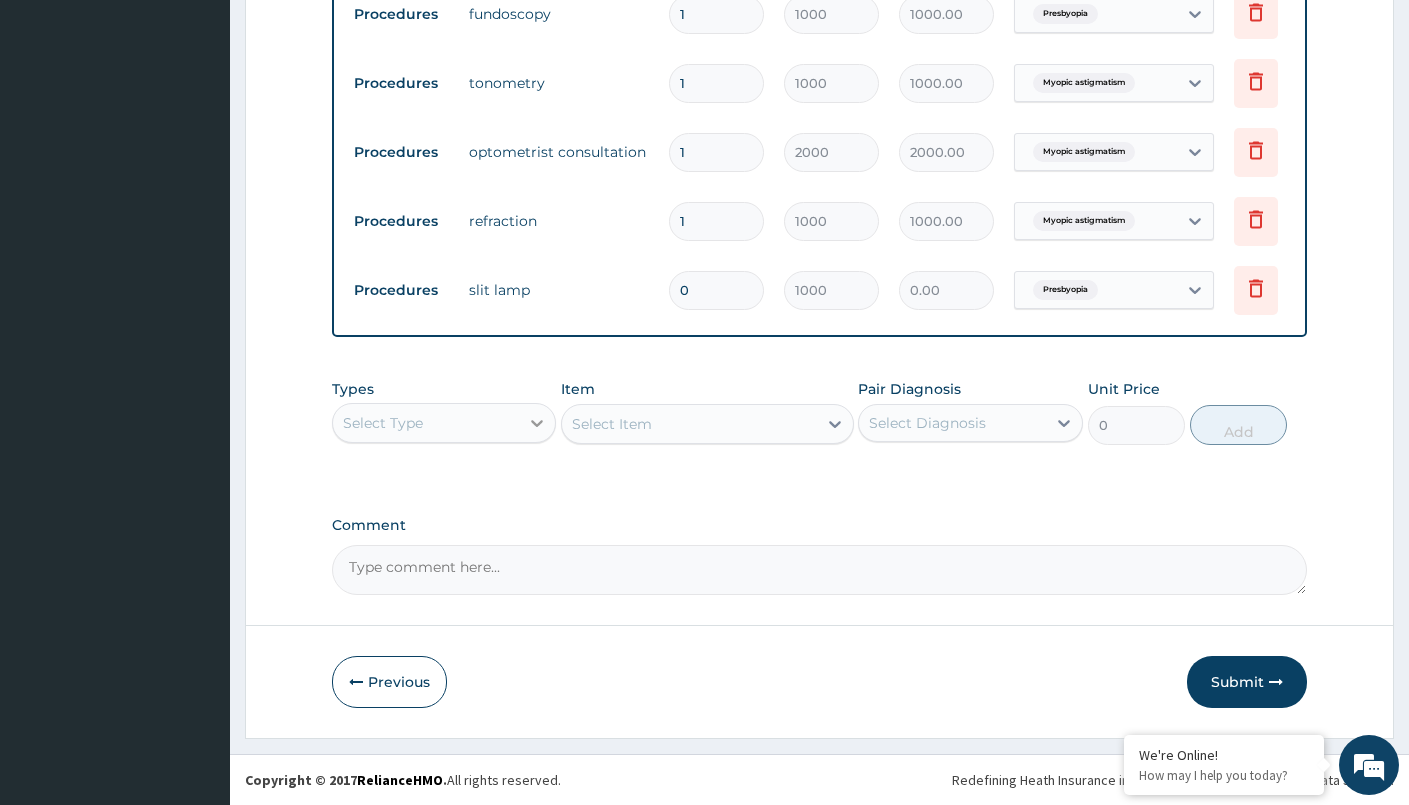 type on "0" 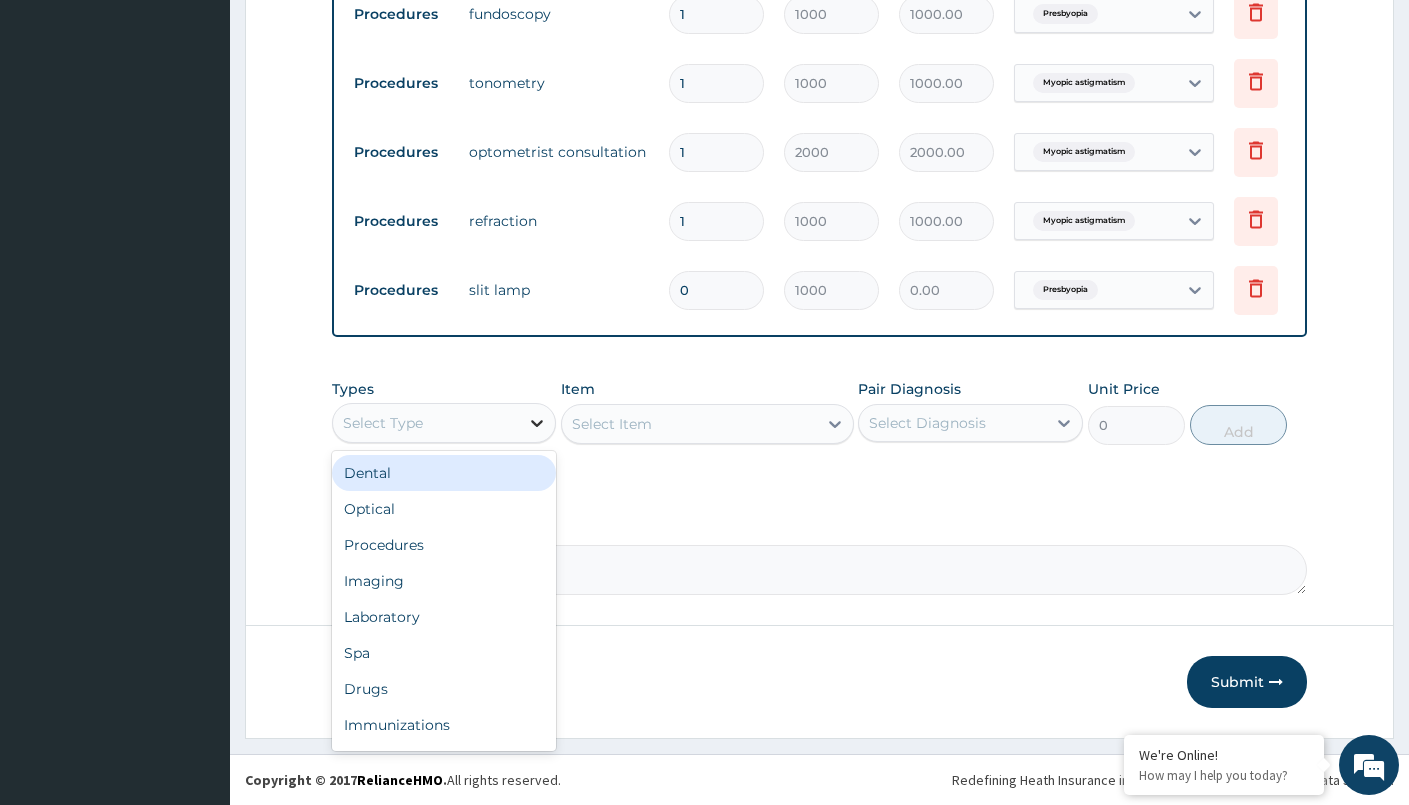 click 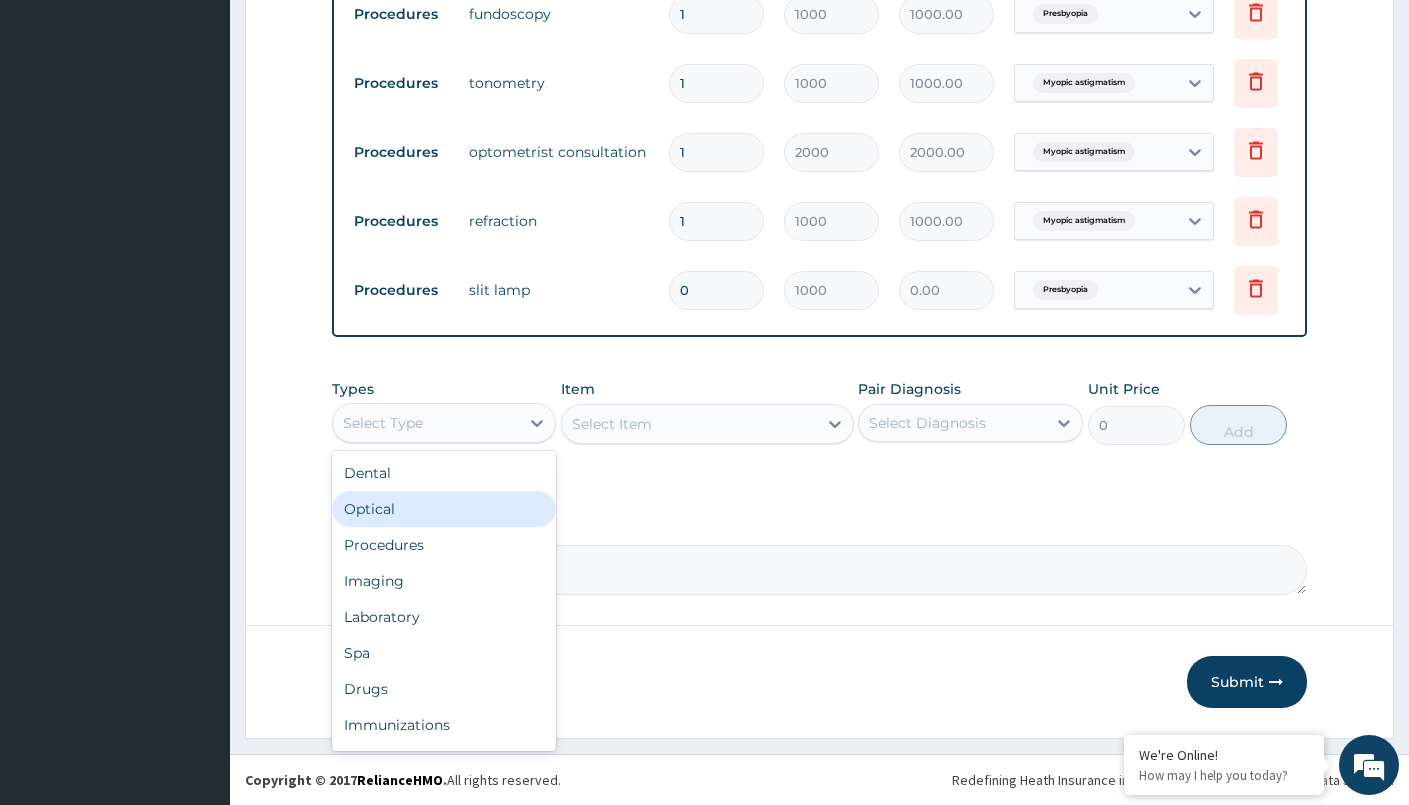 click on "Optical" at bounding box center [444, 509] 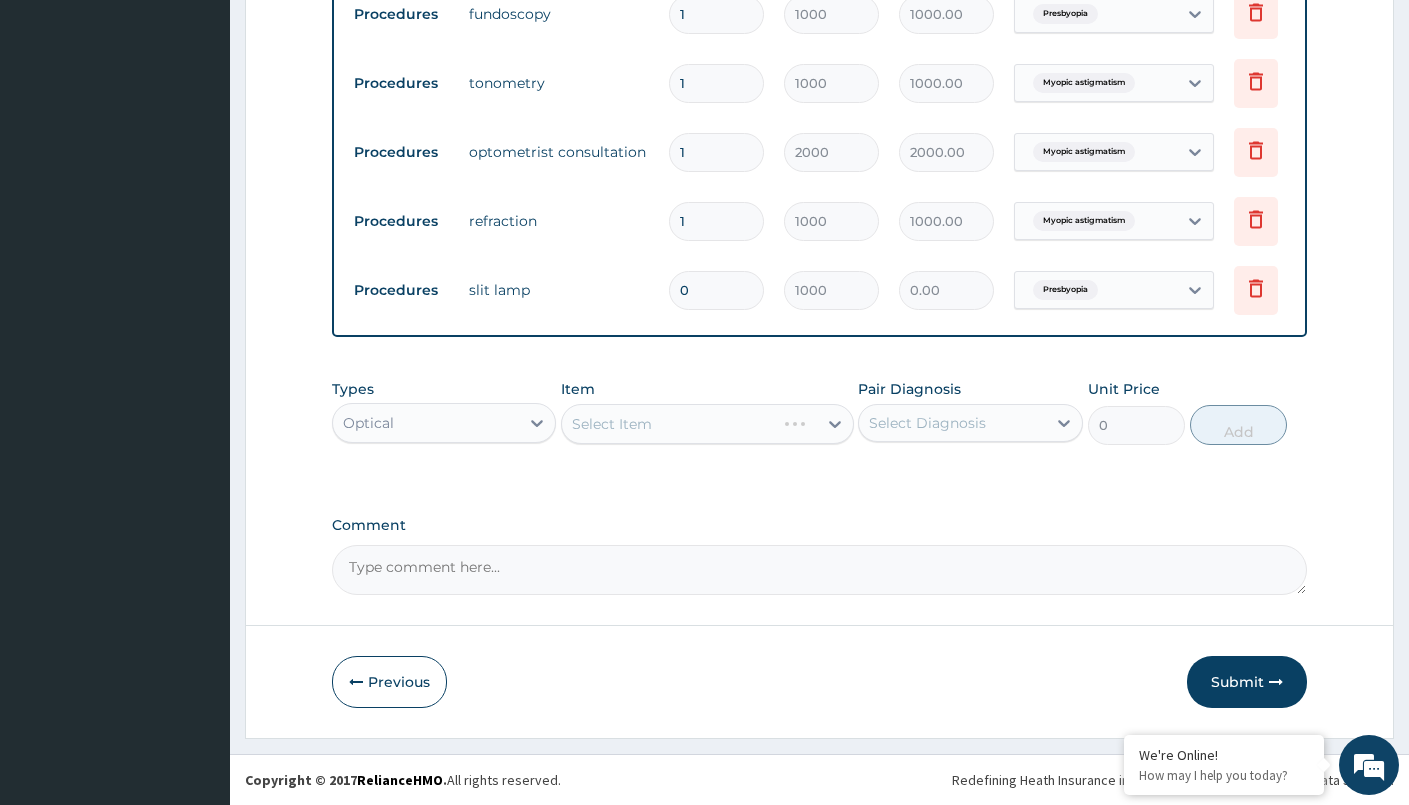 click on "Optical" at bounding box center [426, 423] 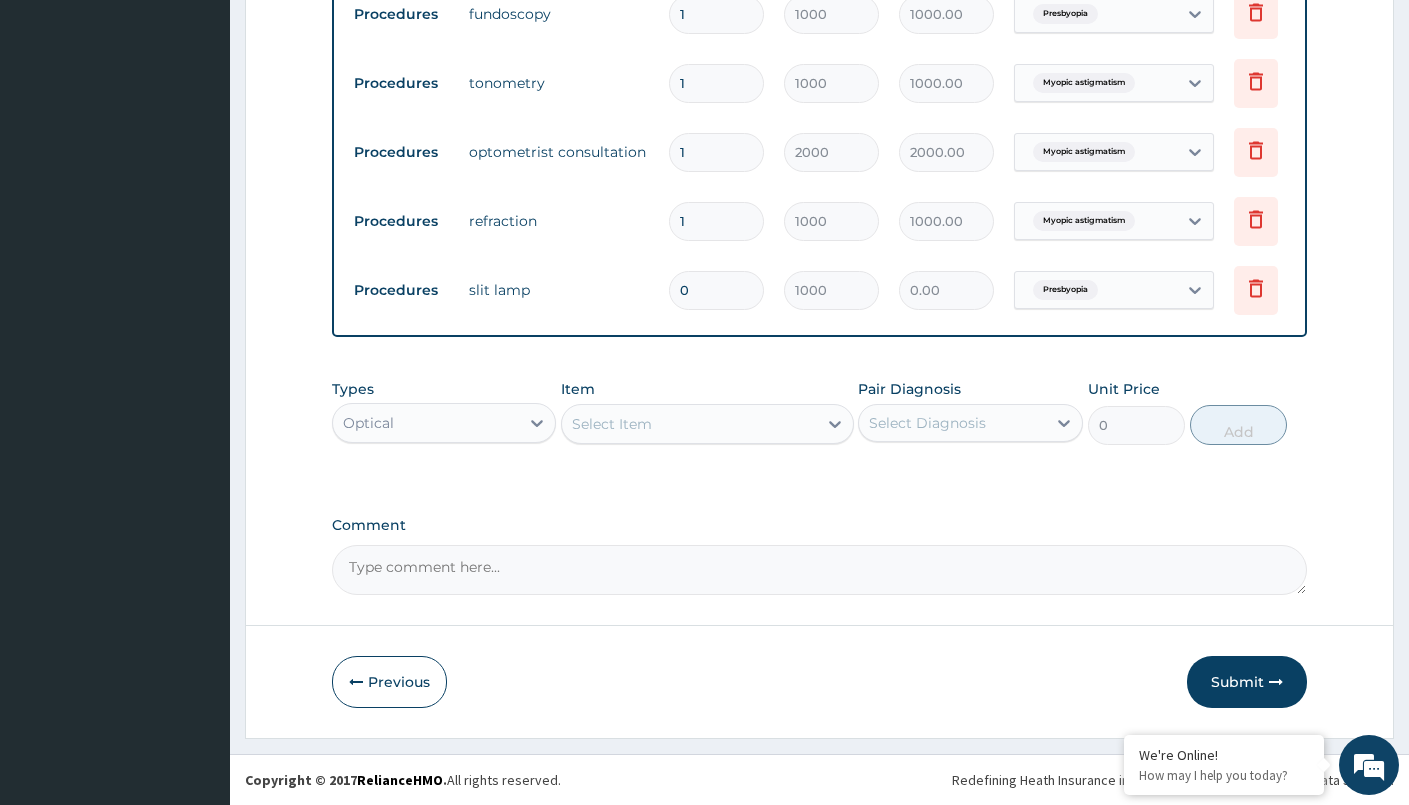 click on "Optical" at bounding box center [426, 423] 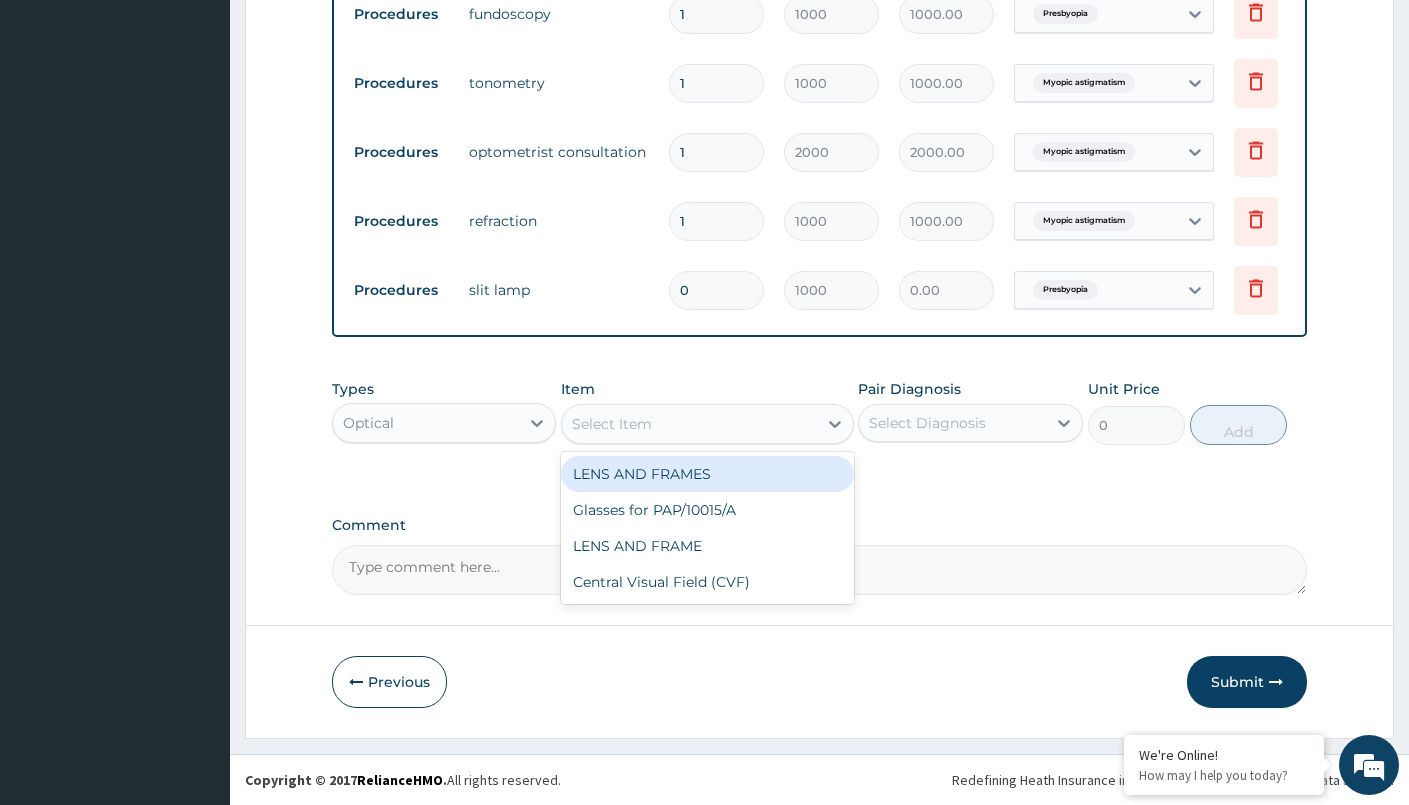 click on "Select Item" at bounding box center (689, 424) 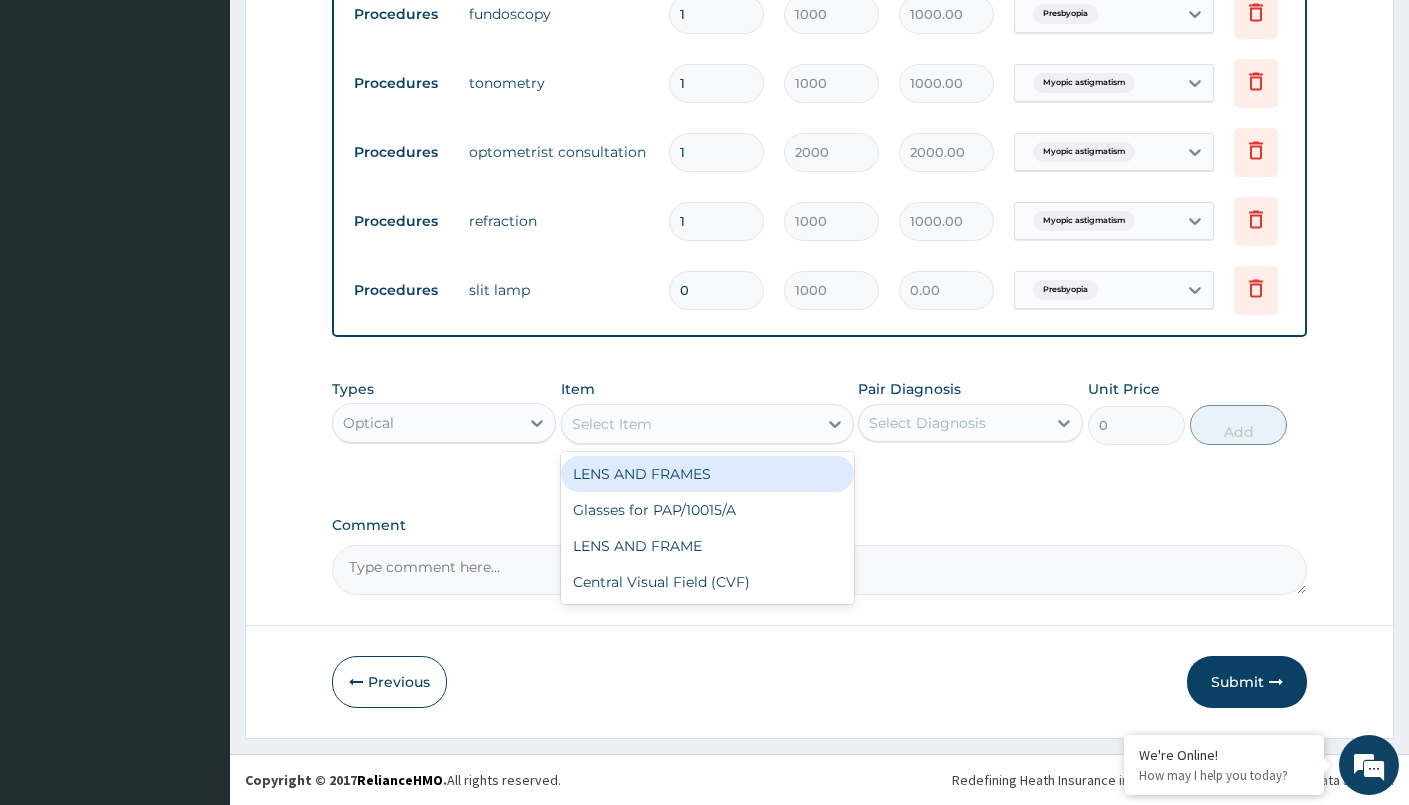 click on "LENS AND FRAMES" at bounding box center (707, 474) 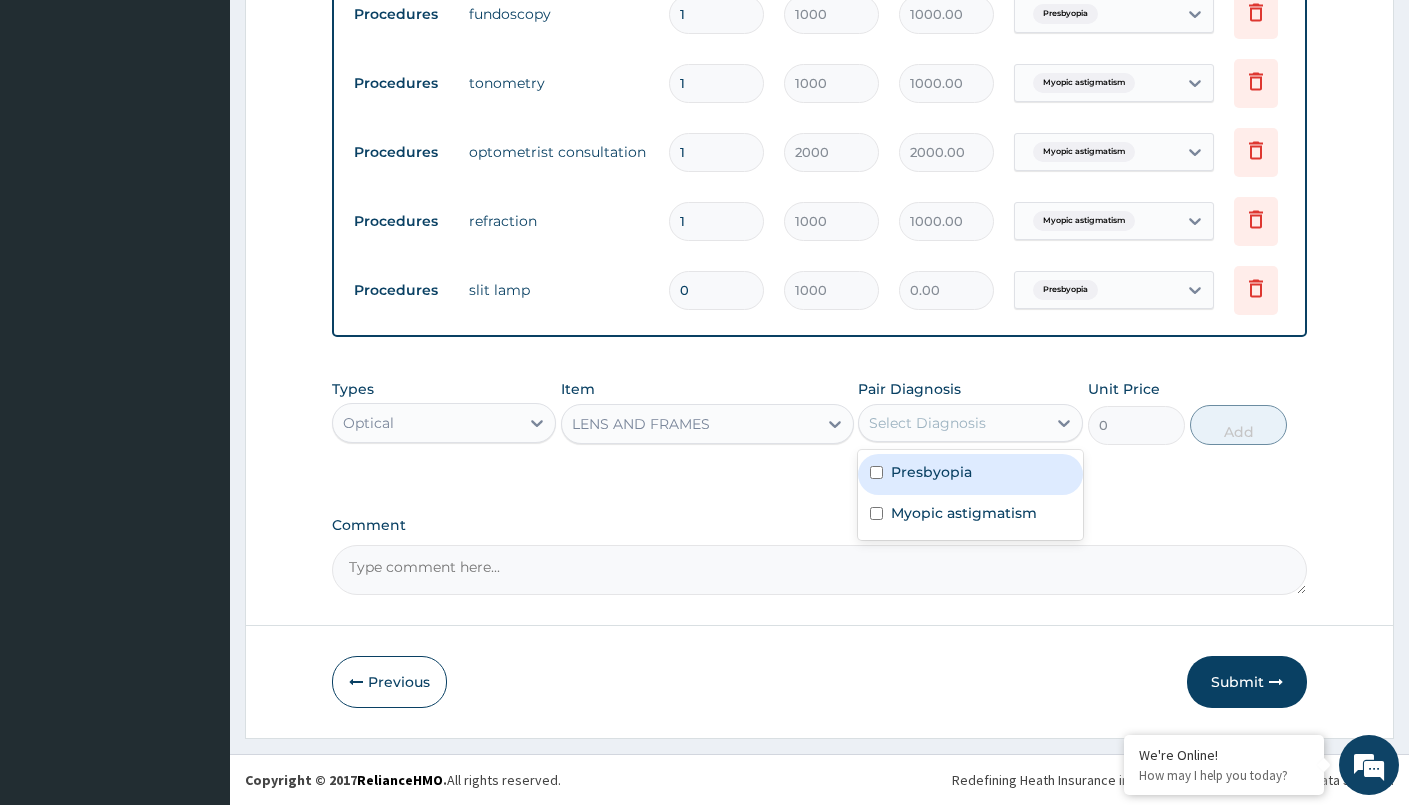 click on "Select Diagnosis" at bounding box center [927, 423] 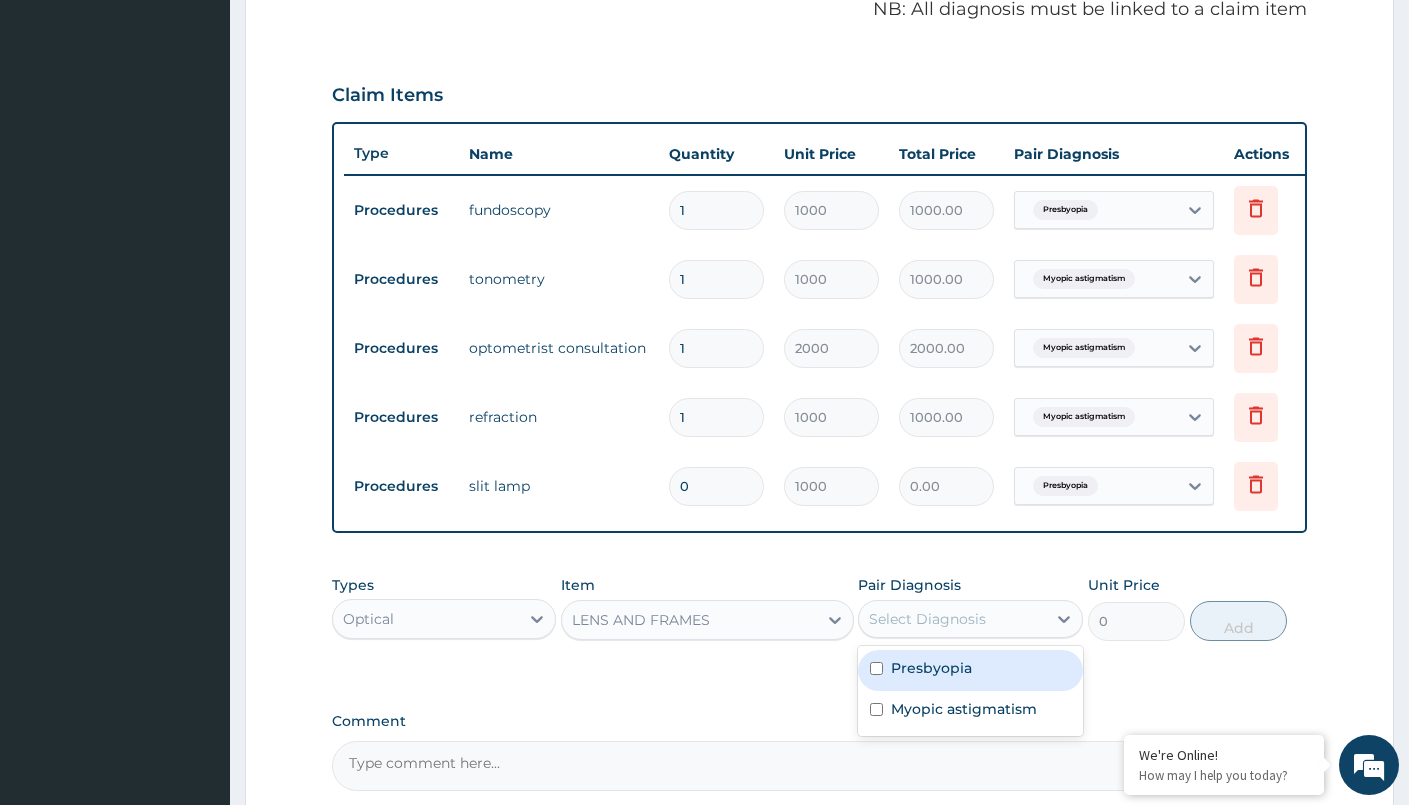 scroll, scrollTop: 633, scrollLeft: 0, axis: vertical 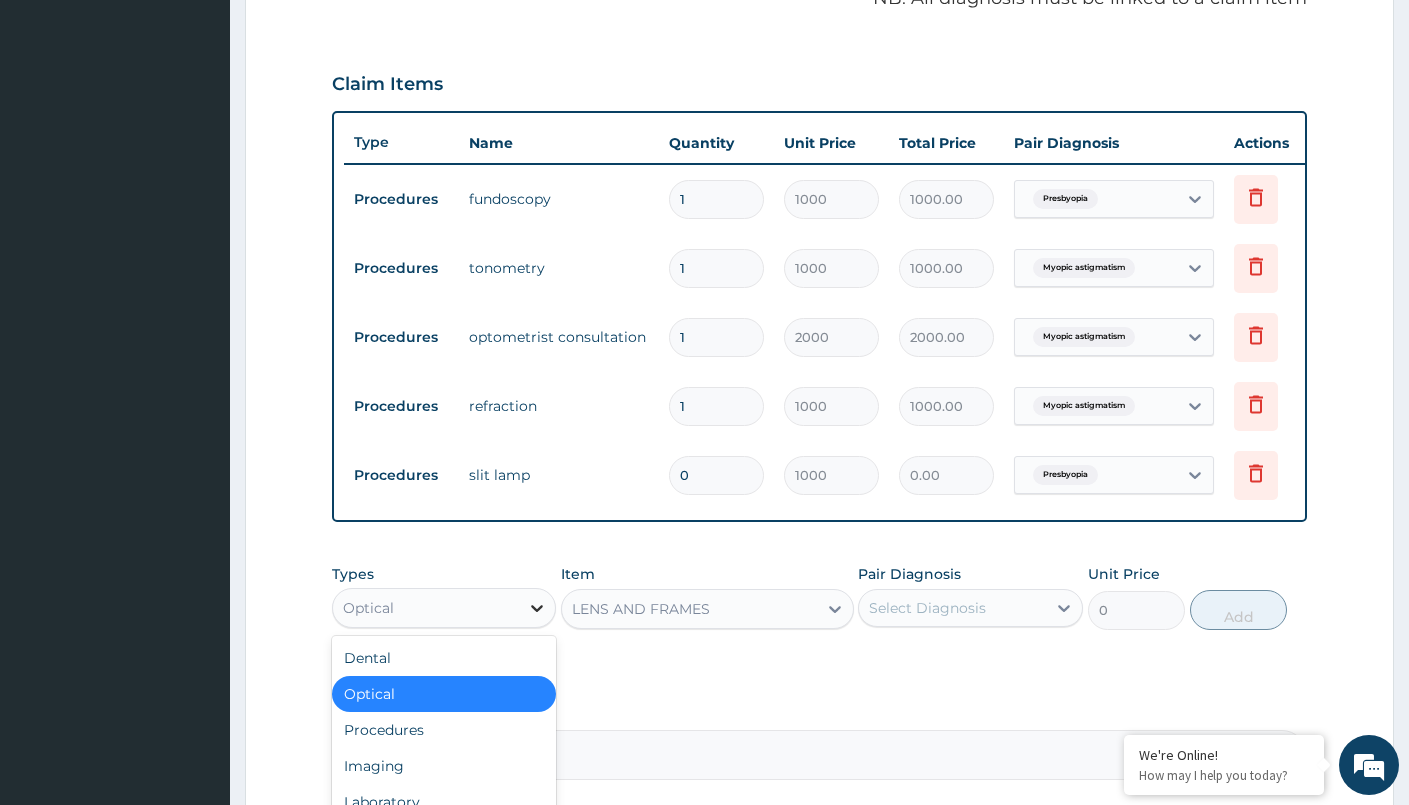 click at bounding box center (537, 608) 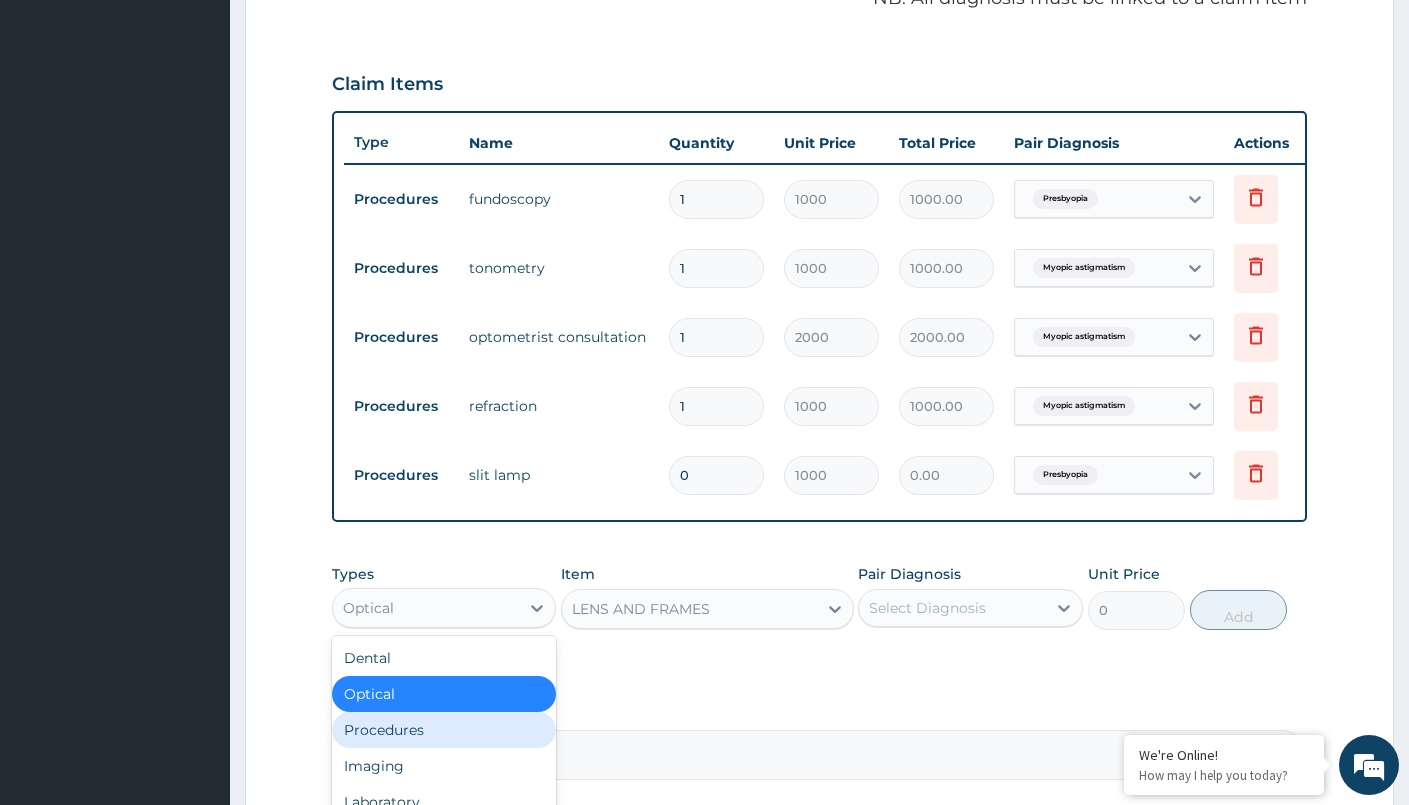 click on "Procedures" at bounding box center (444, 730) 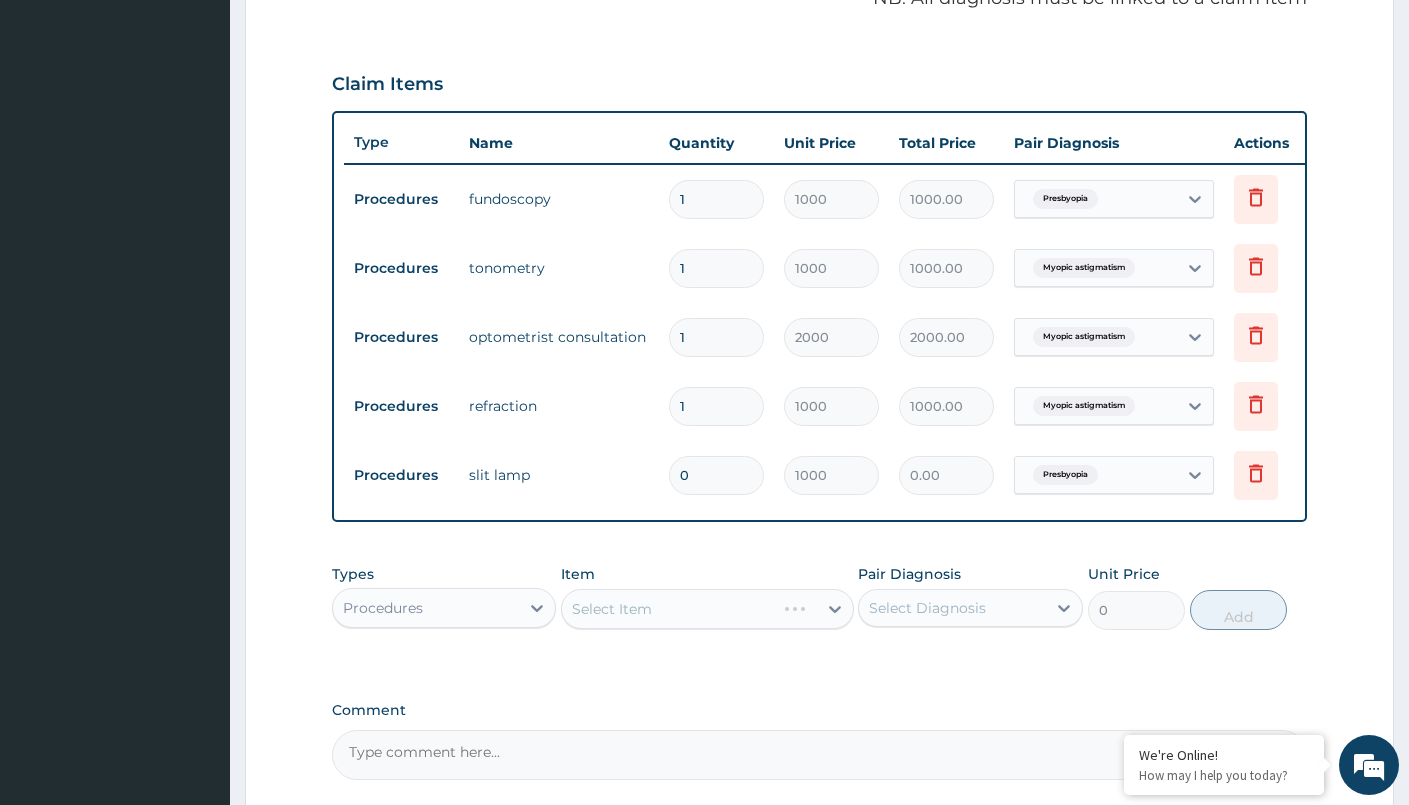click on "Comment" at bounding box center [819, 755] 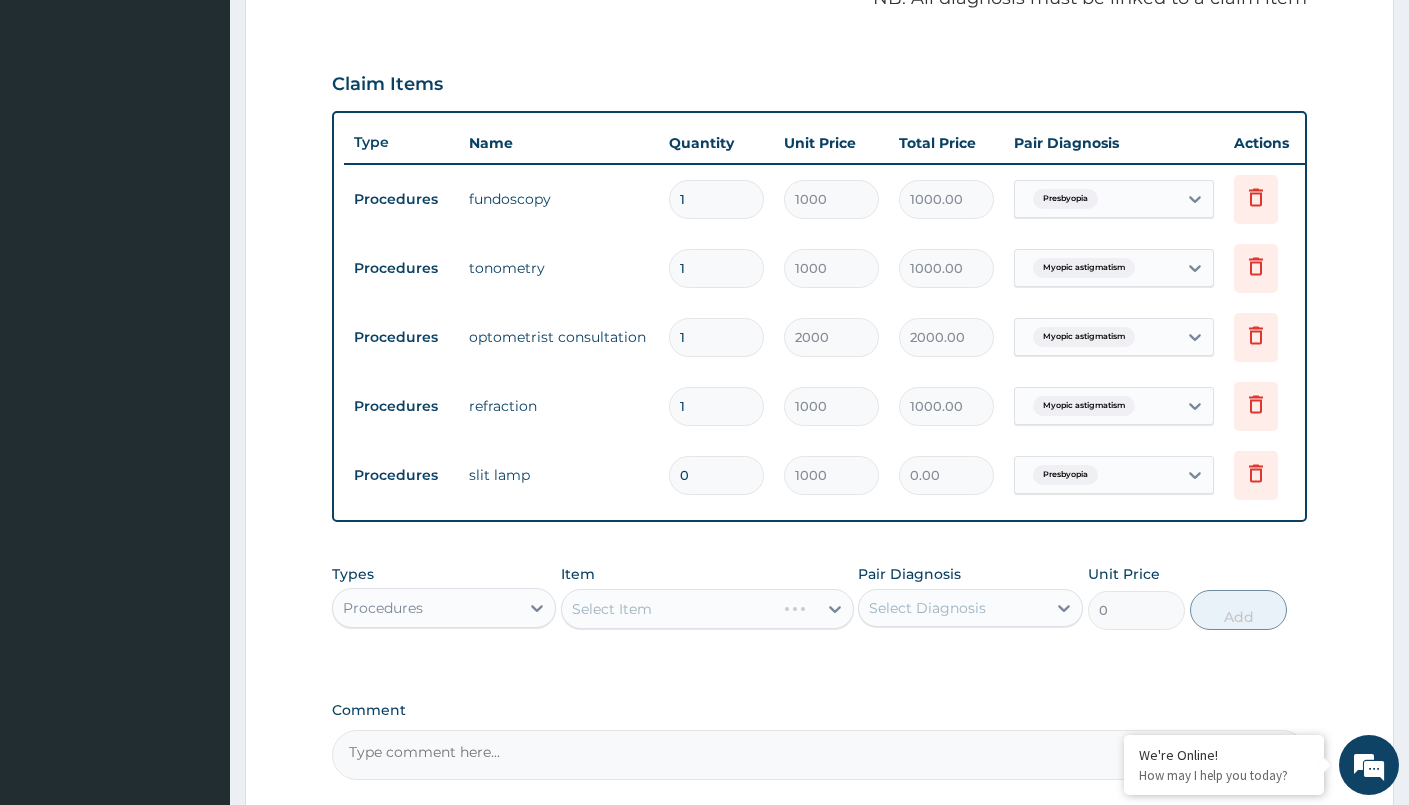 click on "Select Item" at bounding box center (707, 609) 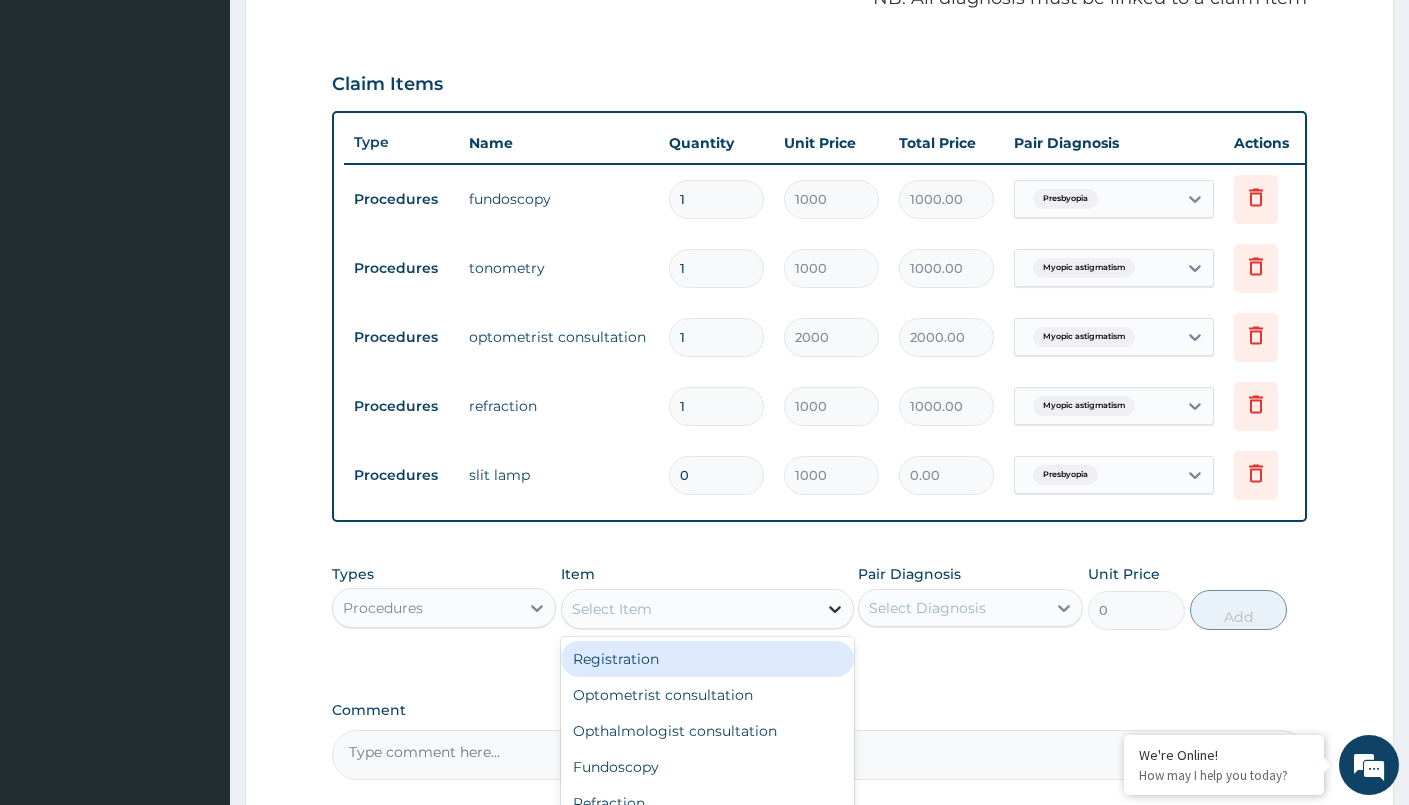 click 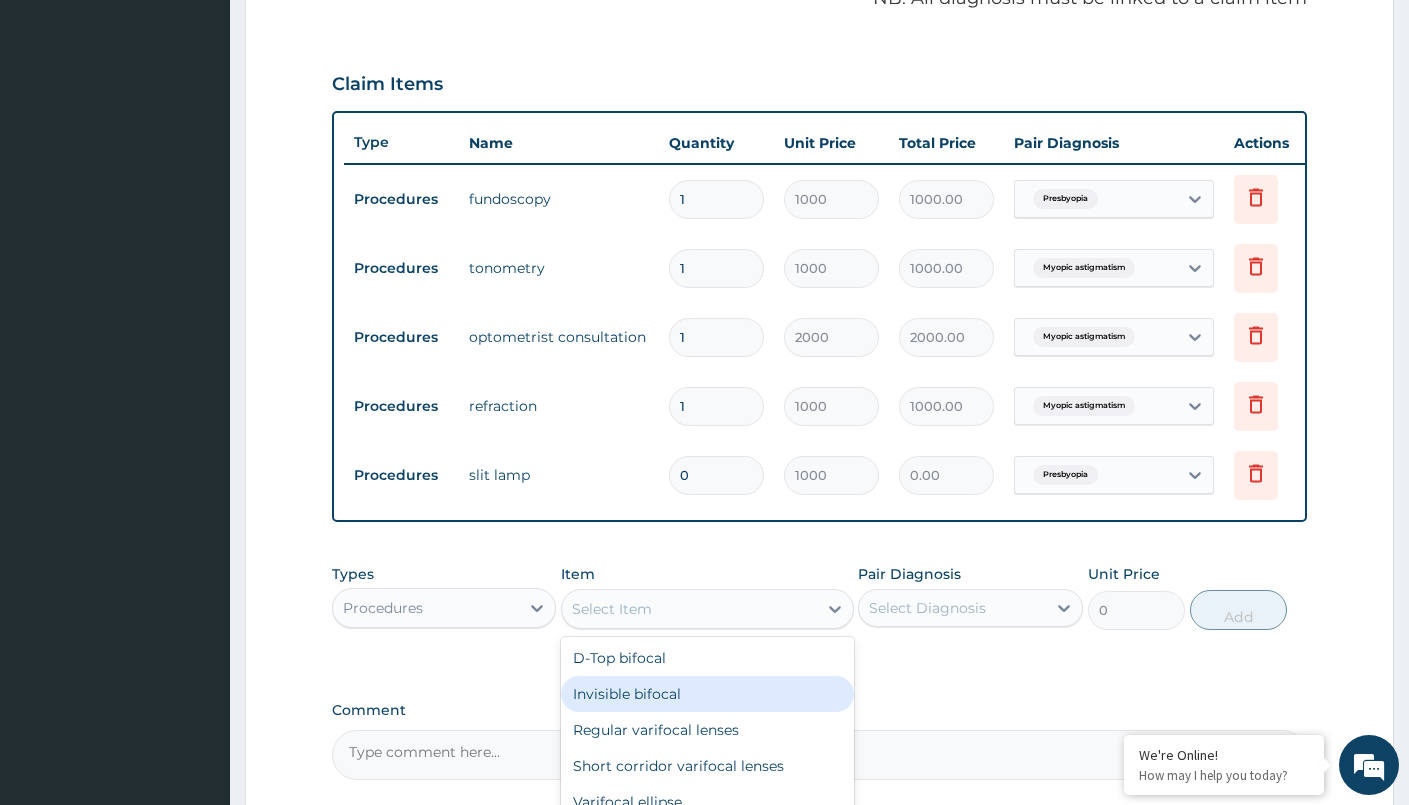 scroll, scrollTop: 1000, scrollLeft: 0, axis: vertical 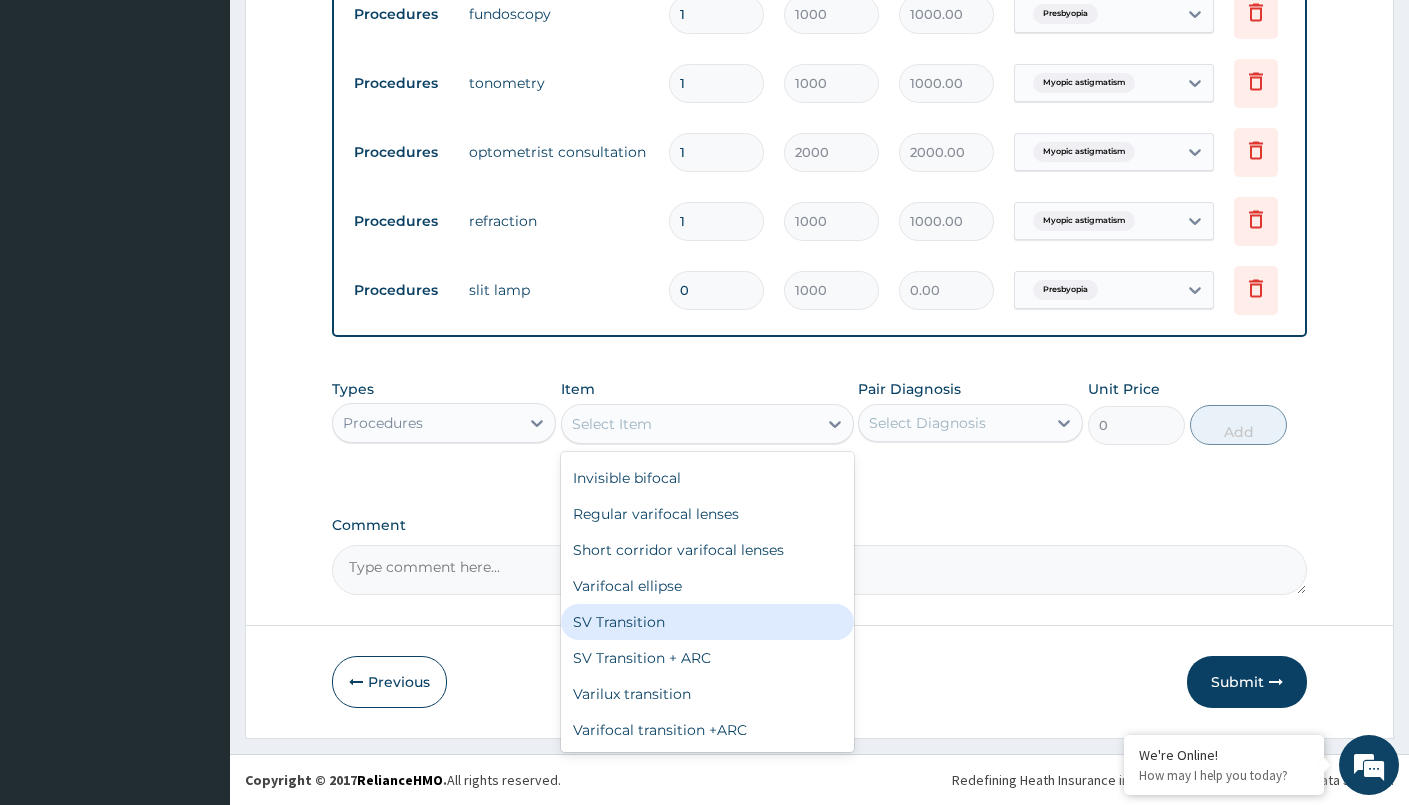 click on "SV Transition" at bounding box center (707, 622) 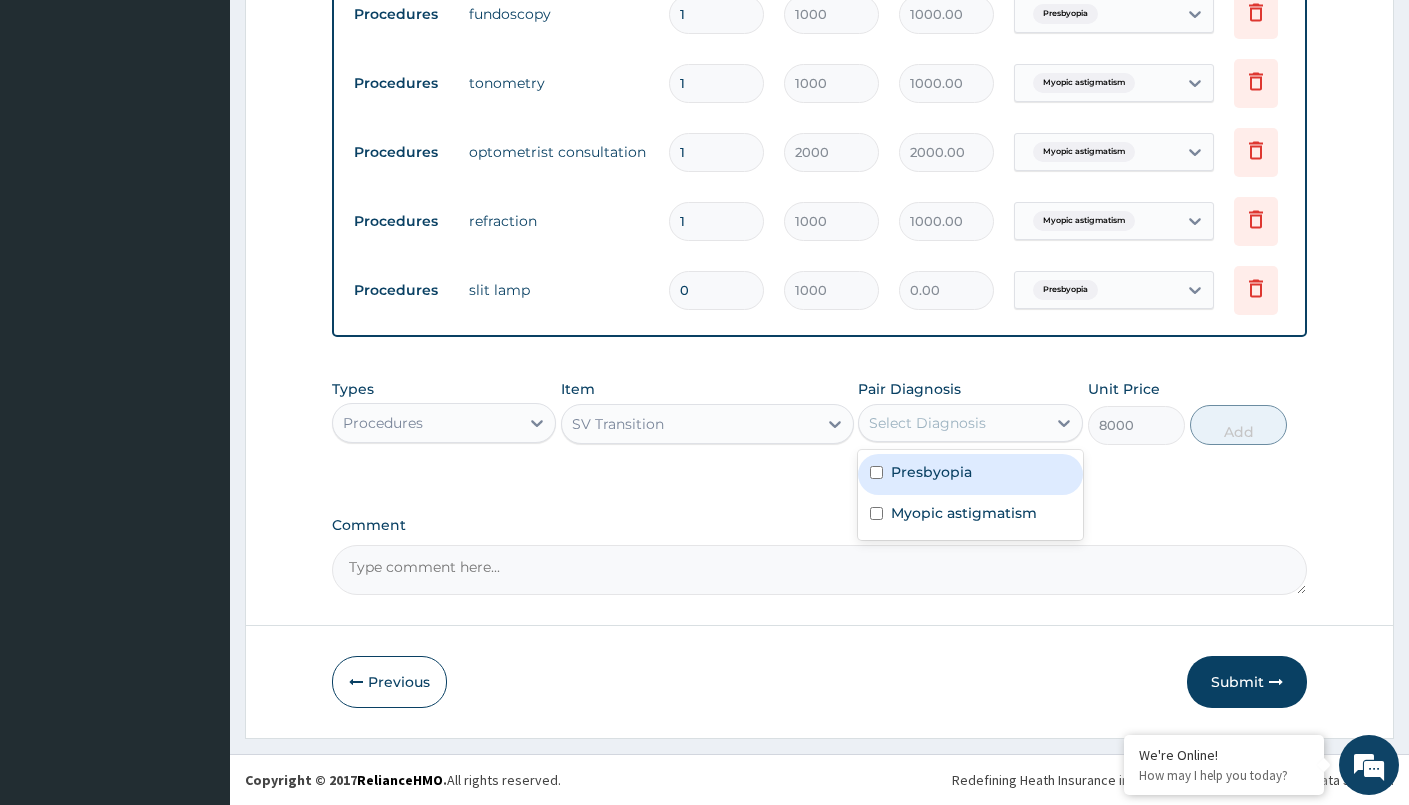 click on "Select Diagnosis" at bounding box center (927, 423) 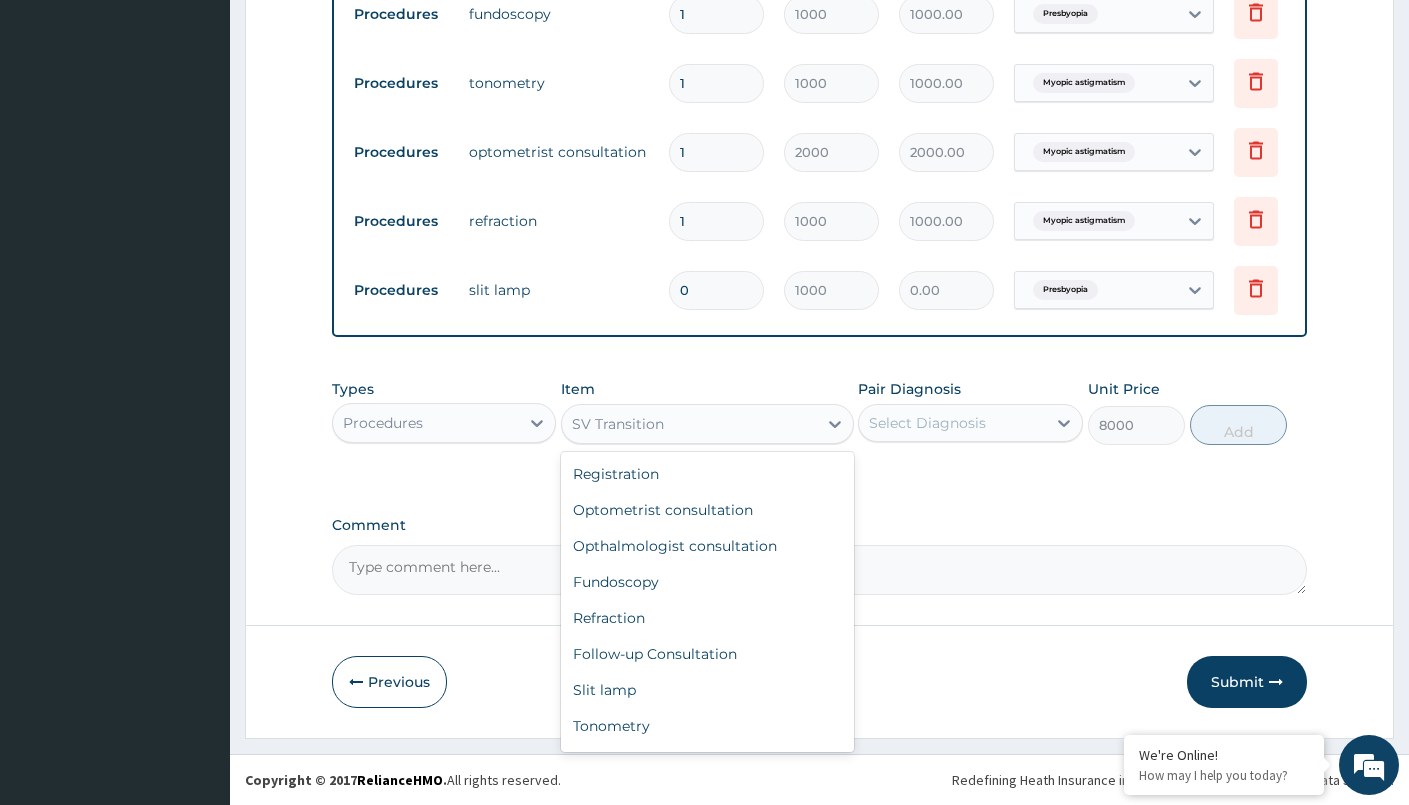 click on "SV Transition" at bounding box center [689, 424] 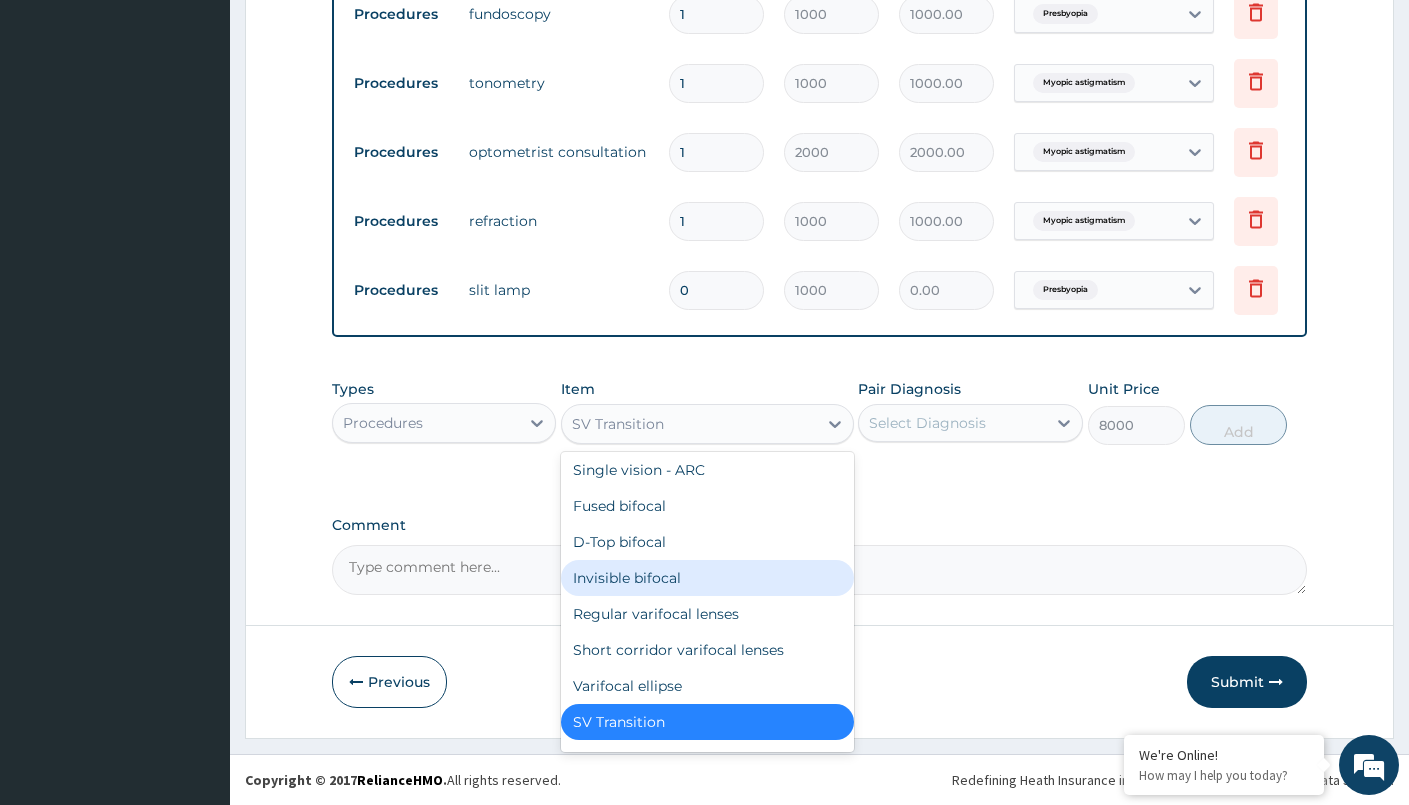 scroll, scrollTop: 1004, scrollLeft: 0, axis: vertical 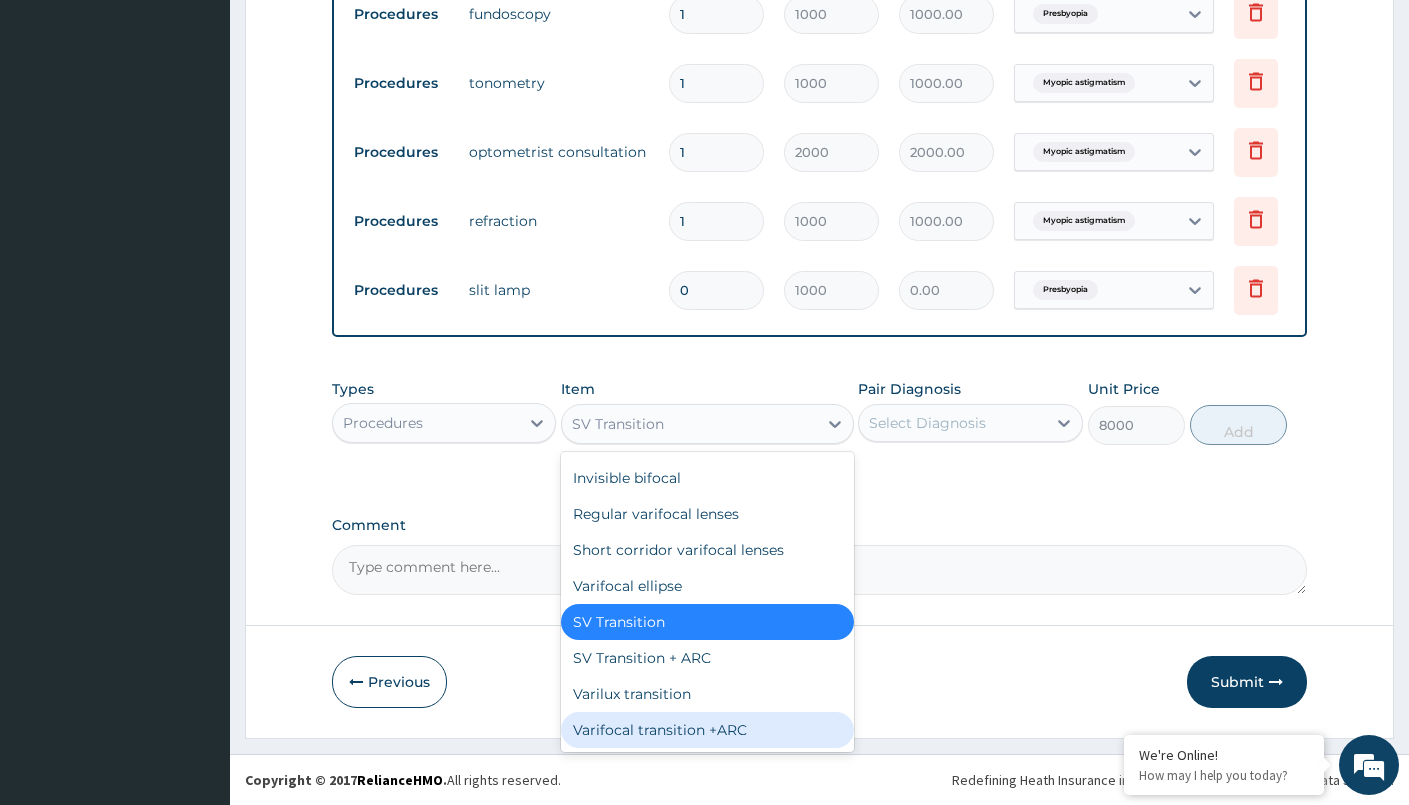 click on "Varifocal transition +ARC" at bounding box center (707, 730) 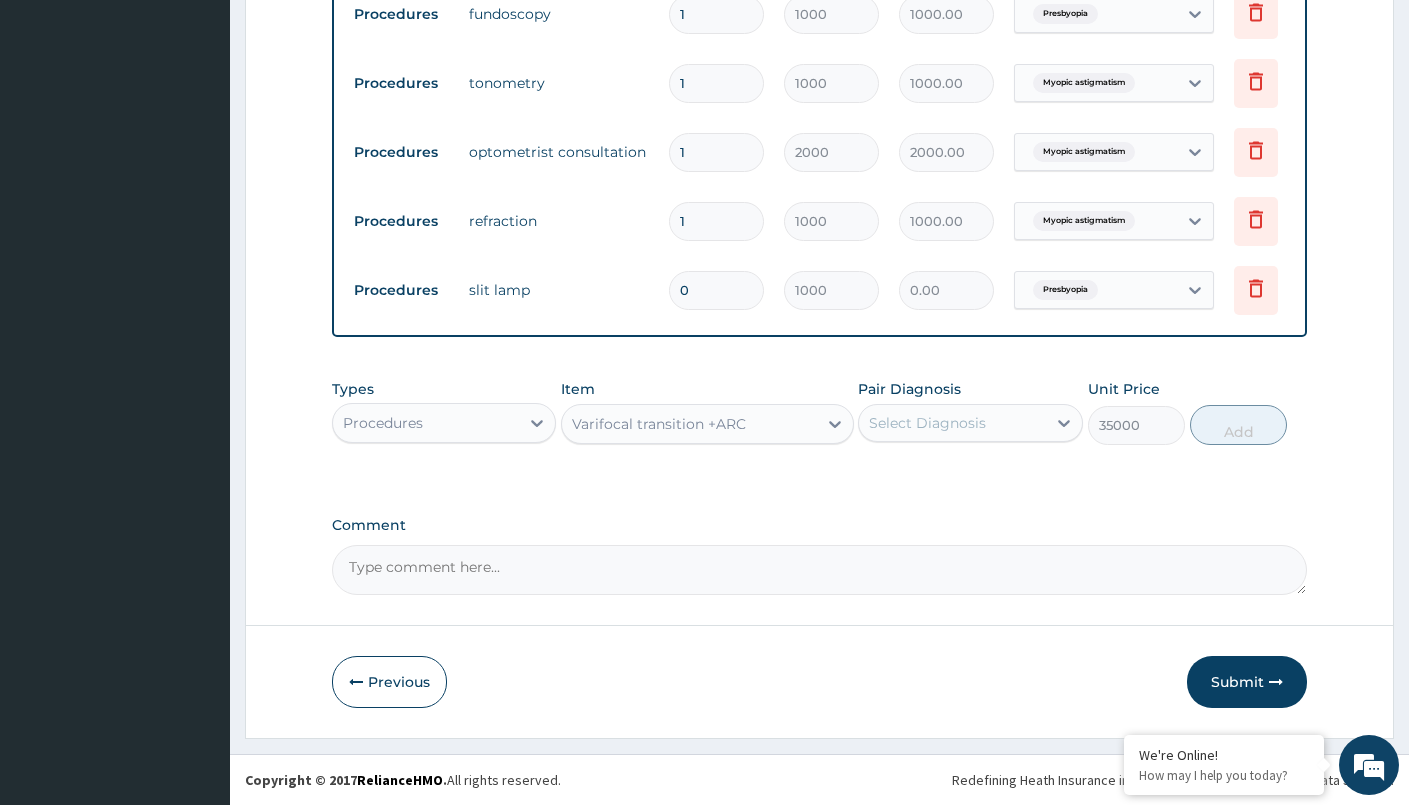 click on "Step  2  of 2 PA Code / Prescription Code PA/E38FE7 Encounter Date 01-08-2025 Important Notice Please enter PA codes before entering items that are not attached to a PA code   All diagnoses entered must be linked to a claim item. Diagnosis & Claim Items that are visible but inactive cannot be edited because they were imported from an already approved PA code. Diagnosis Presbyopia confirmed Myopic astigmatism confirmed NB: All diagnosis must be linked to a claim item Claim Items Type Name Quantity Unit Price Total Price Pair Diagnosis Actions Procedures fundoscopy 1 1000 1000.00 Presbyopia Delete Procedures tonometry 1 1000 1000.00 Myopic astigmatism Delete Procedures optometrist consultation 1 2000 2000.00 Myopic astigmatism Delete Procedures refraction 1 1000 1000.00 Myopic astigmatism Delete Procedures slit lamp 0 1000 0.00 Presbyopia Delete Types Procedures Item option Varifocal transition +ARC, selected.   Select is focused ,type to refine list, press Down to open the menu,  Varifocal transition +ARC Add" at bounding box center [819, 13] 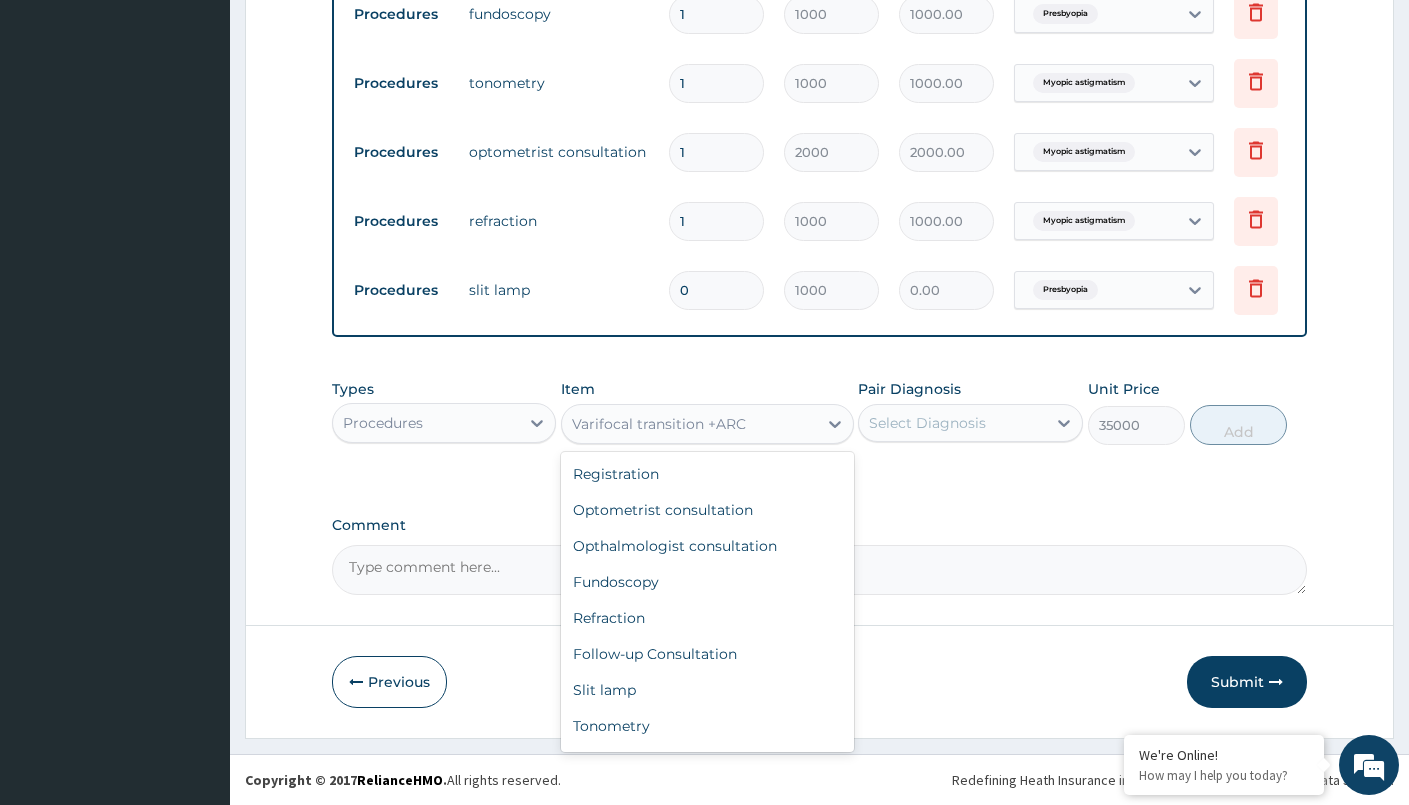 click on "Varifocal transition +ARC" at bounding box center [689, 424] 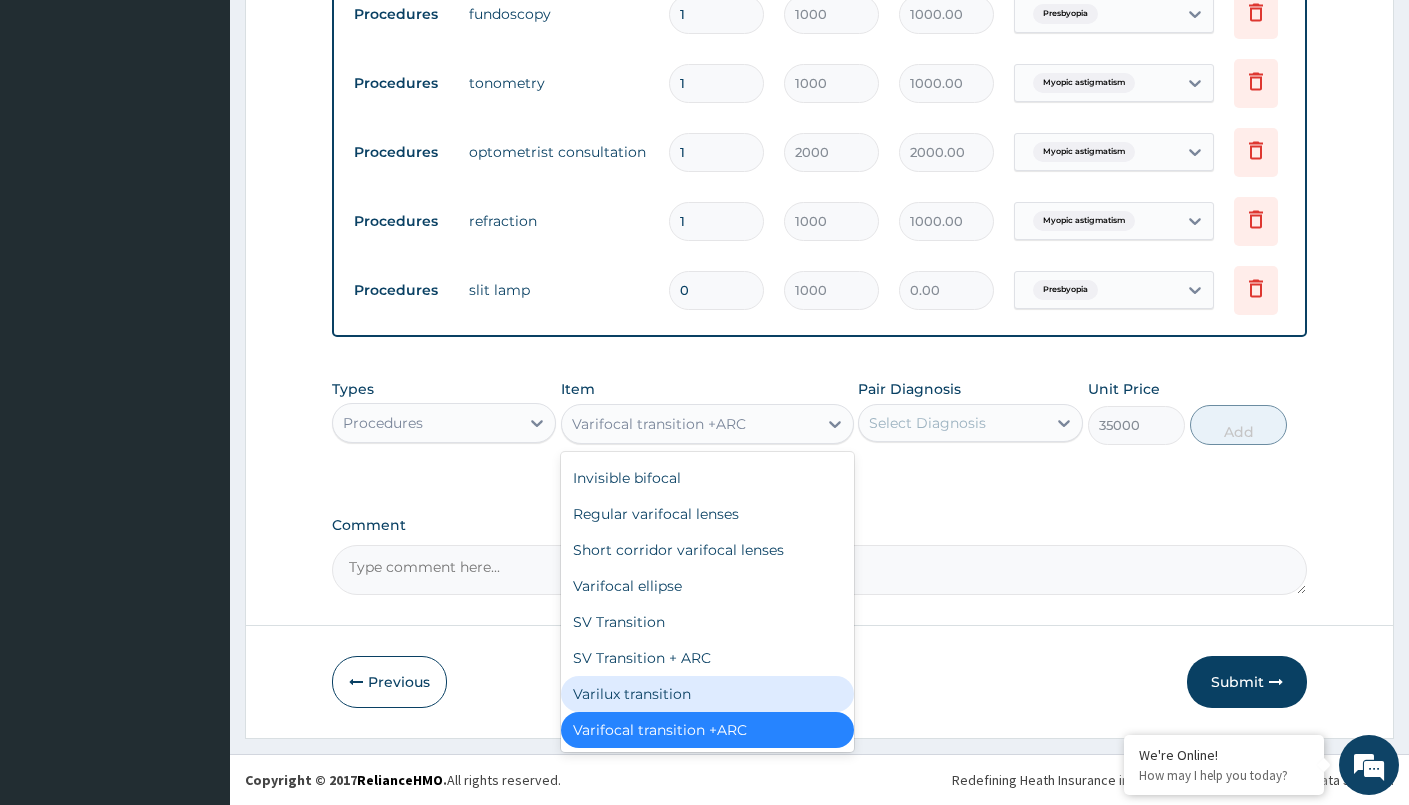 click on "Varilux transition" at bounding box center [707, 694] 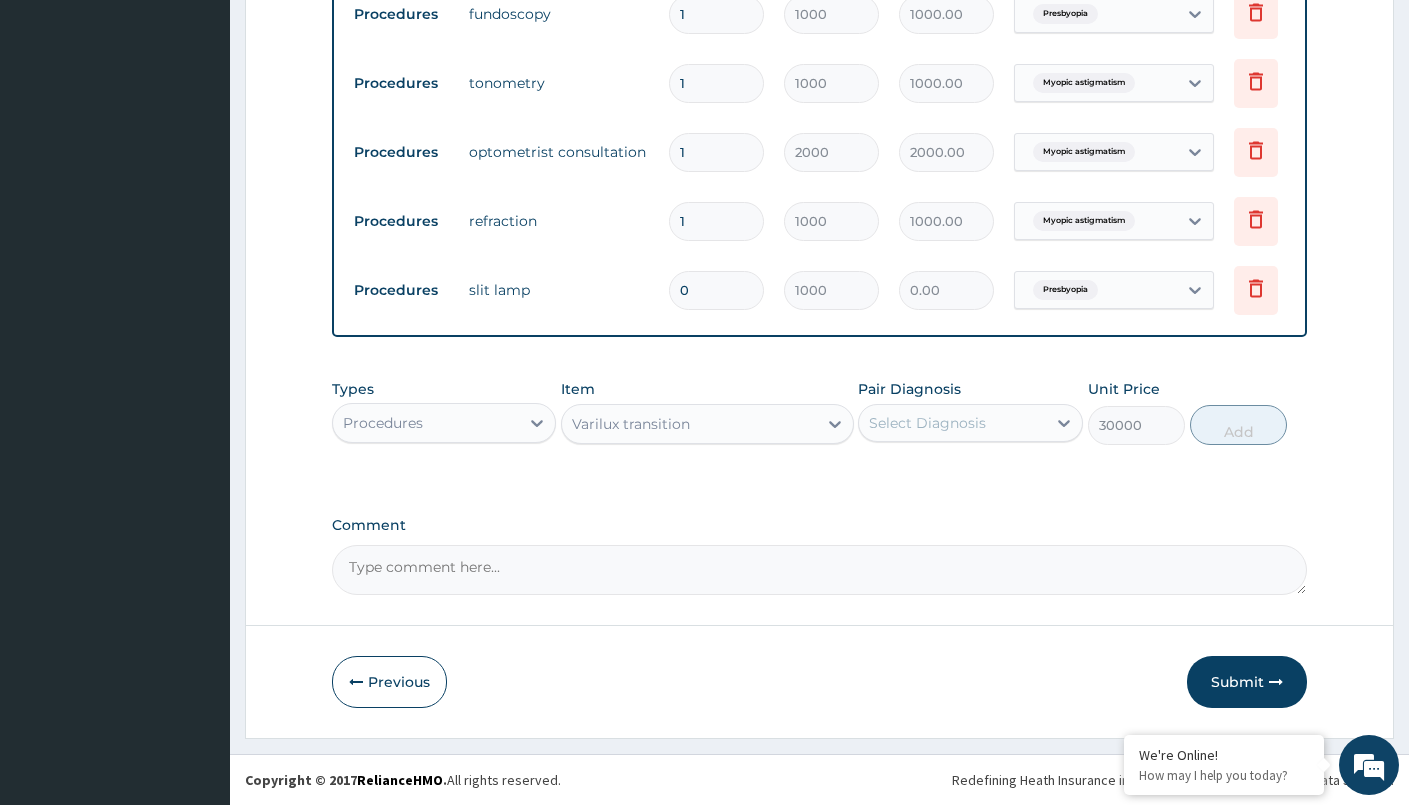 click on "Previous   Submit" at bounding box center (819, 682) 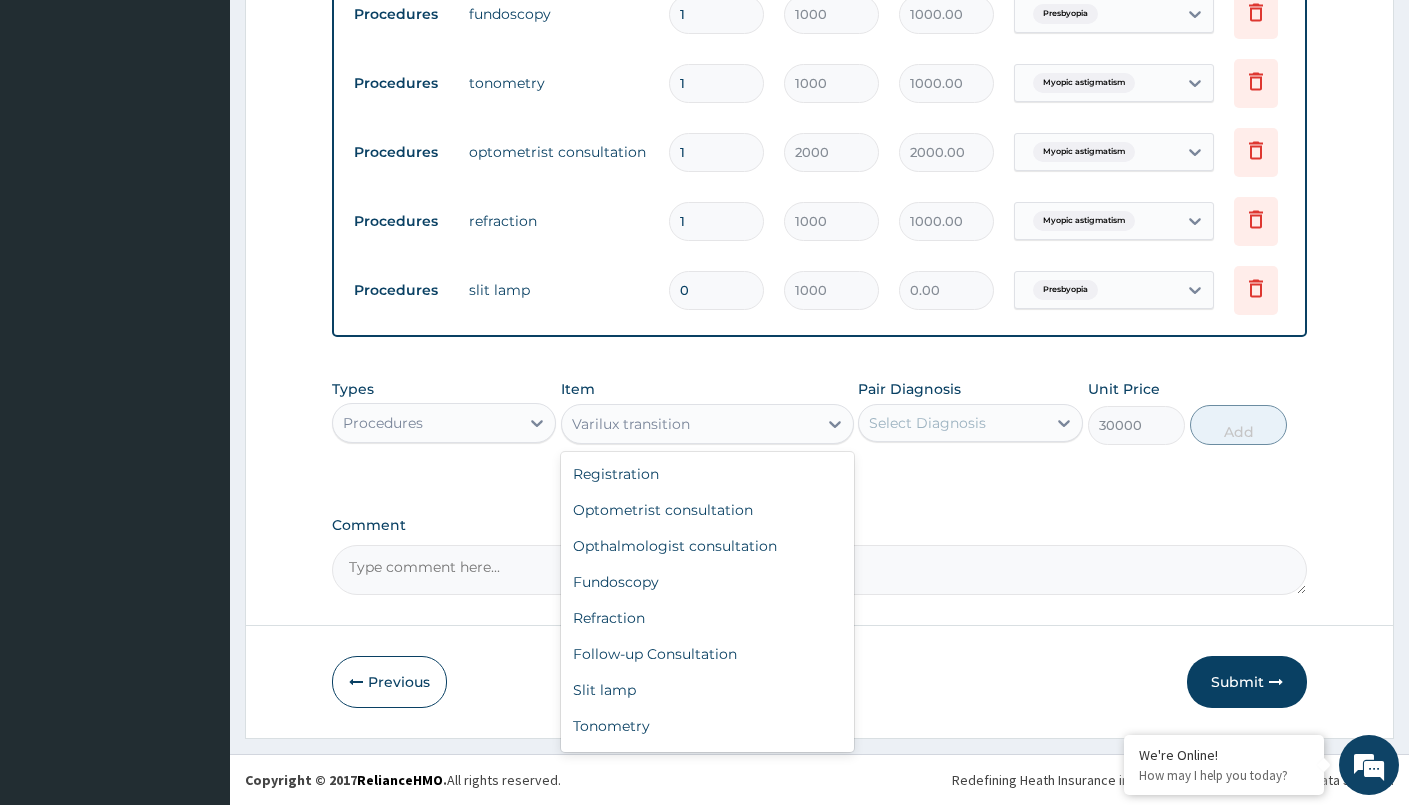 click on "Varilux transition" at bounding box center (689, 424) 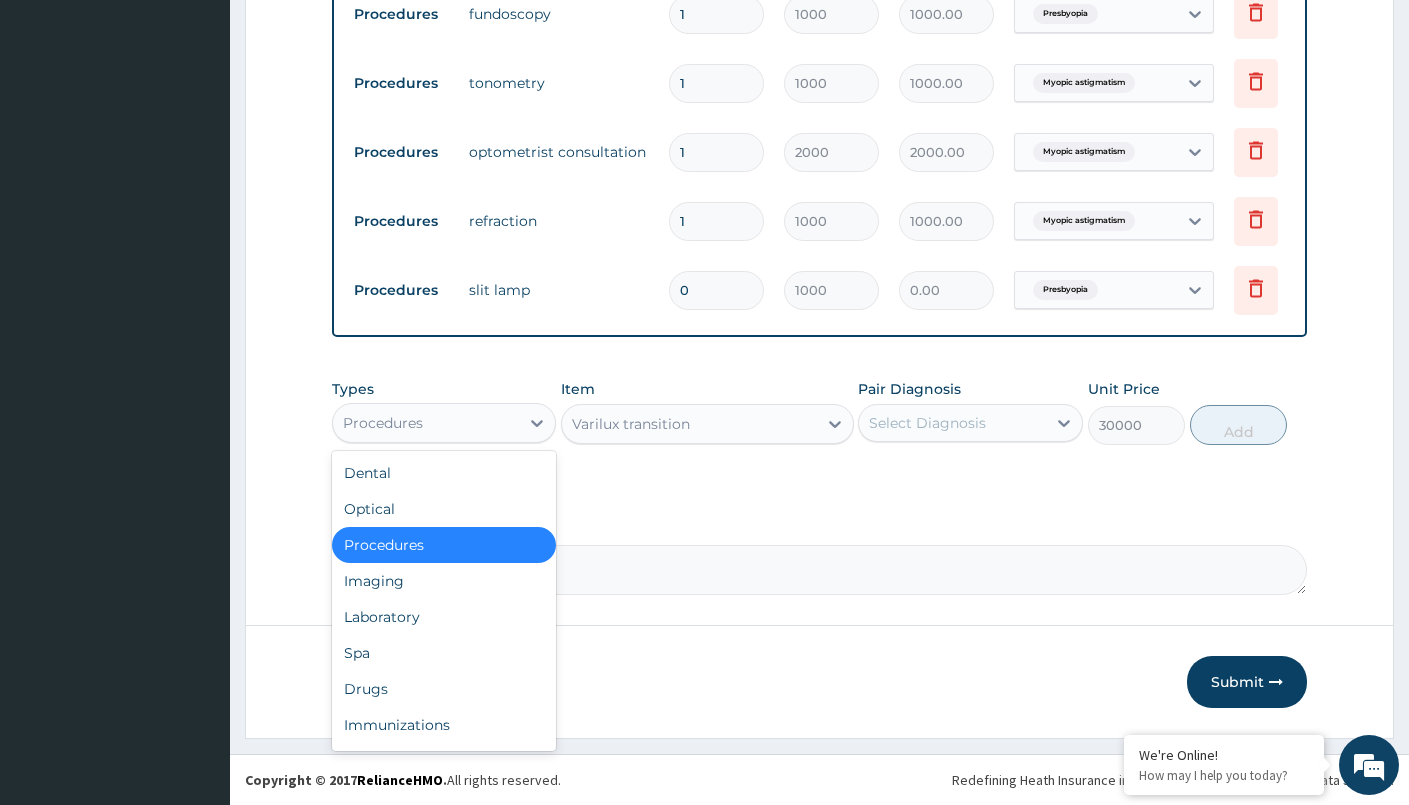 click on "Procedures" at bounding box center [426, 423] 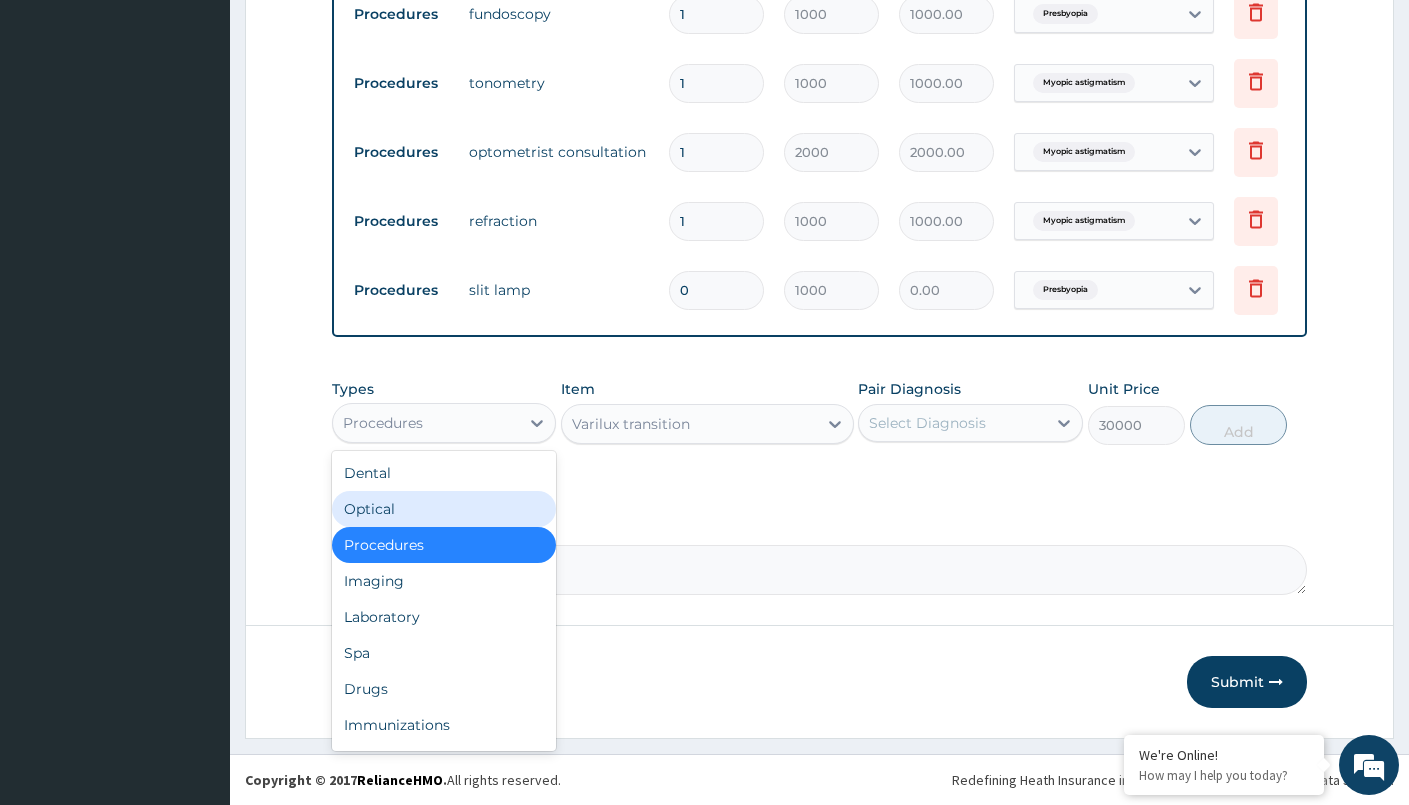 click on "Optical" at bounding box center [444, 509] 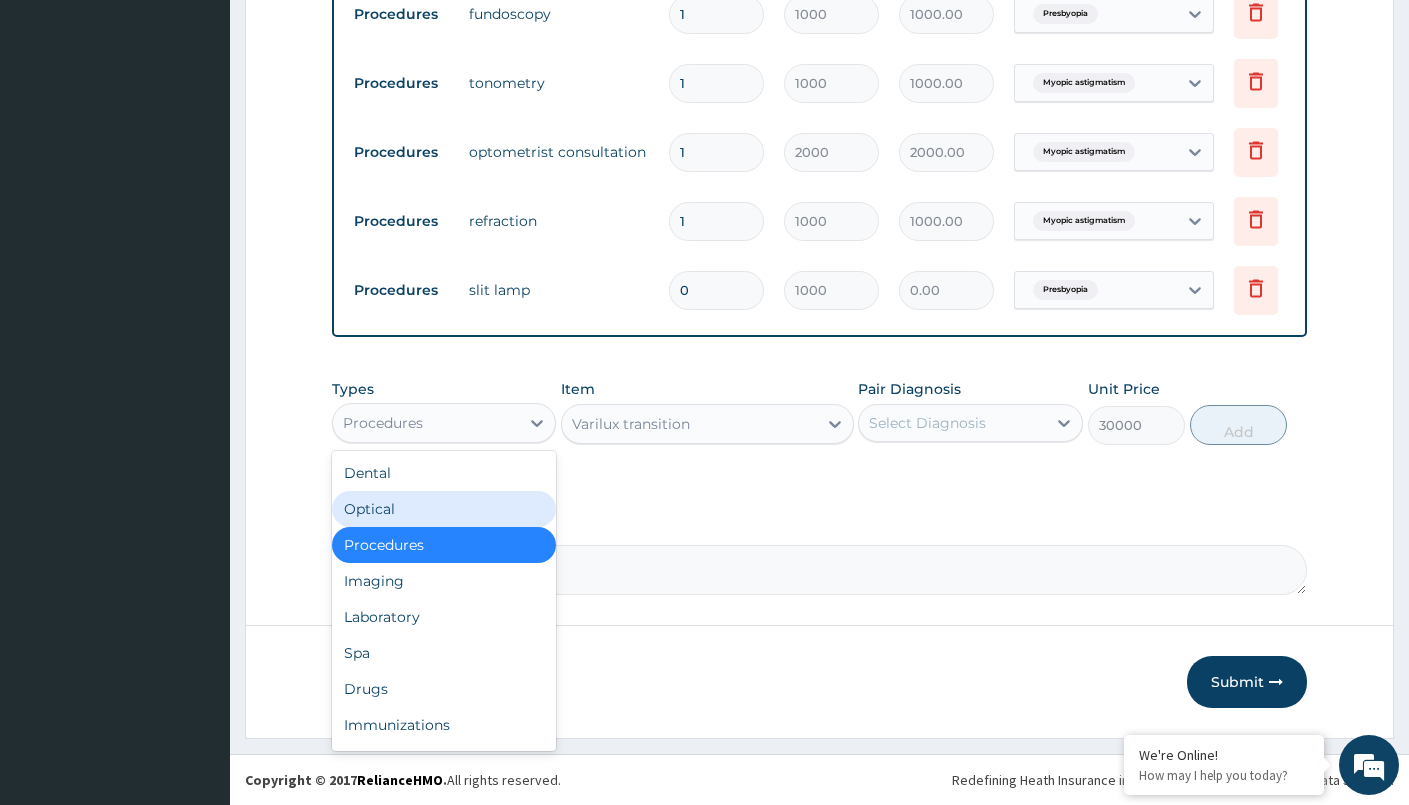 type on "0" 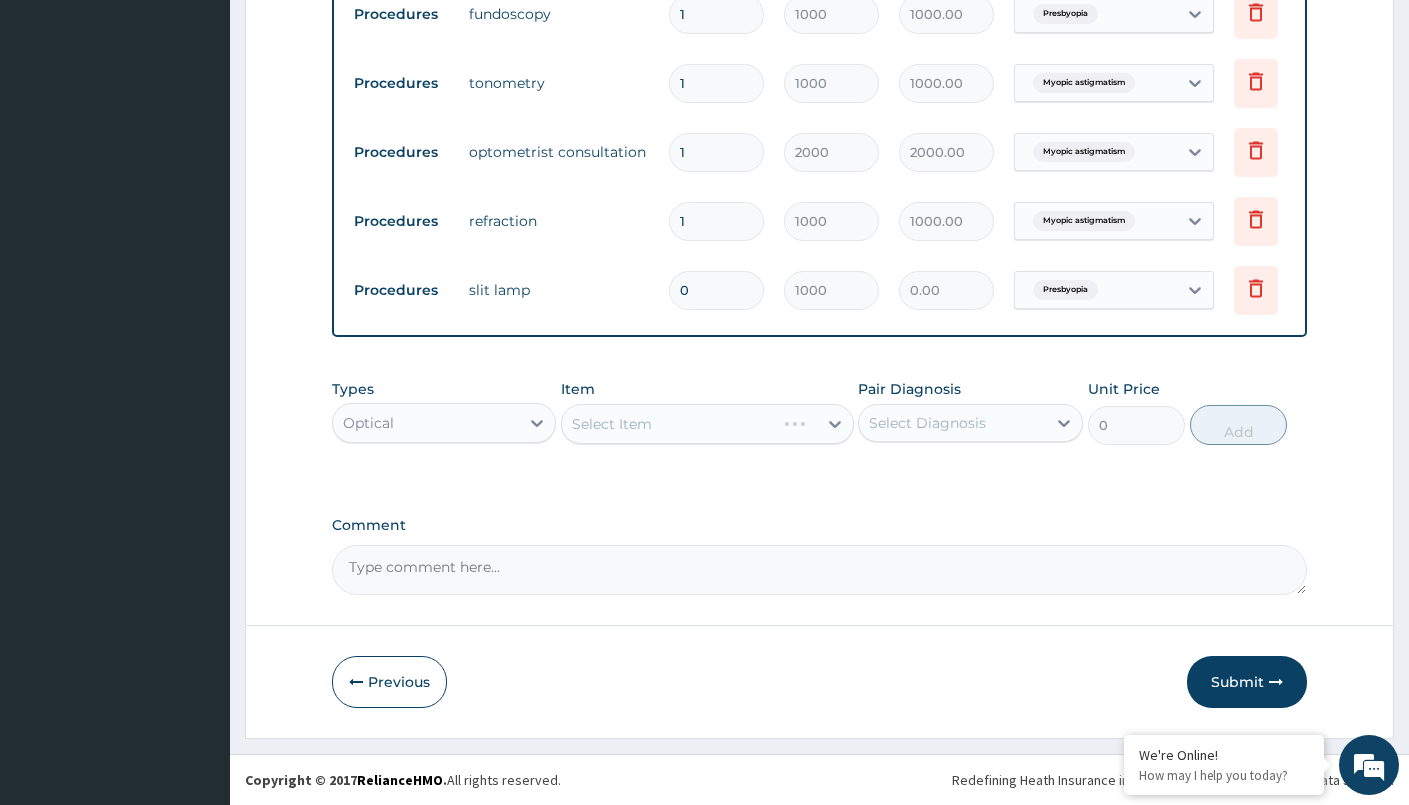 click on "Select Item" at bounding box center [707, 424] 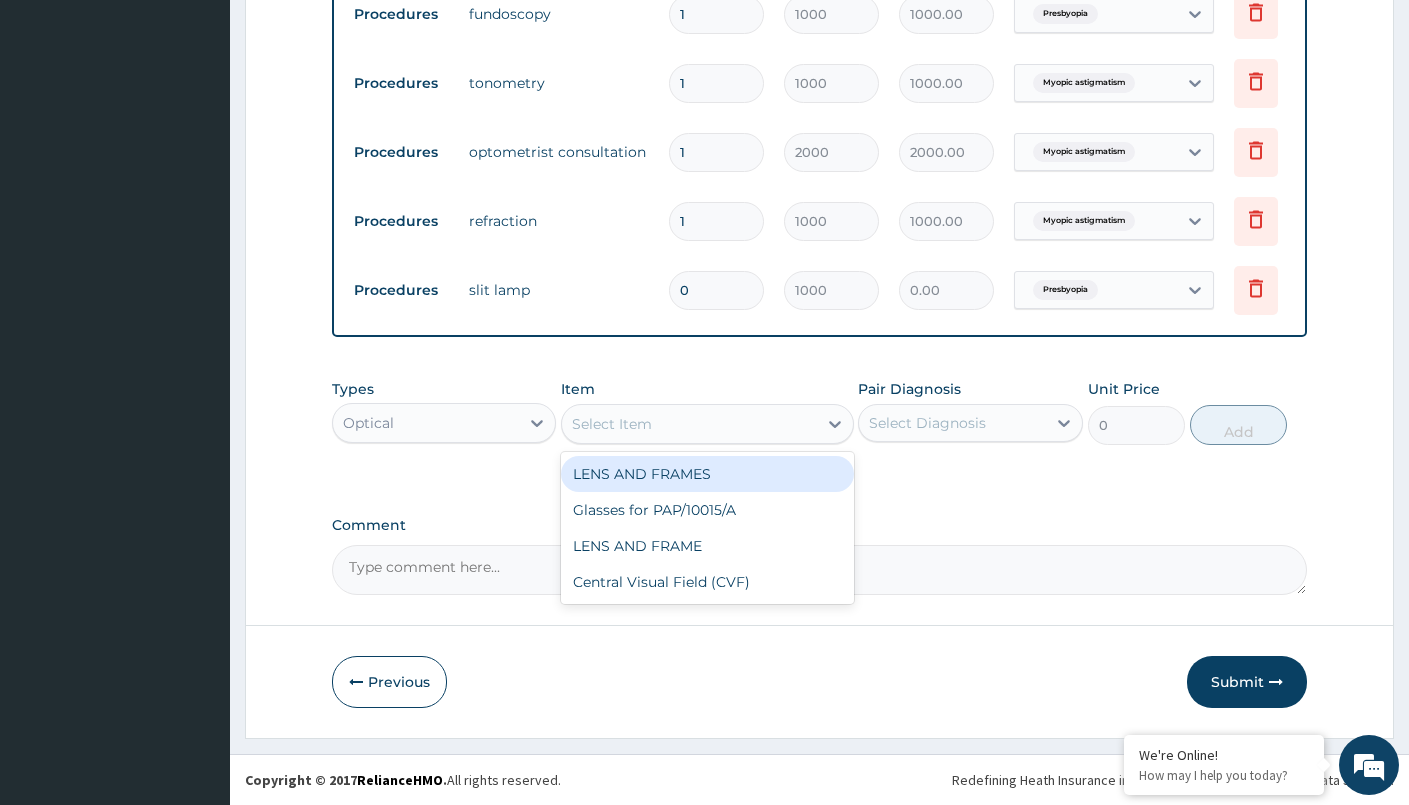 click on "LENS AND FRAMES" at bounding box center (707, 474) 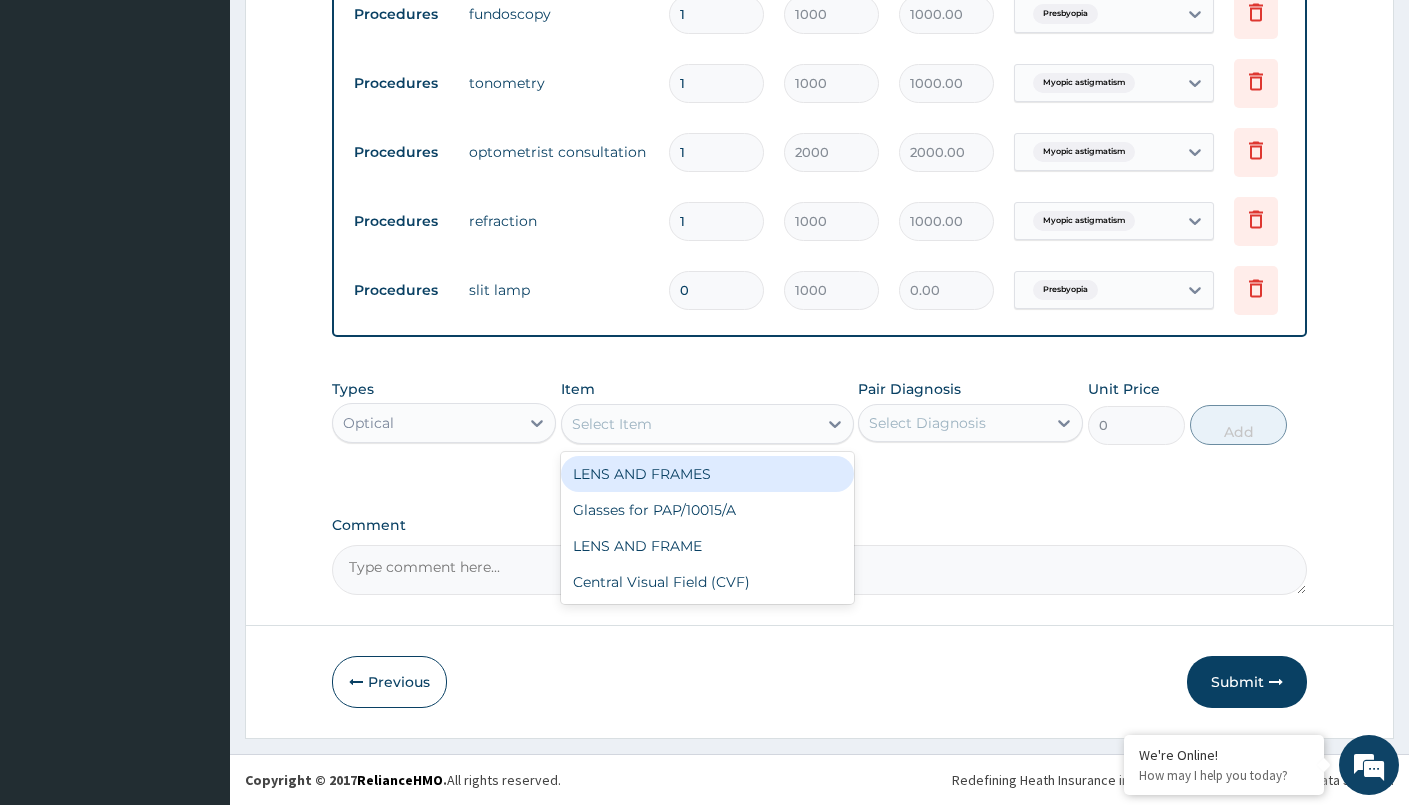 click on "PA Code / Prescription Code PA/E38FE7 Encounter Date 01-08-2025 Important Notice Please enter PA codes before entering items that are not attached to a PA code   All diagnoses entered must be linked to a claim item. Diagnosis & Claim Items that are visible but inactive cannot be edited because they were imported from an already approved PA code. Diagnosis Presbyopia confirmed Myopic astigmatism confirmed NB: All diagnosis must be linked to a claim item Claim Items Type Name Quantity Unit Price Total Price Pair Diagnosis Actions Procedures fundoscopy 1 1000 1000.00 Presbyopia Delete Procedures tonometry 1 1000 1000.00 Myopic astigmatism Delete Procedures optometrist consultation 1 2000 2000.00 Myopic astigmatism Delete Procedures refraction 1 1000 1000.00 Myopic astigmatism Delete Procedures slit lamp 0 1000 0.00 Presbyopia Delete Types Optical Item option Varilux transition, selected. Select Item LENS AND FRAMES Glasses for PAP/10015/A	 LENS AND FRAME Central Visual Field (CVF) Pair Diagnosis Select Diagnosis" at bounding box center [819, -16] 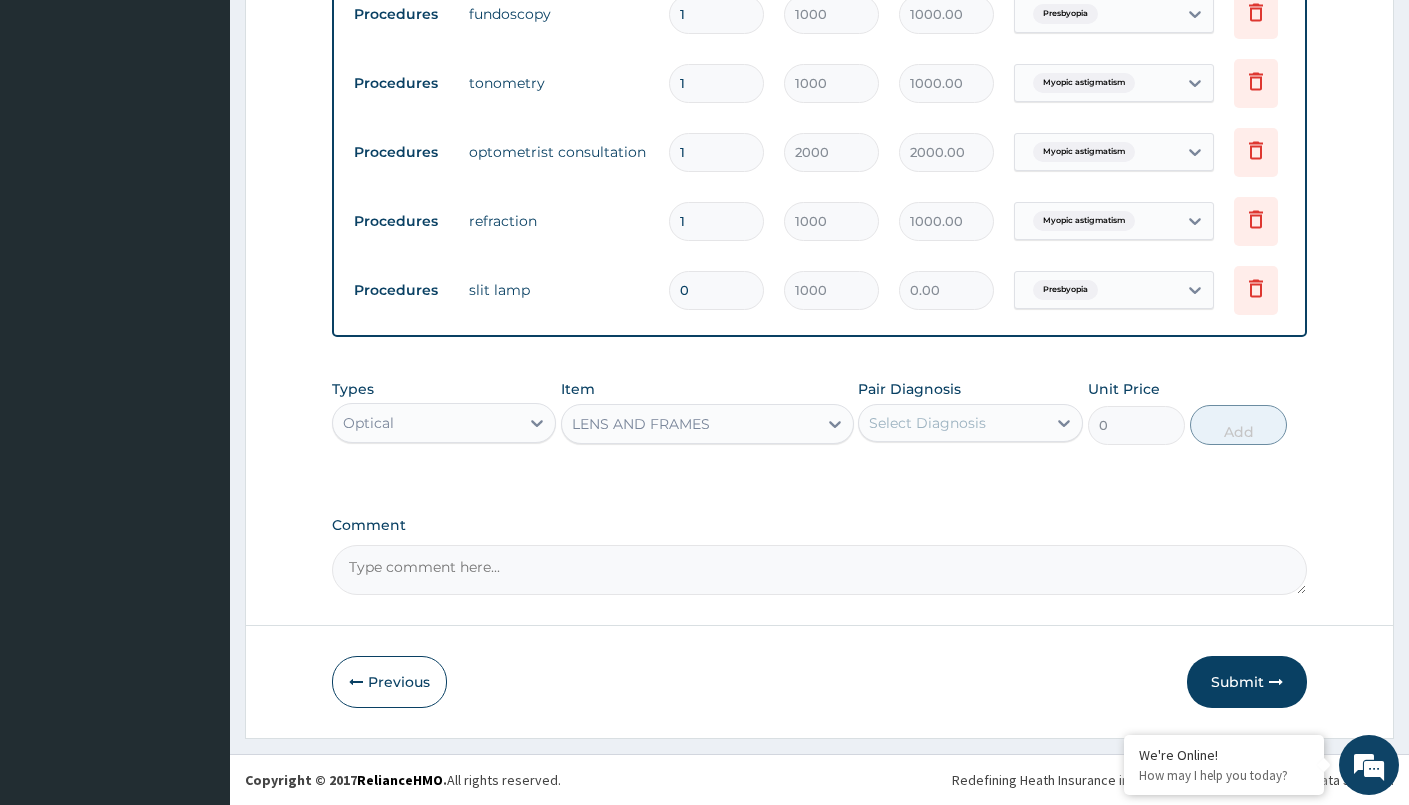 click on "Select Diagnosis" at bounding box center (927, 423) 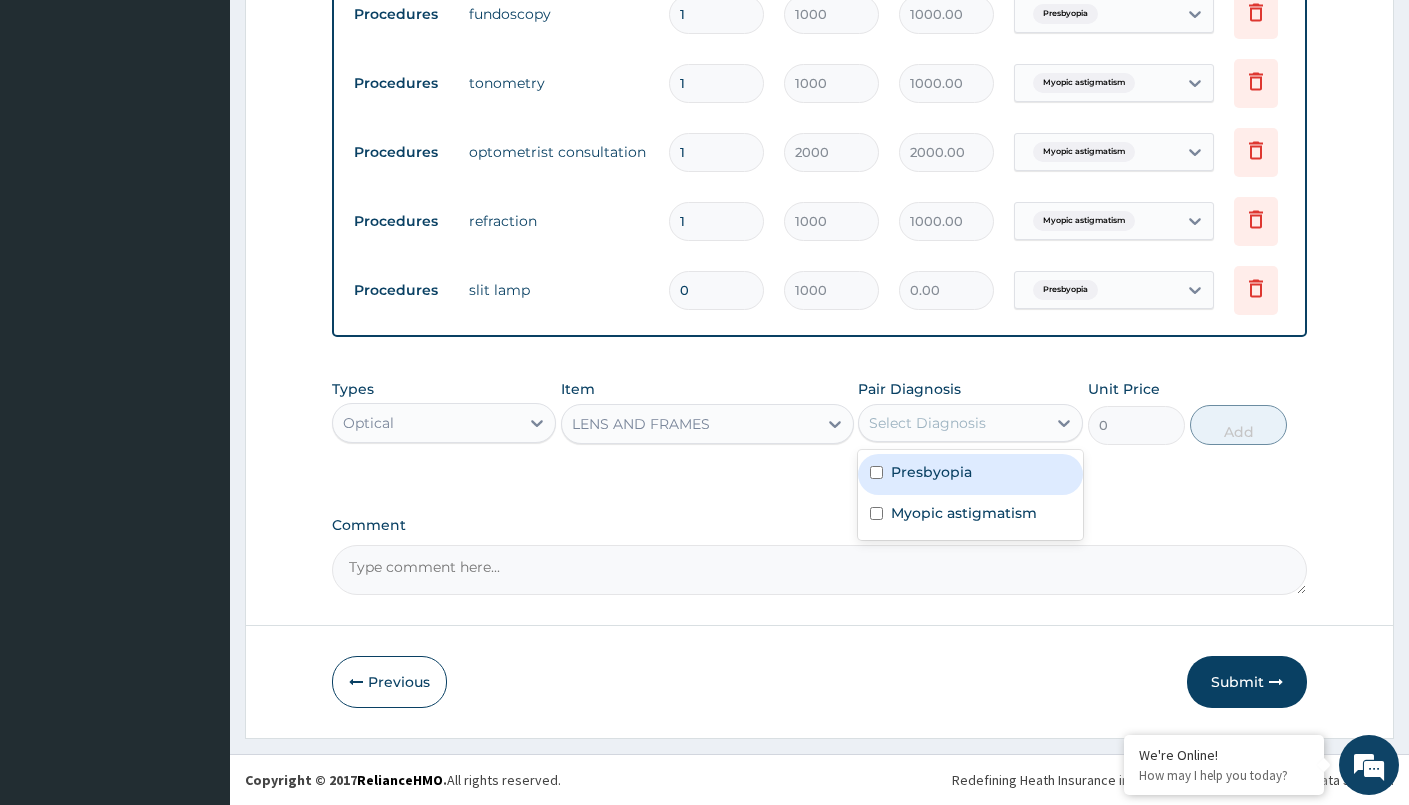 click at bounding box center (876, 472) 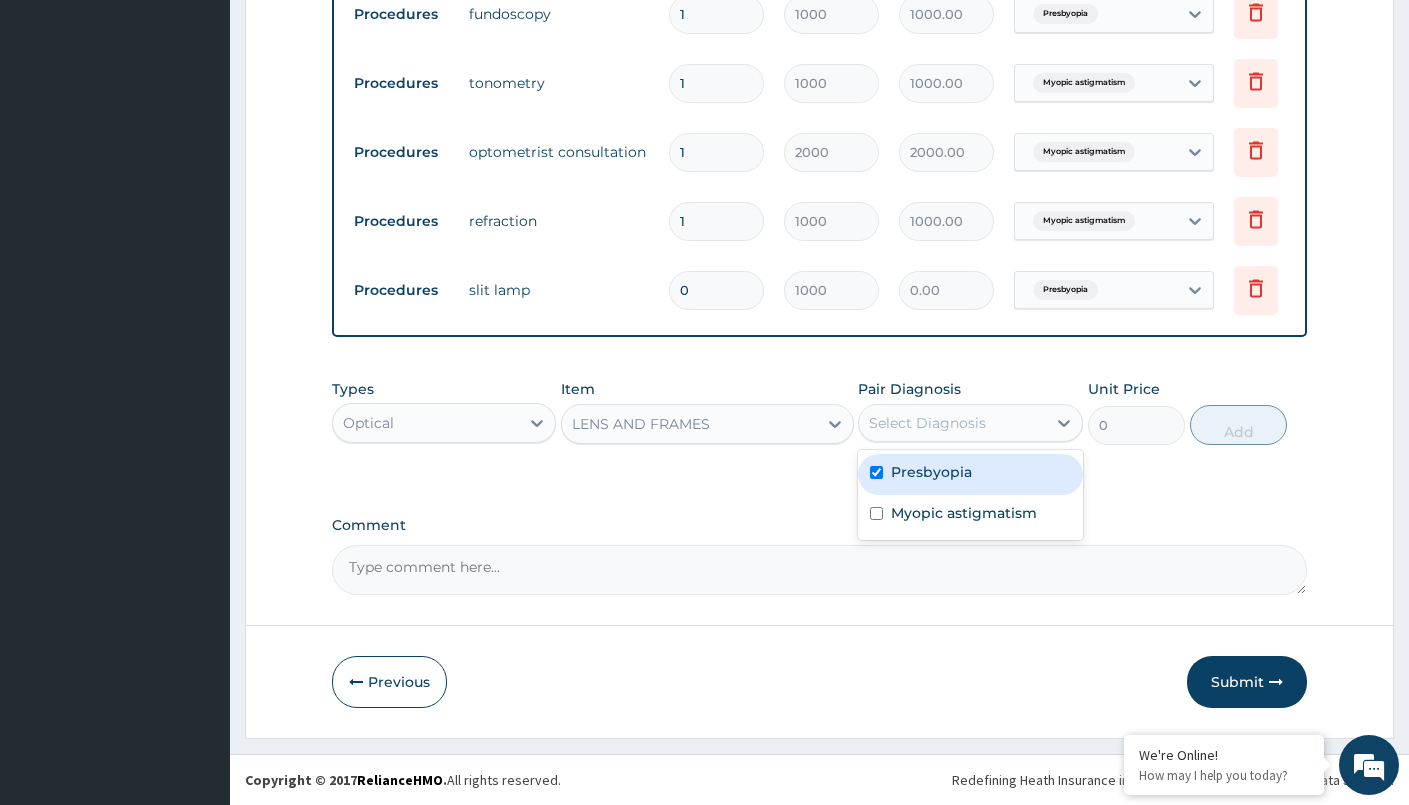 checkbox on "true" 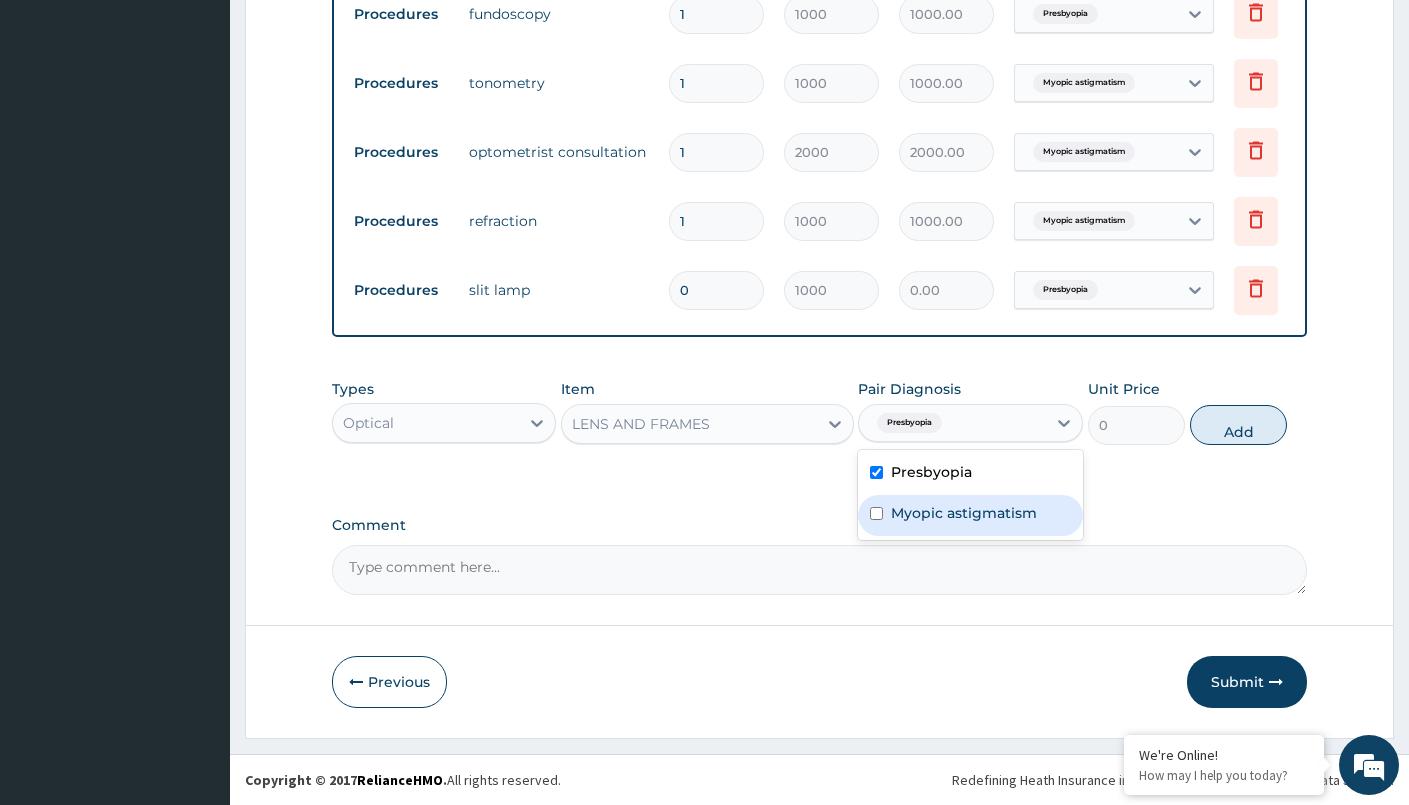 click on "Myopic astigmatism" at bounding box center [970, 515] 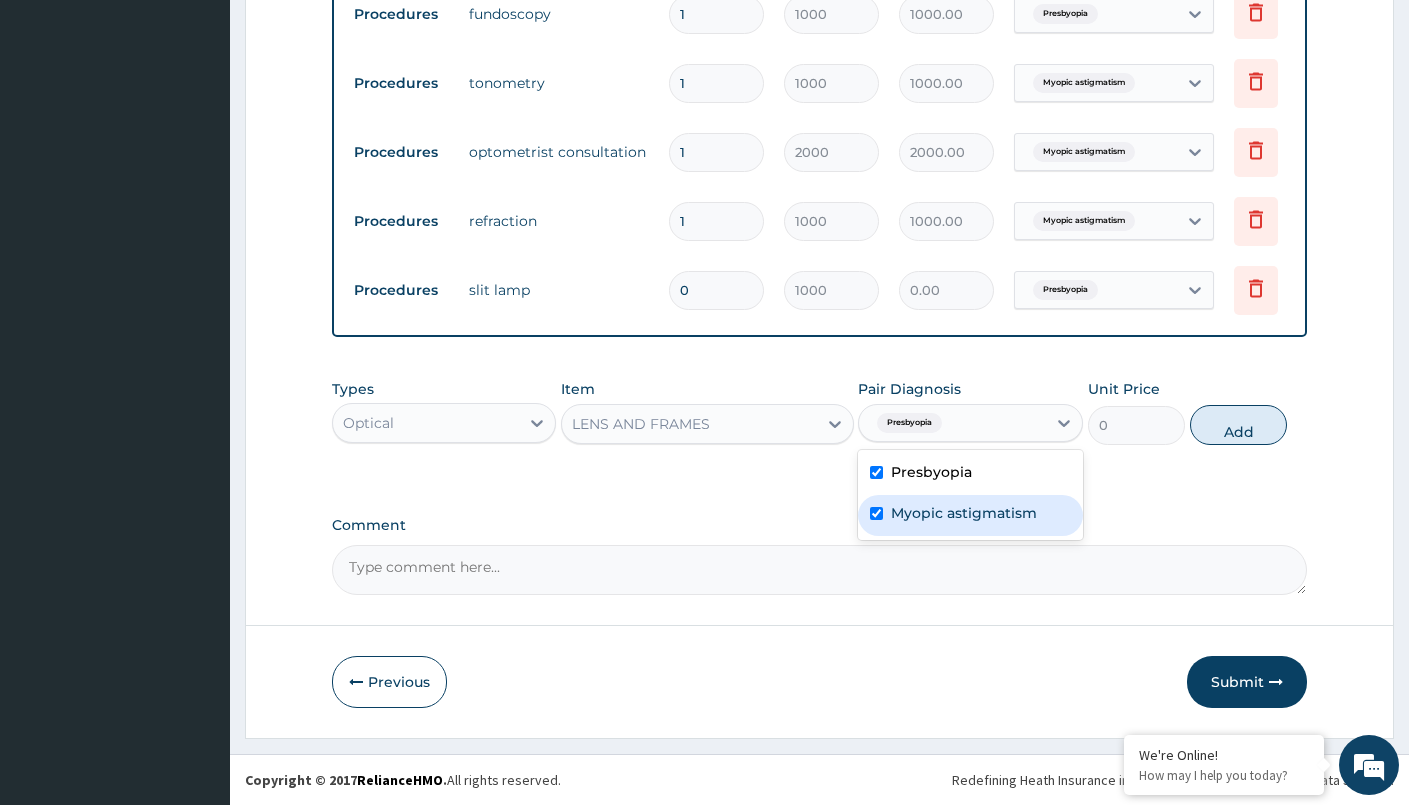 checkbox on "true" 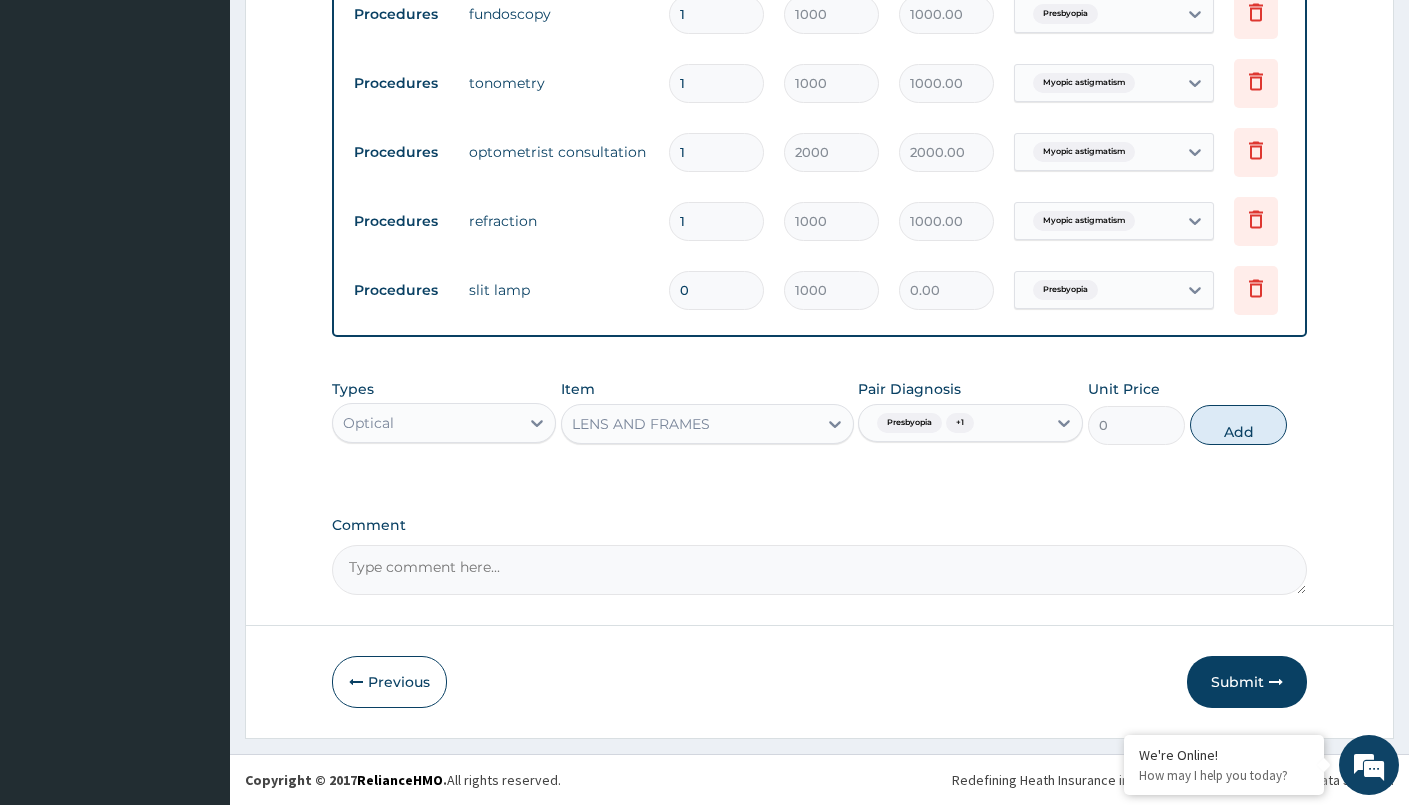 click on "PA Code / Prescription Code PA/E38FE7 Encounter Date 01-08-2025 Important Notice Please enter PA codes before entering items that are not attached to a PA code   All diagnoses entered must be linked to a claim item. Diagnosis & Claim Items that are visible but inactive cannot be edited because they were imported from an already approved PA code. Diagnosis Presbyopia confirmed Myopic astigmatism confirmed NB: All diagnosis must be linked to a claim item Claim Items Type Name Quantity Unit Price Total Price Pair Diagnosis Actions Procedures fundoscopy 1 1000 1000.00 Presbyopia Delete Procedures tonometry 1 1000 1000.00 Myopic astigmatism Delete Procedures optometrist consultation 1 2000 2000.00 Myopic astigmatism Delete Procedures refraction 1 1000 1000.00 Myopic astigmatism Delete Procedures slit lamp 0 1000 0.00 Presbyopia Delete Types Optical Item LENS AND FRAMES Pair Diagnosis Presbyopia  + 1 Unit Price 0 Add Comment" at bounding box center (819, -16) 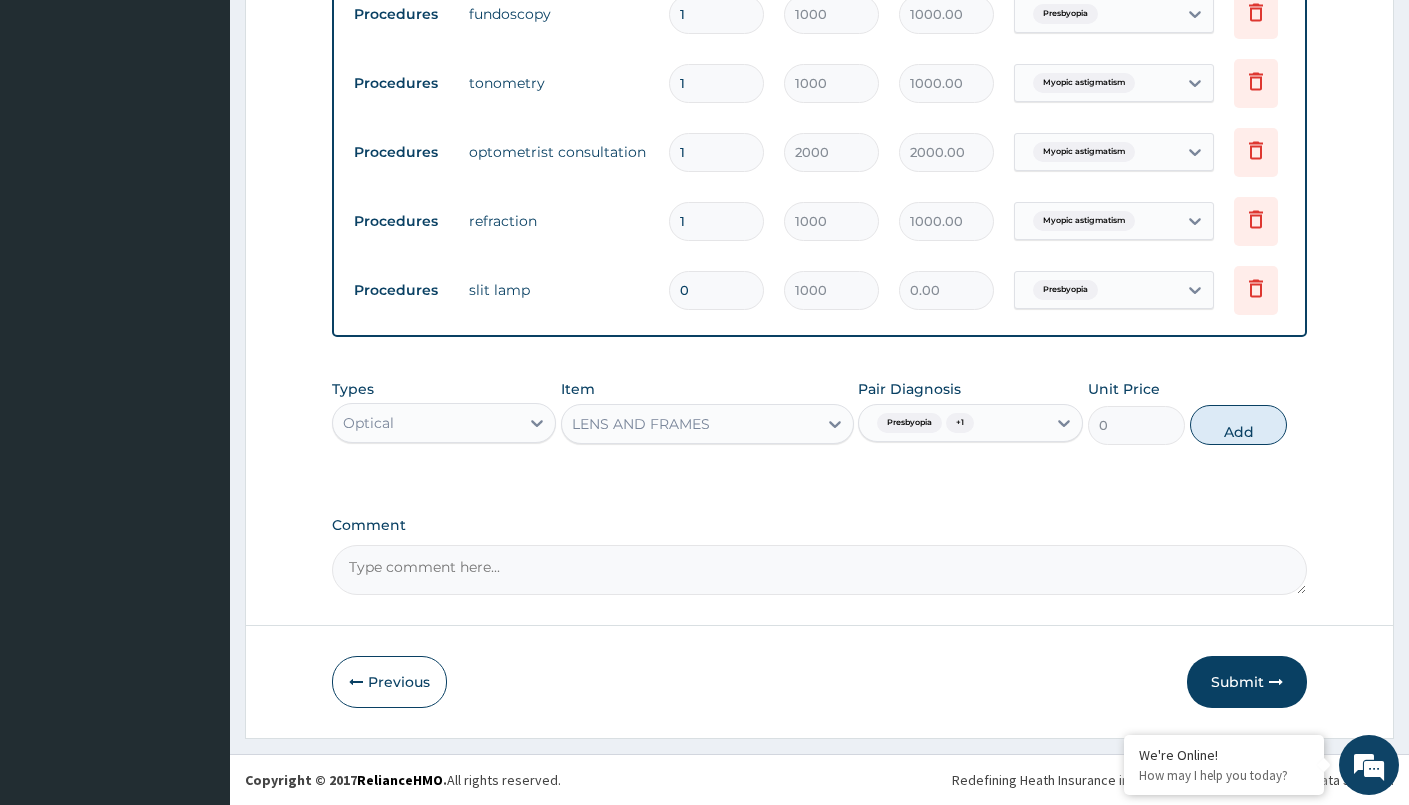 click on "0" at bounding box center [716, 290] 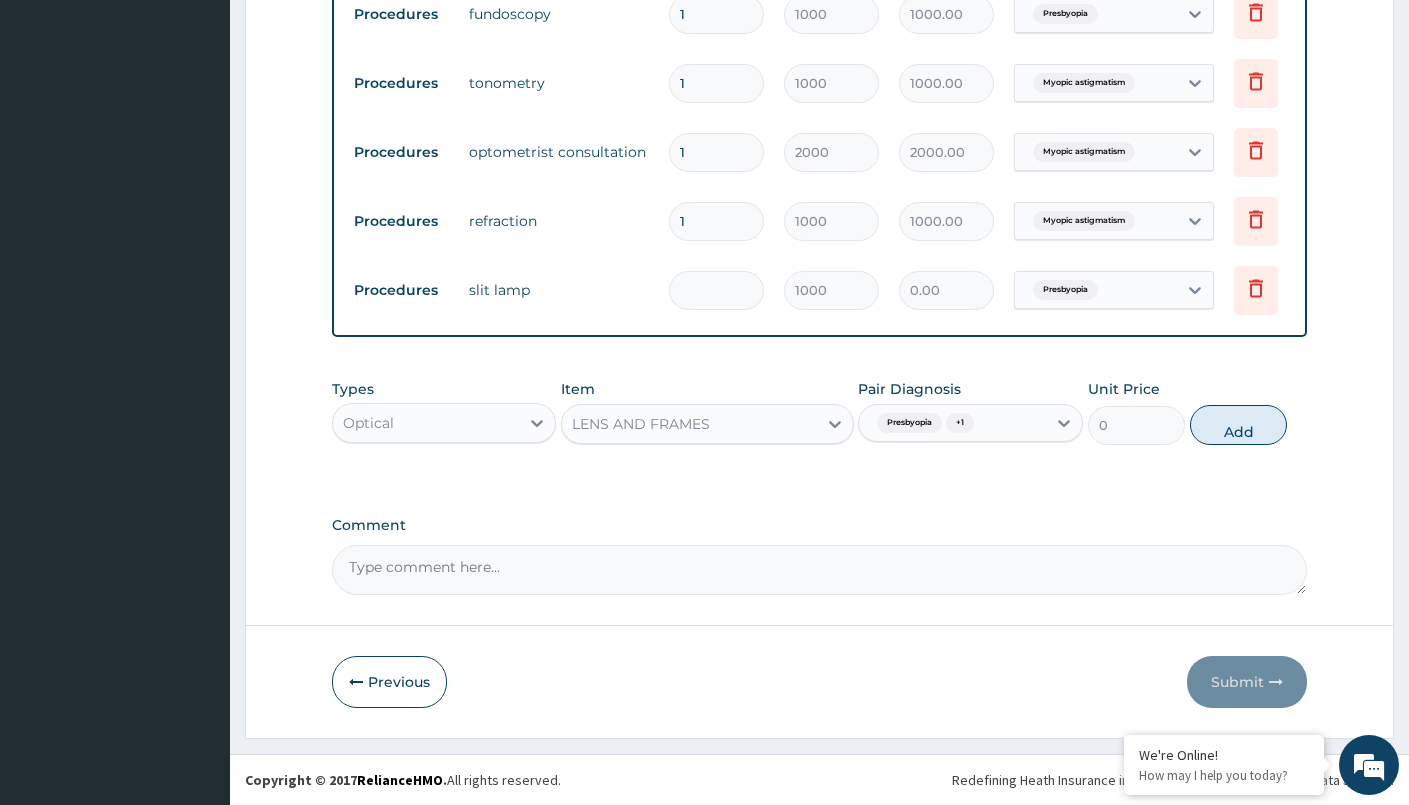 type on "1" 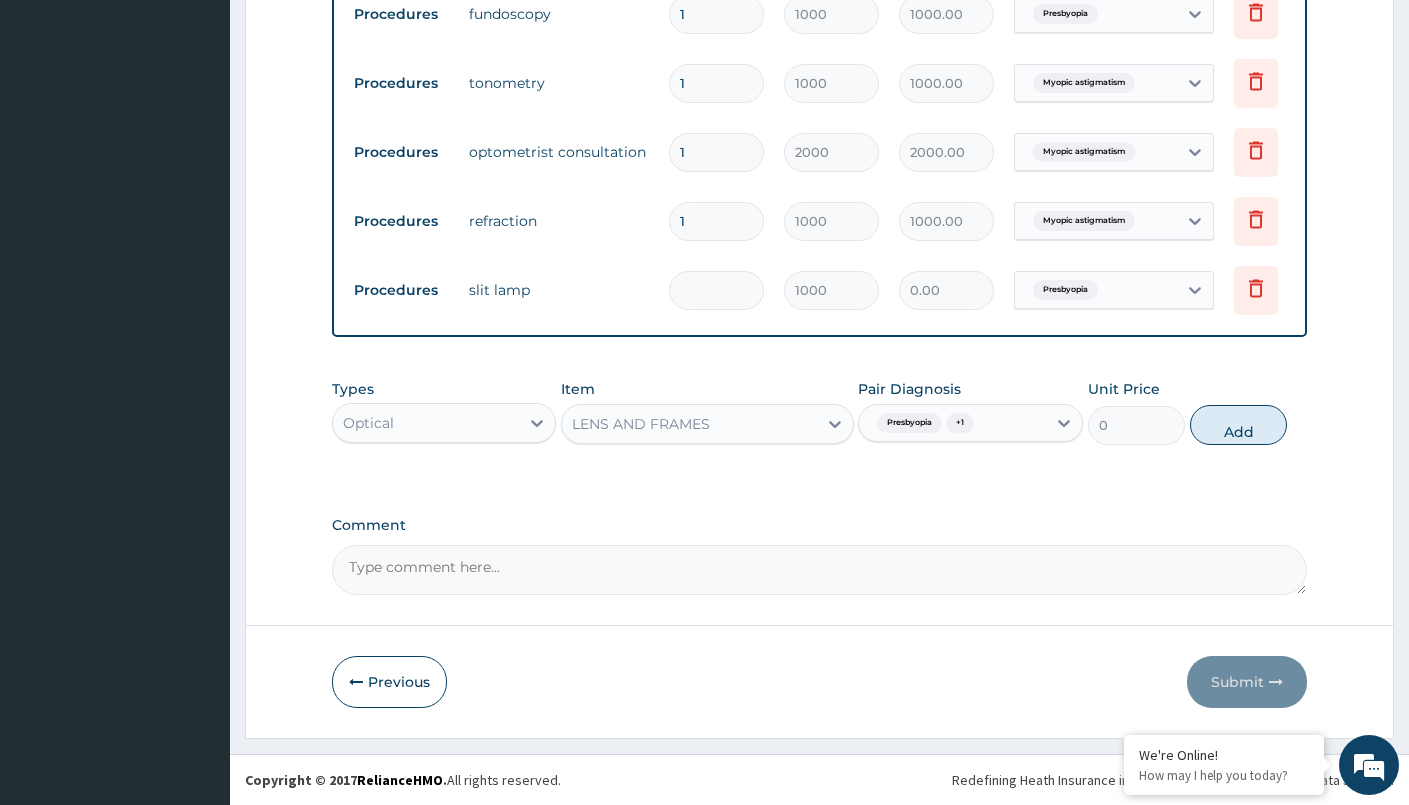 type on "1000.00" 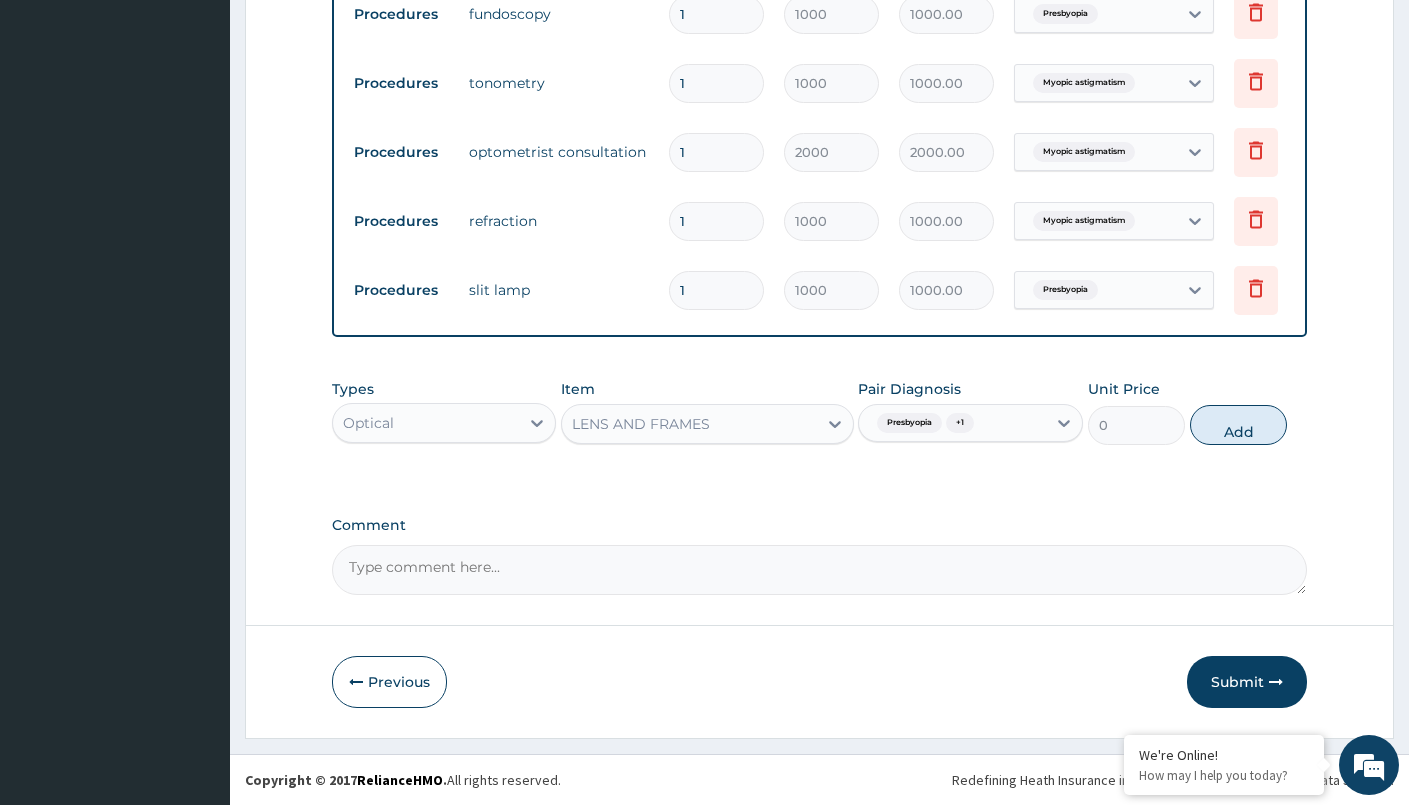 type on "1" 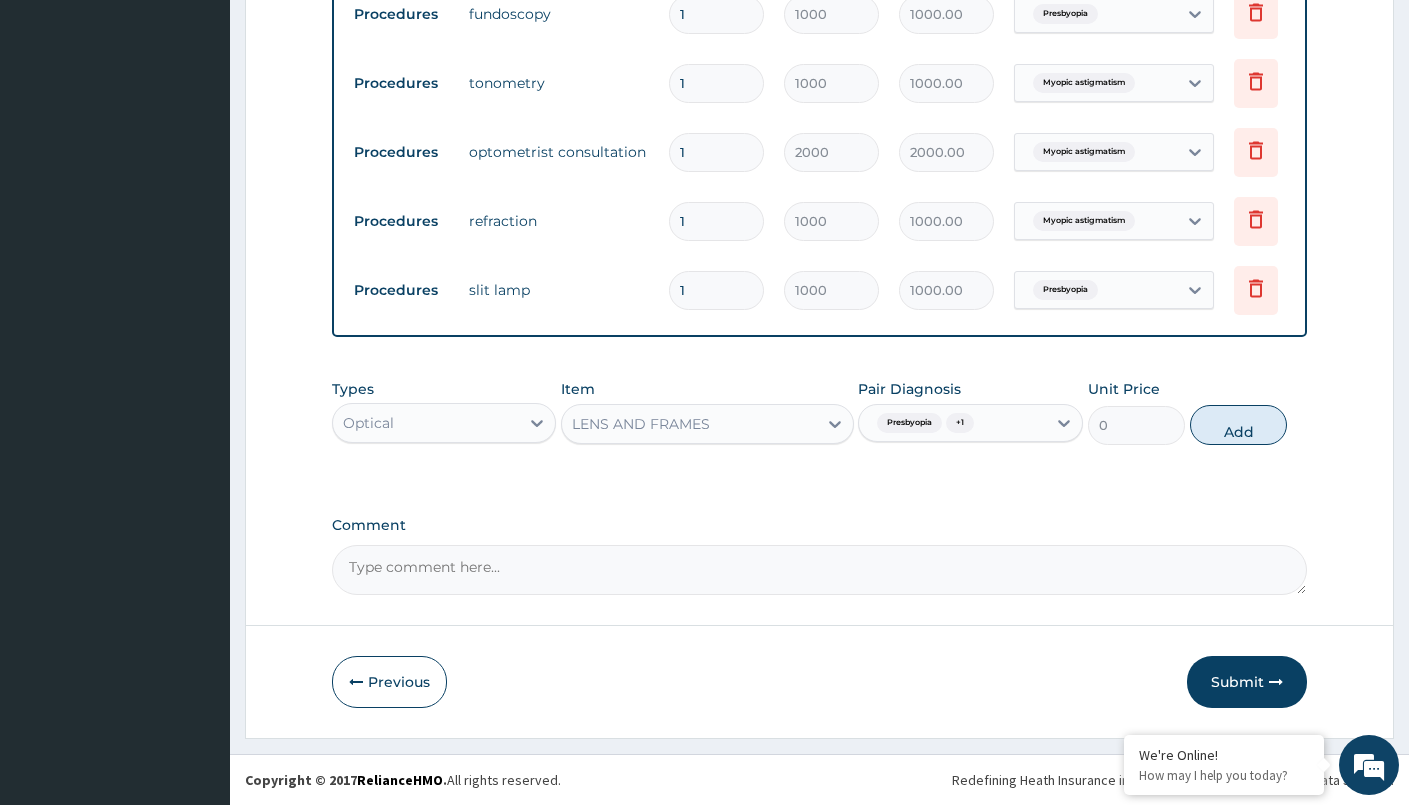 click on "PA Code / Prescription Code PA/E38FE7 Encounter Date 01-08-2025 Important Notice Please enter PA codes before entering items that are not attached to a PA code   All diagnoses entered must be linked to a claim item. Diagnosis & Claim Items that are visible but inactive cannot be edited because they were imported from an already approved PA code. Diagnosis Presbyopia confirmed Myopic astigmatism confirmed NB: All diagnosis must be linked to a claim item Claim Items Type Name Quantity Unit Price Total Price Pair Diagnosis Actions Procedures fundoscopy 1 1000 1000.00 Presbyopia Delete Procedures tonometry 1 1000 1000.00 Myopic astigmatism Delete Procedures optometrist consultation 1 2000 2000.00 Myopic astigmatism Delete Procedures refraction 1 1000 1000.00 Myopic astigmatism Delete Procedures slit lamp 1 1000 1000.00 Presbyopia Delete Types Optical Item LENS AND FRAMES Pair Diagnosis Presbyopia  + 1 Unit Price 0 Add Comment" at bounding box center (819, -16) 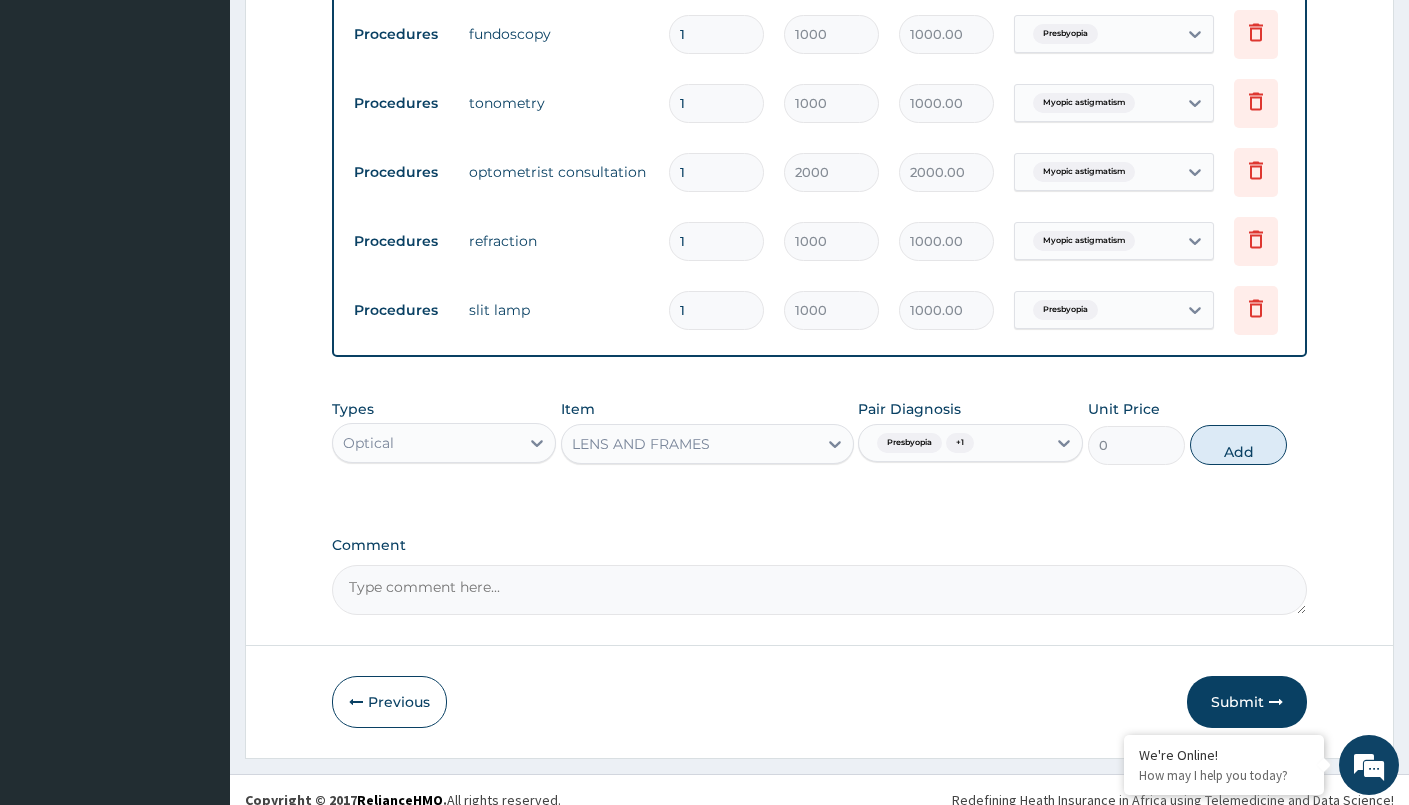 scroll, scrollTop: 833, scrollLeft: 0, axis: vertical 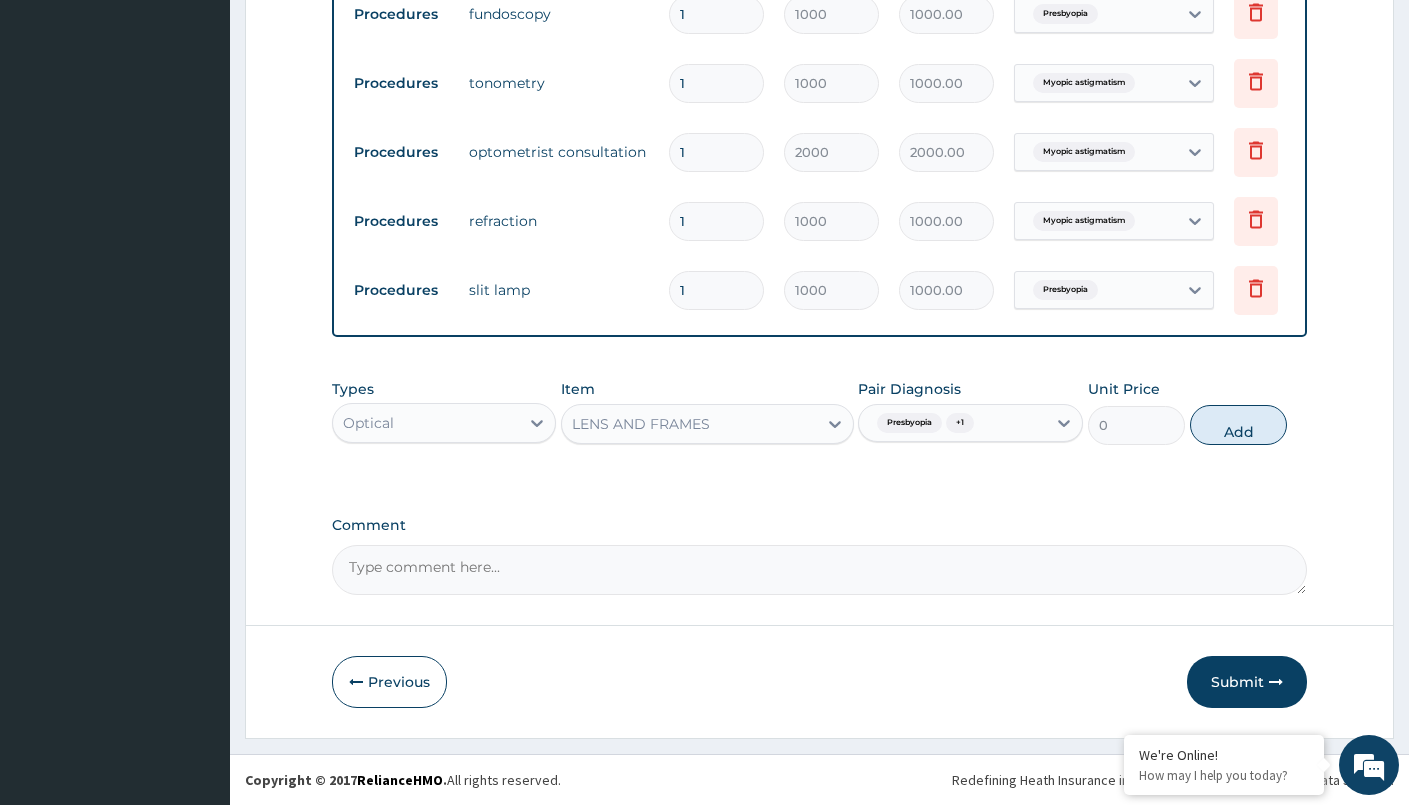 click on "Optical" at bounding box center [426, 423] 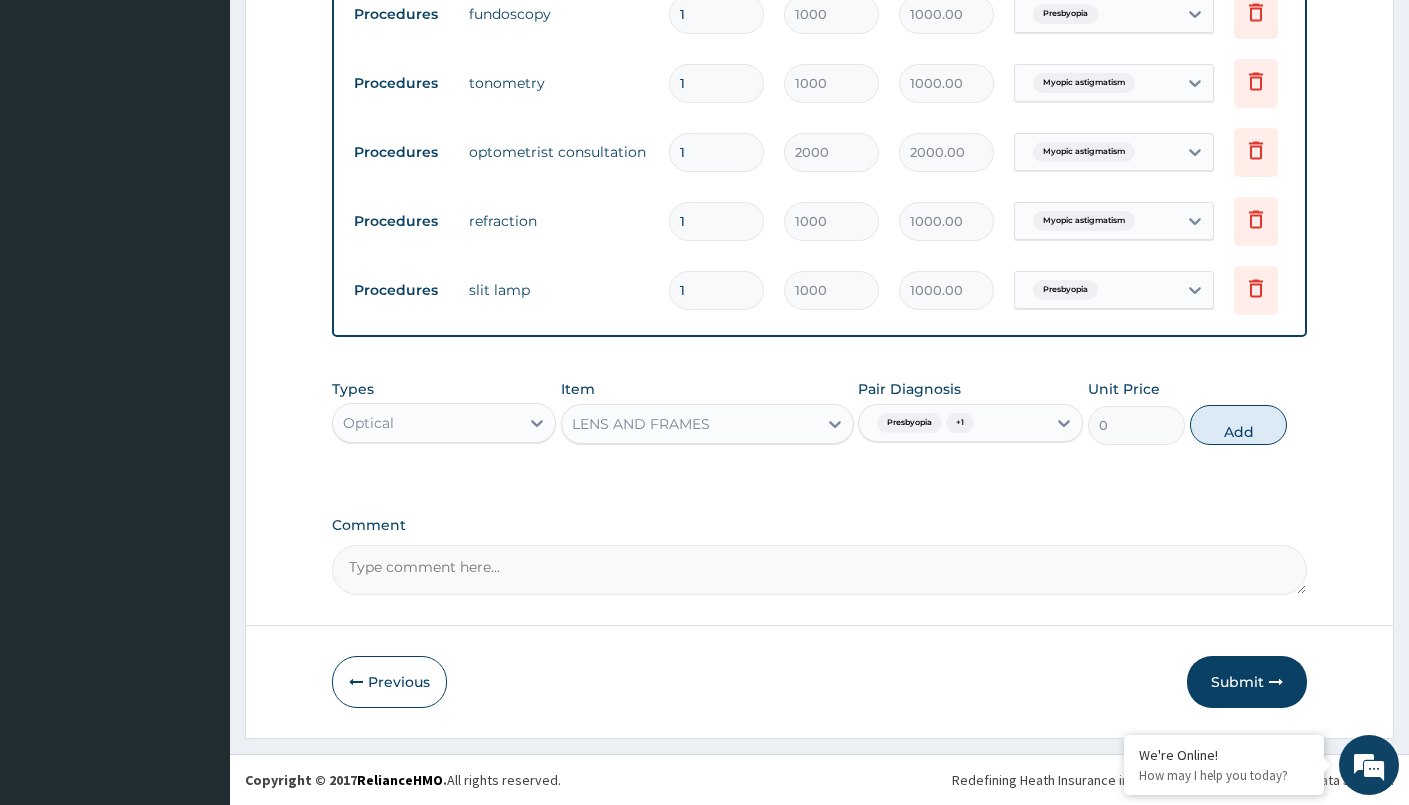 click on "PA Code / Prescription Code PA/E38FE7 Encounter Date 01-08-2025 Important Notice Please enter PA codes before entering items that are not attached to a PA code   All diagnoses entered must be linked to a claim item. Diagnosis & Claim Items that are visible but inactive cannot be edited because they were imported from an already approved PA code. Diagnosis Presbyopia confirmed Myopic astigmatism confirmed NB: All diagnosis must be linked to a claim item Claim Items Type Name Quantity Unit Price Total Price Pair Diagnosis Actions Procedures fundoscopy 1 1000 1000.00 Presbyopia Delete Procedures tonometry 1 1000 1000.00 Myopic astigmatism Delete Procedures optometrist consultation 1 2000 2000.00 Myopic astigmatism Delete Procedures refraction 1 1000 1000.00 Myopic astigmatism Delete Procedures slit lamp 1 1000 1000.00 Presbyopia Delete Types Optical Item LENS AND FRAMES Pair Diagnosis Presbyopia  + 1 Unit Price 0 Add Comment" at bounding box center [819, -16] 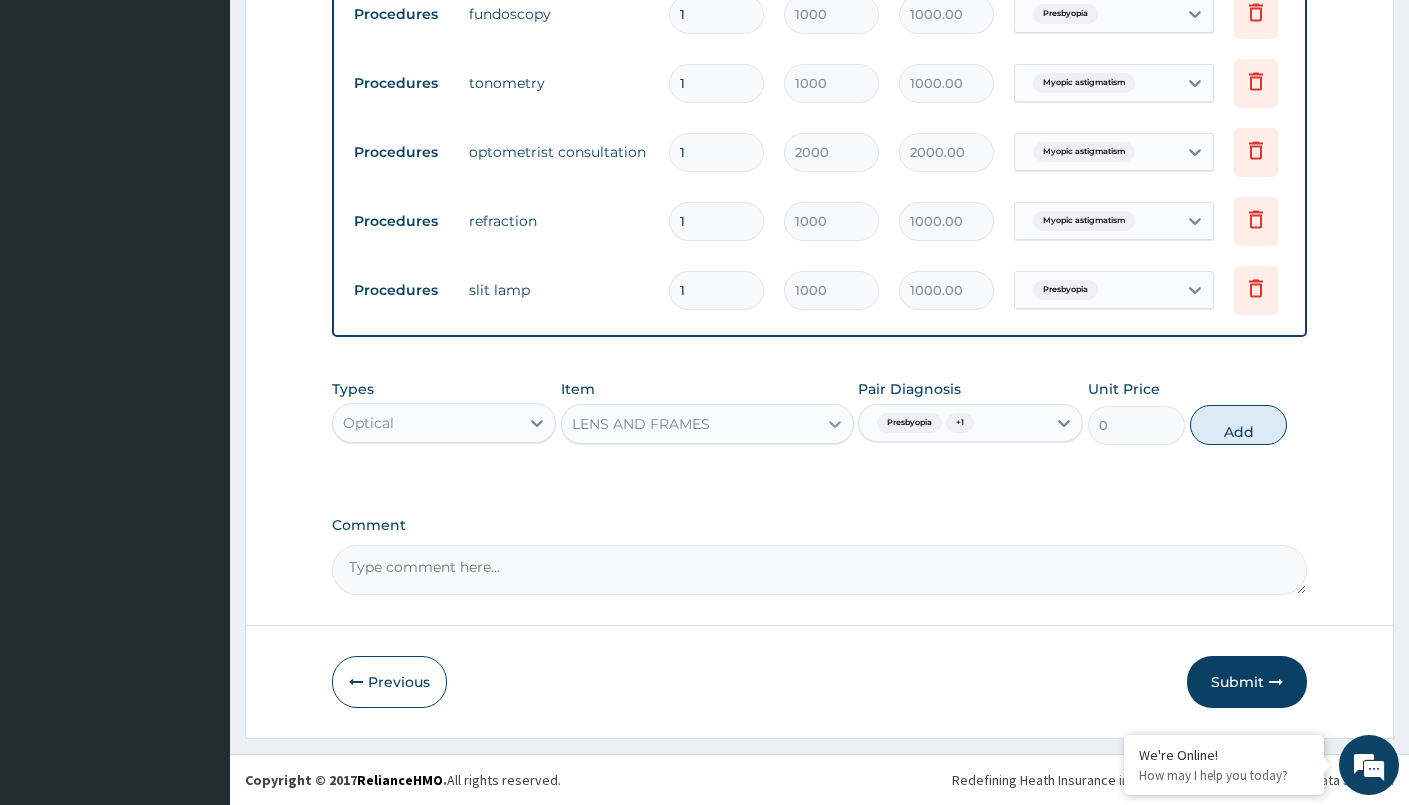 click 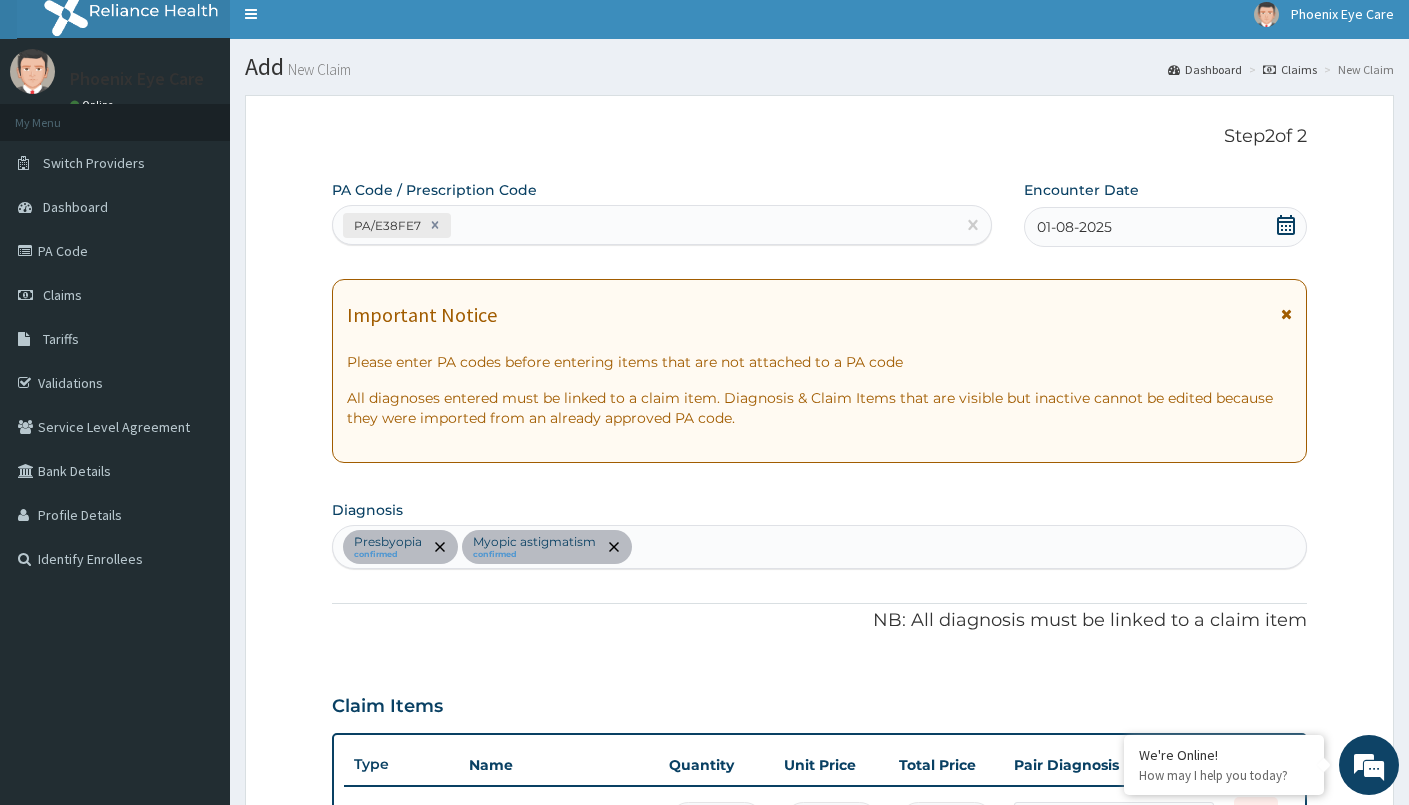 scroll, scrollTop: 0, scrollLeft: 0, axis: both 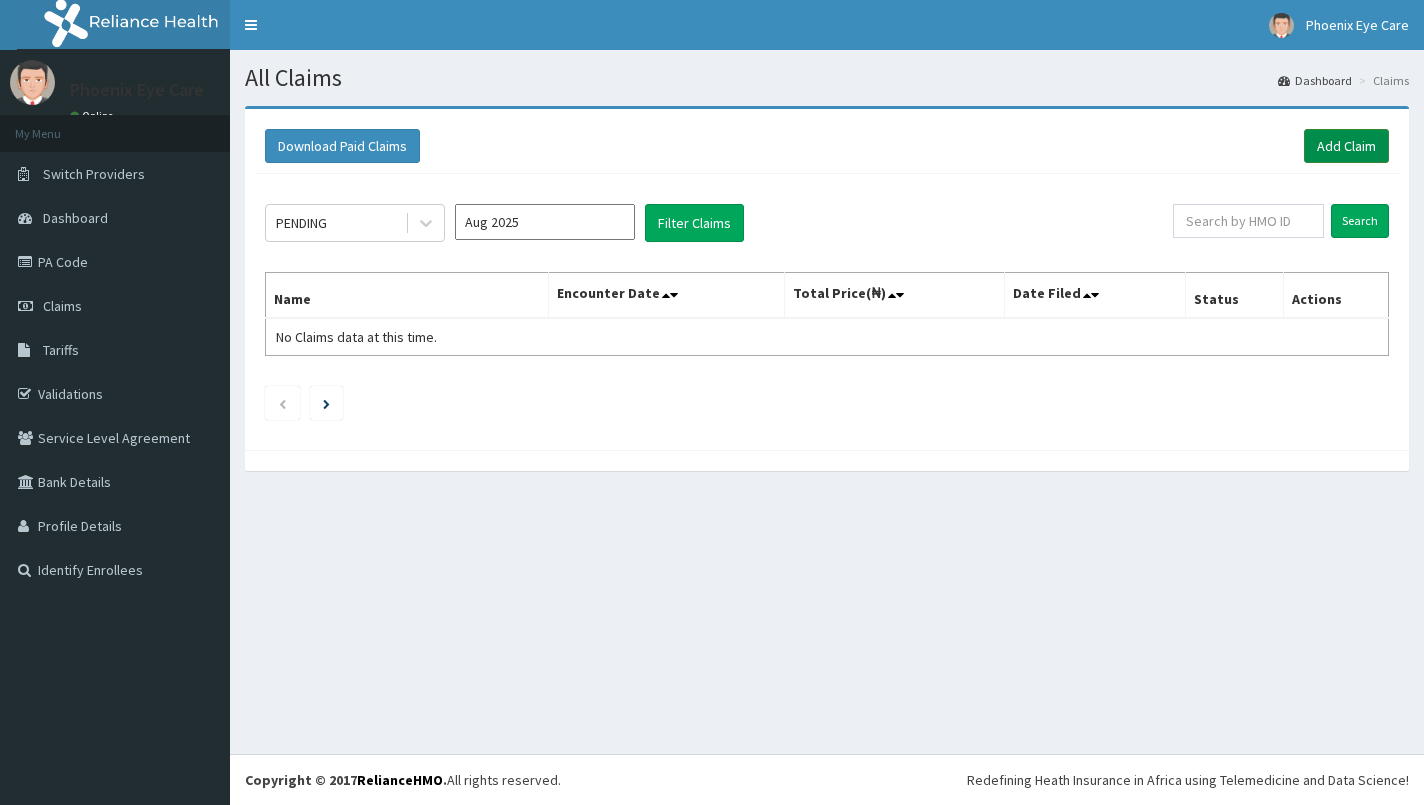 click on "Add Claim" at bounding box center (1346, 146) 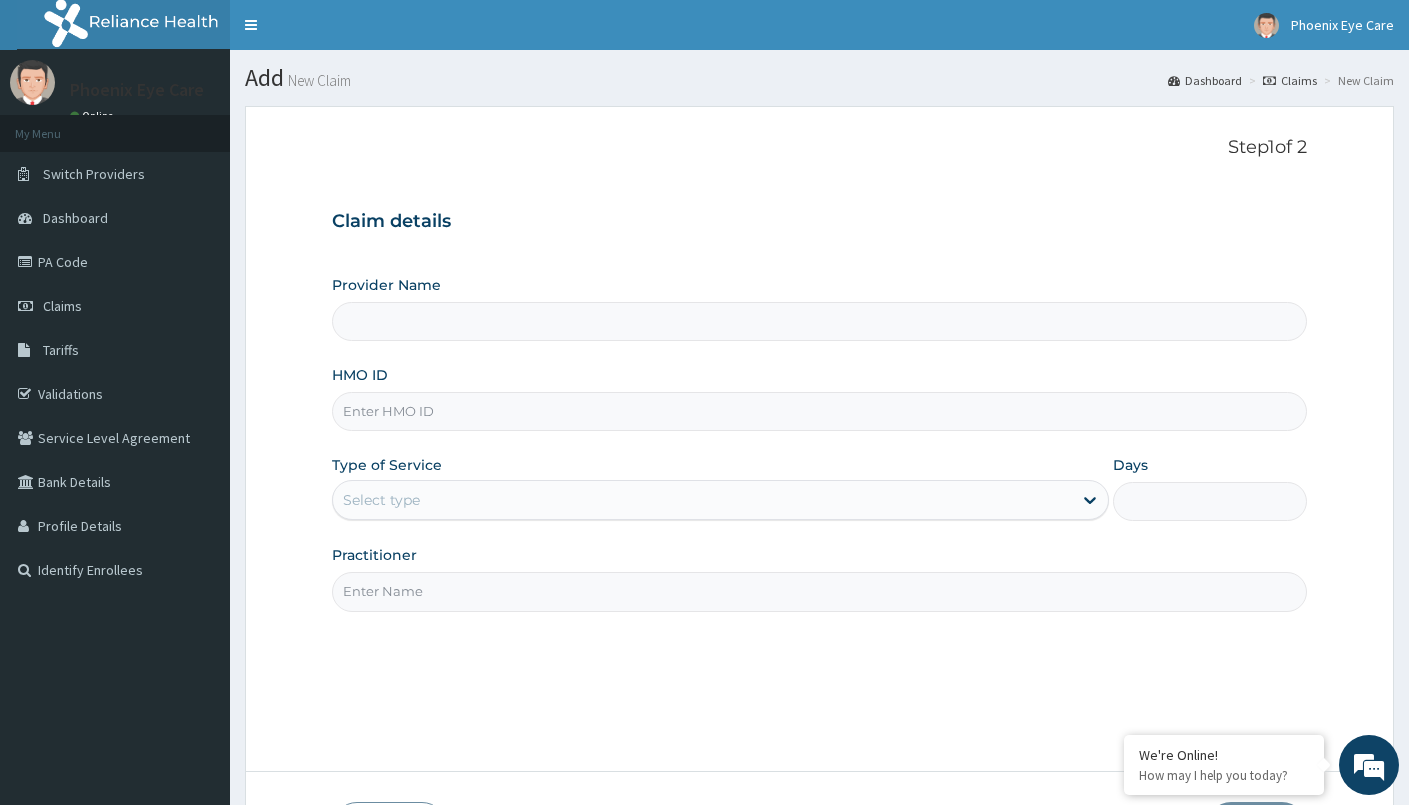 type on "Phoenix Eye Clinic Ltd - Surulere" 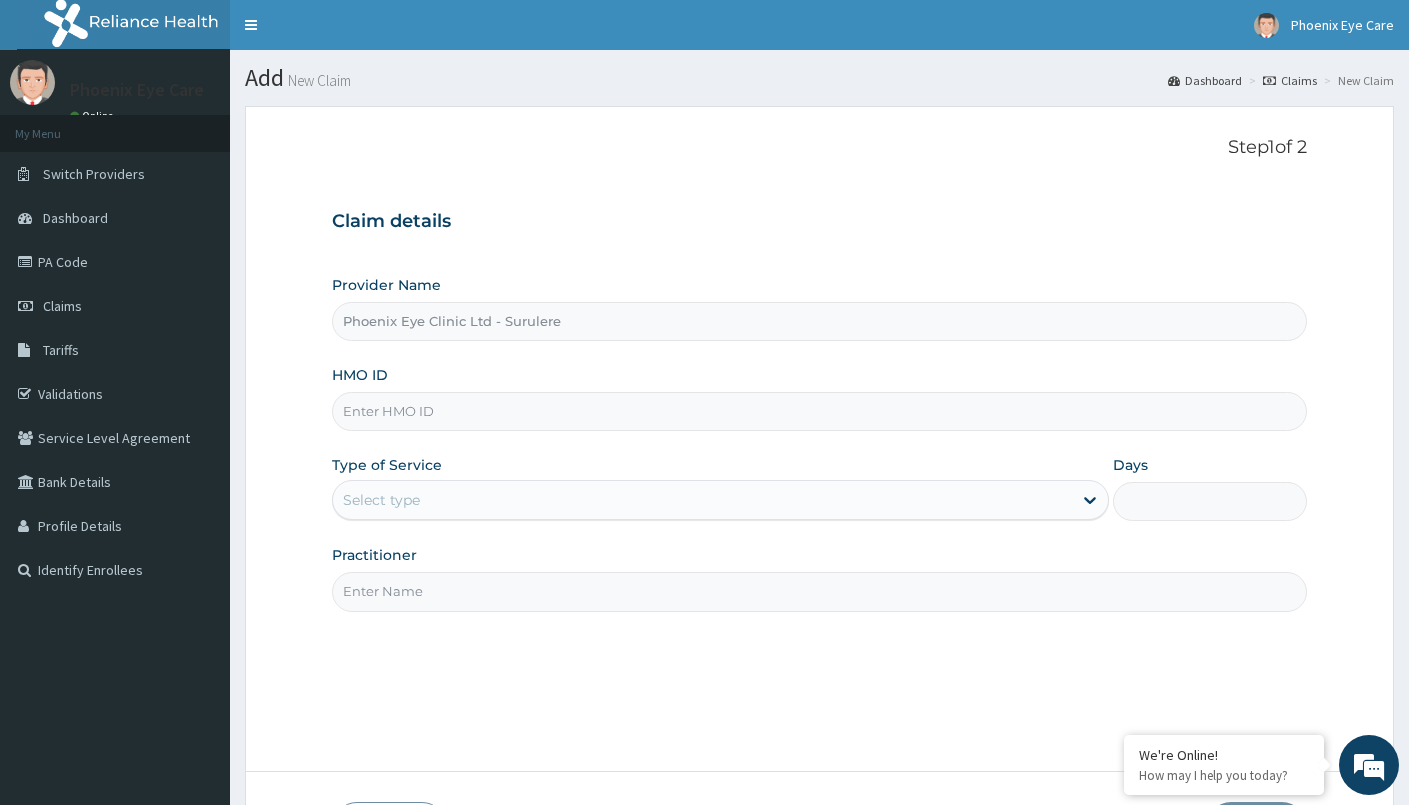 scroll, scrollTop: 0, scrollLeft: 0, axis: both 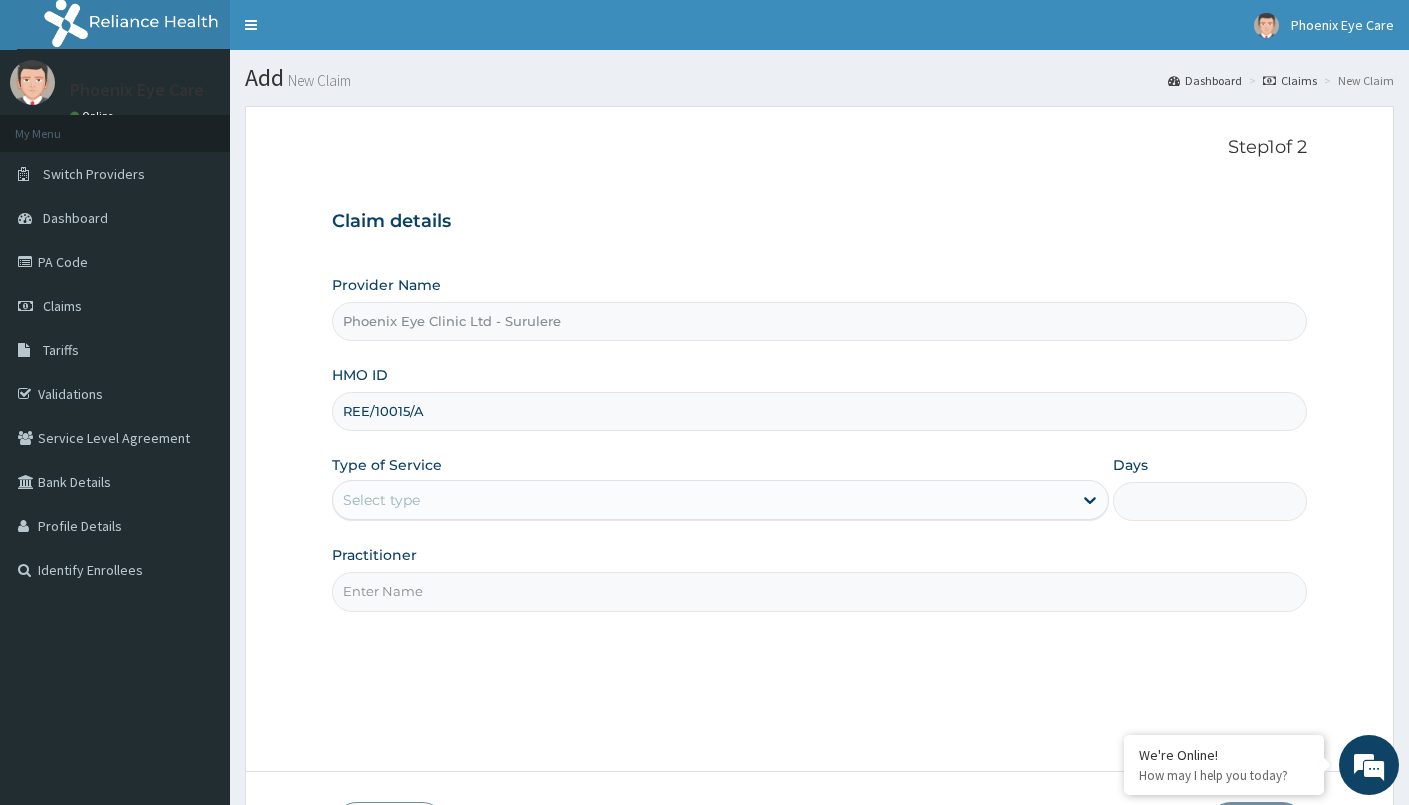 type on "REE/10015/A" 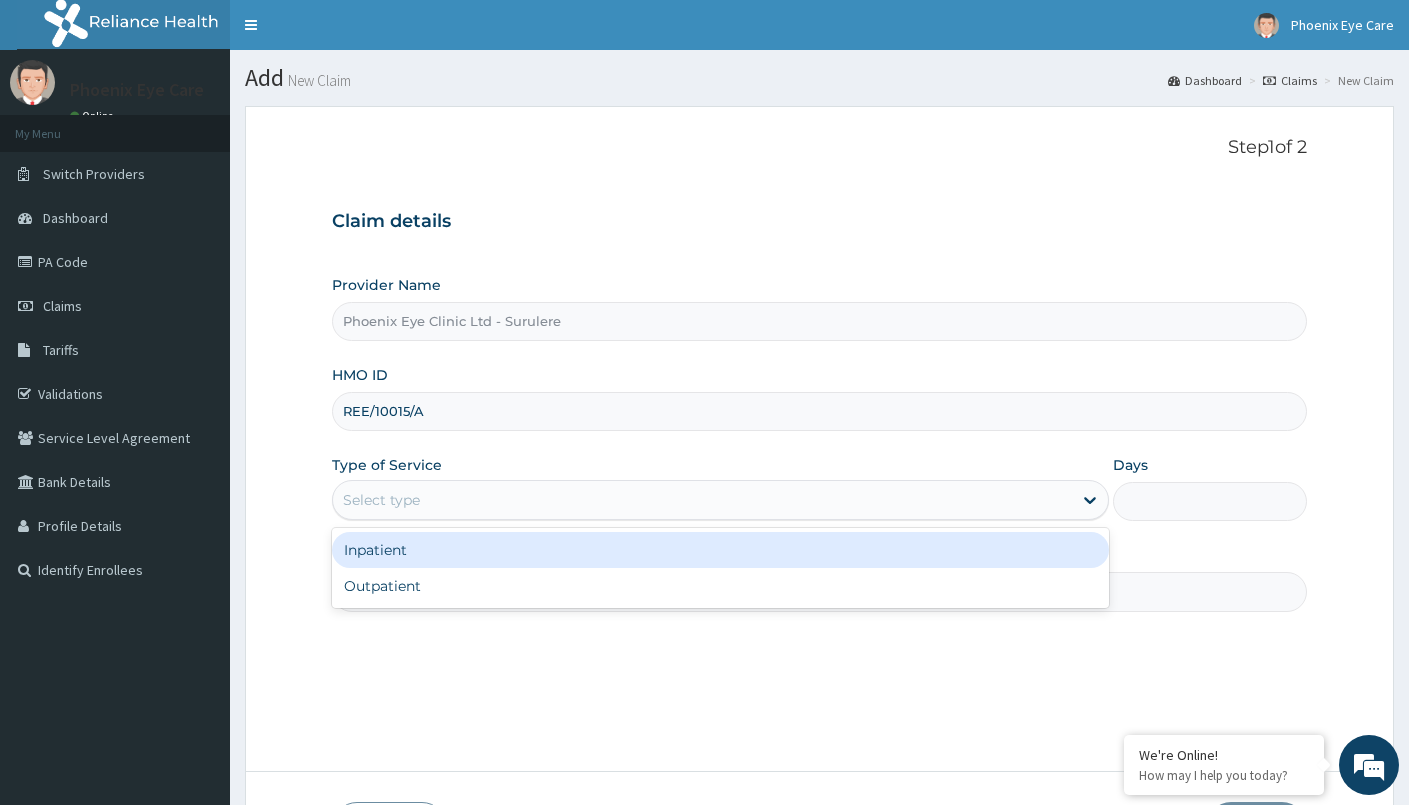 click on "Select type" at bounding box center [702, 500] 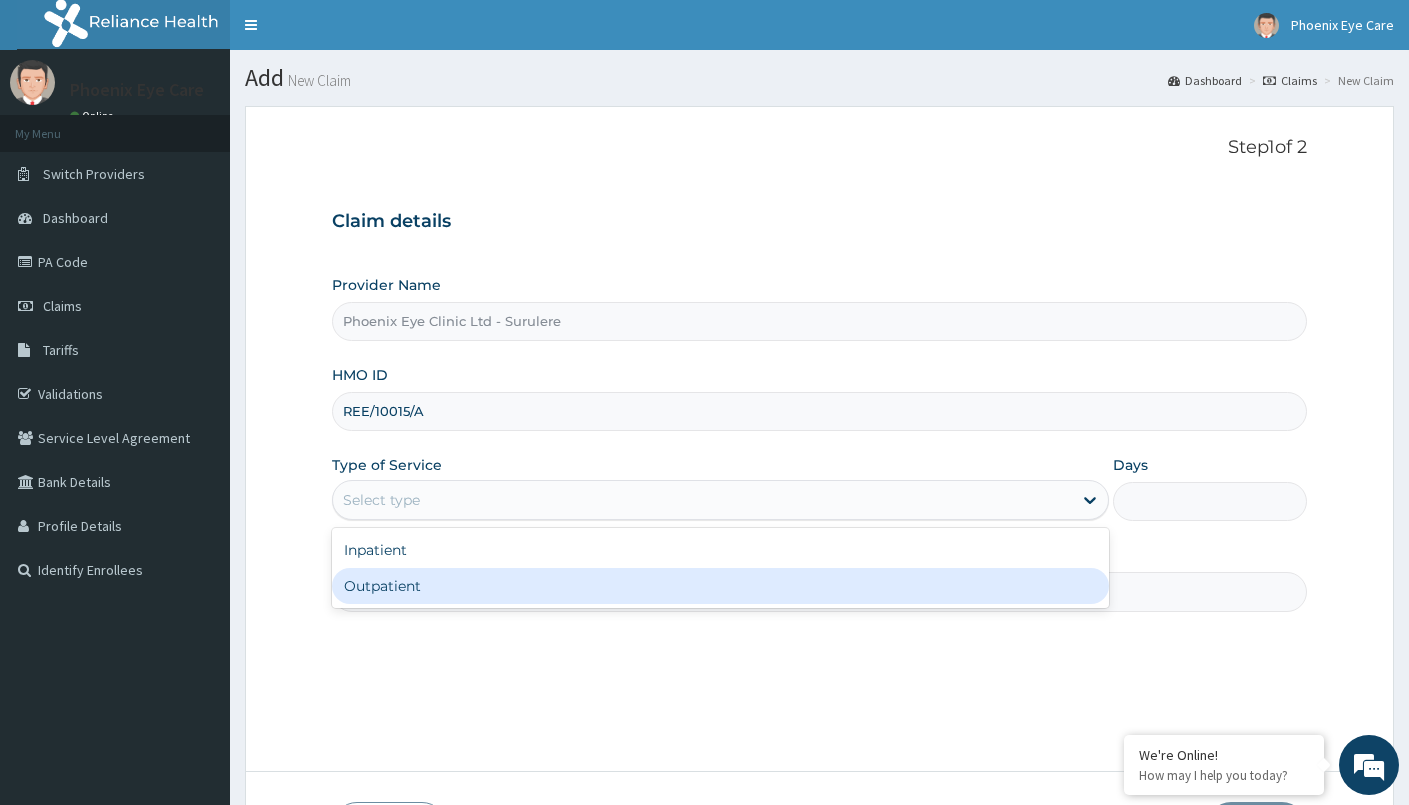 click on "Outpatient" at bounding box center (720, 586) 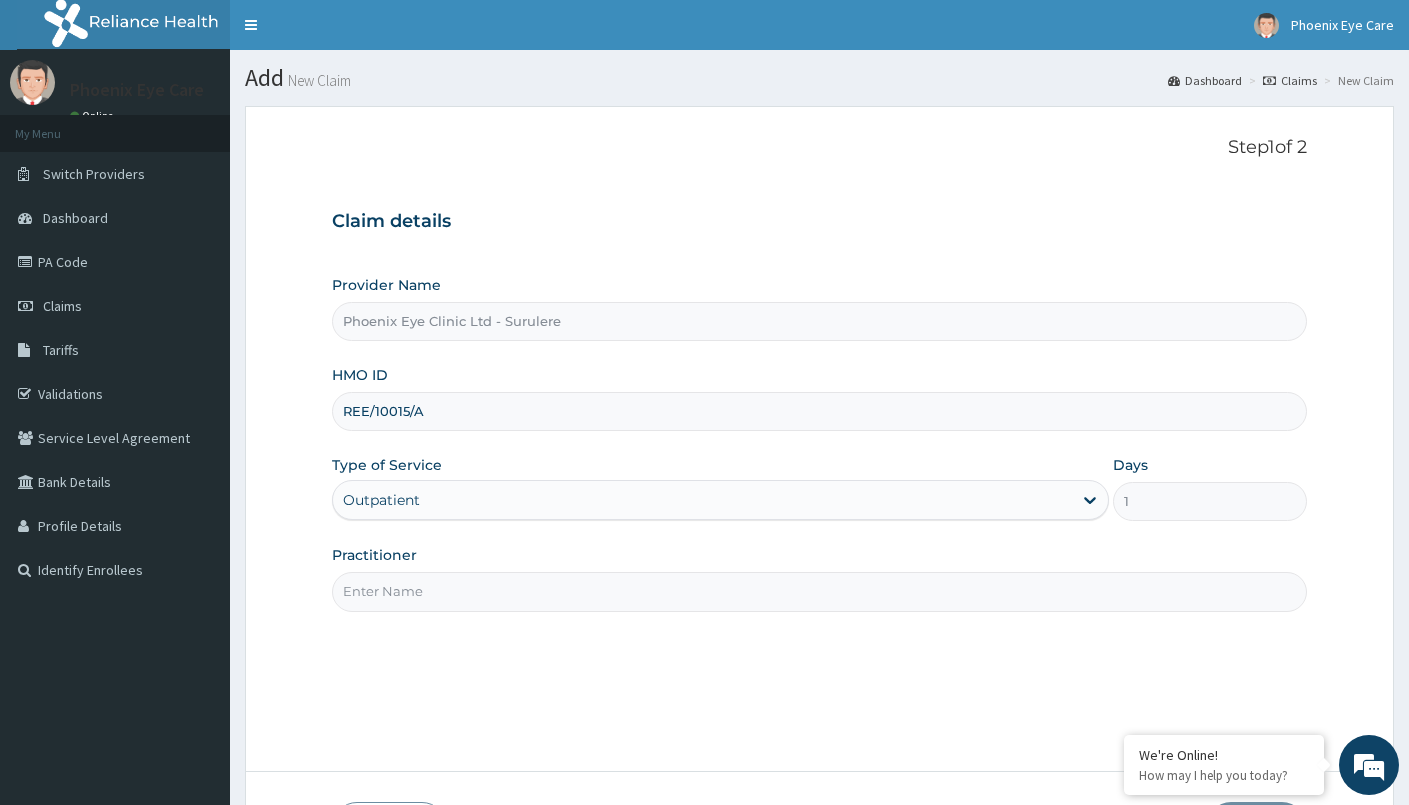 click on "Practitioner" at bounding box center (819, 591) 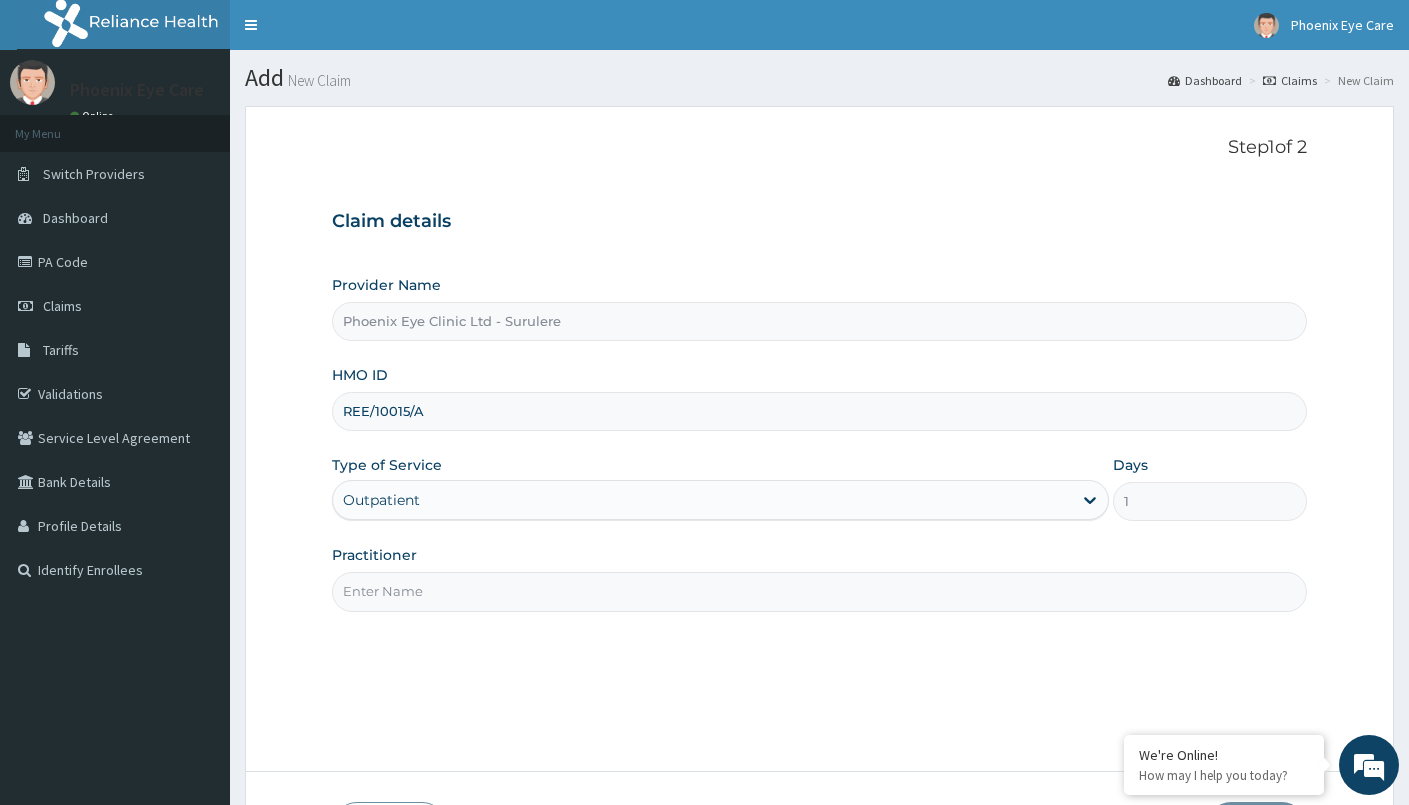 type on "DR JENNIFER" 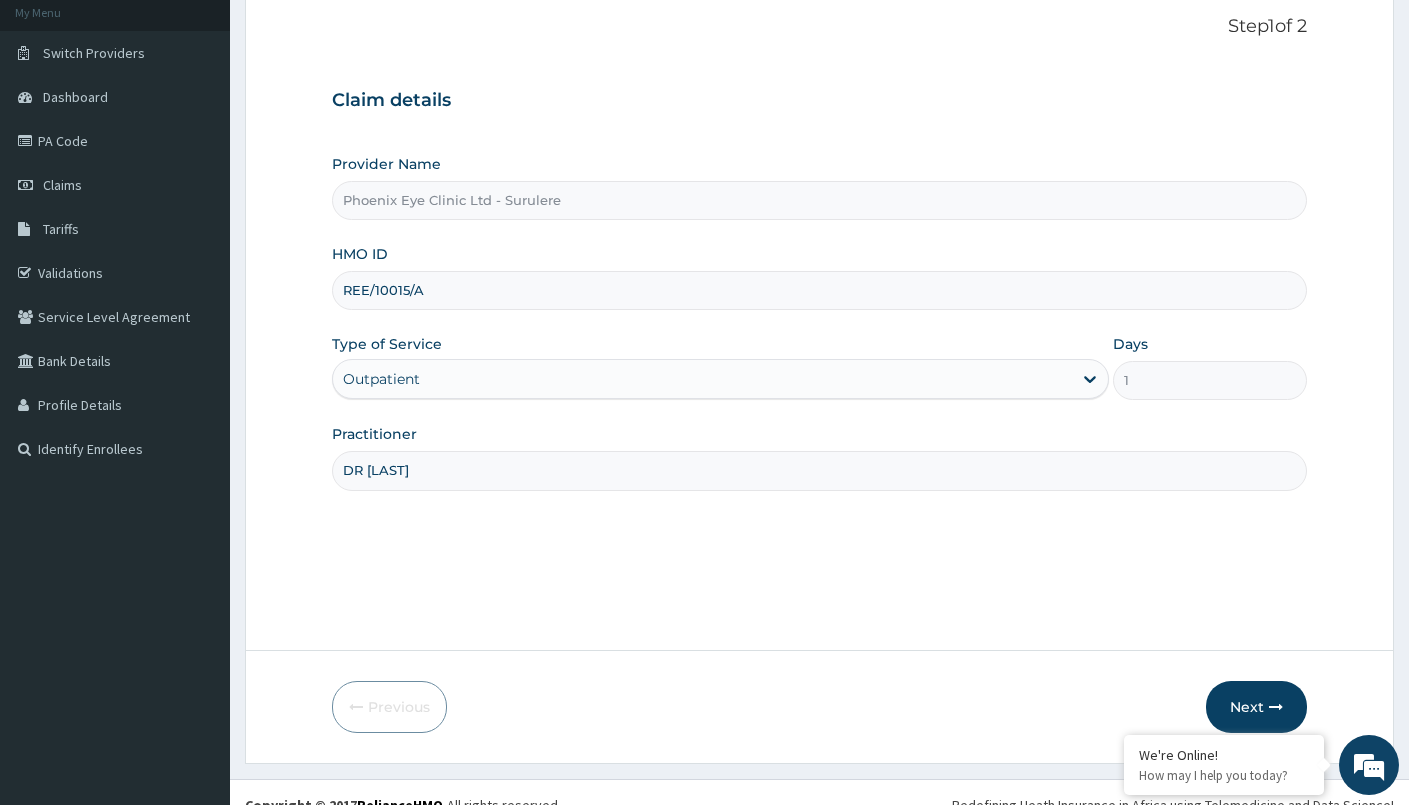 scroll, scrollTop: 146, scrollLeft: 0, axis: vertical 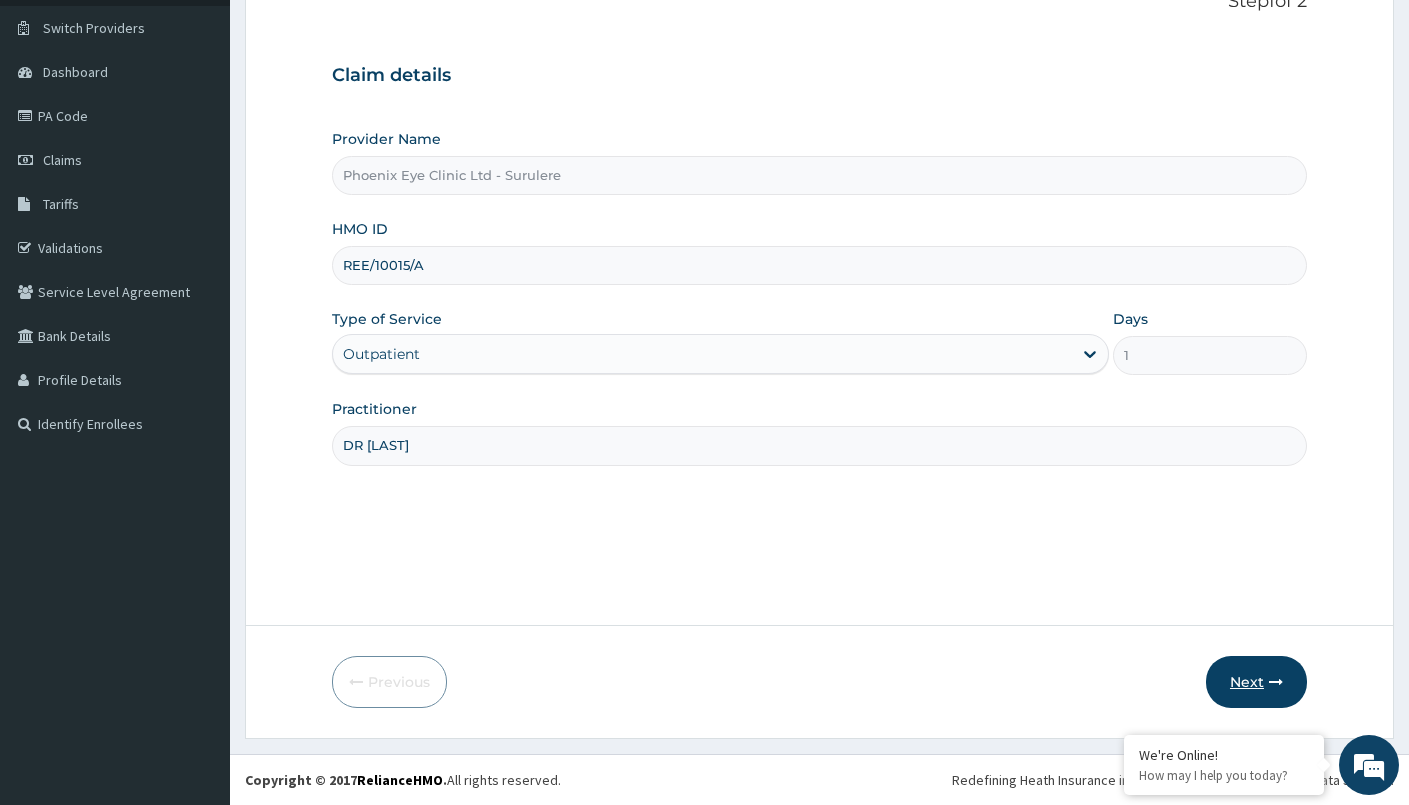 click on "Next" at bounding box center (1256, 682) 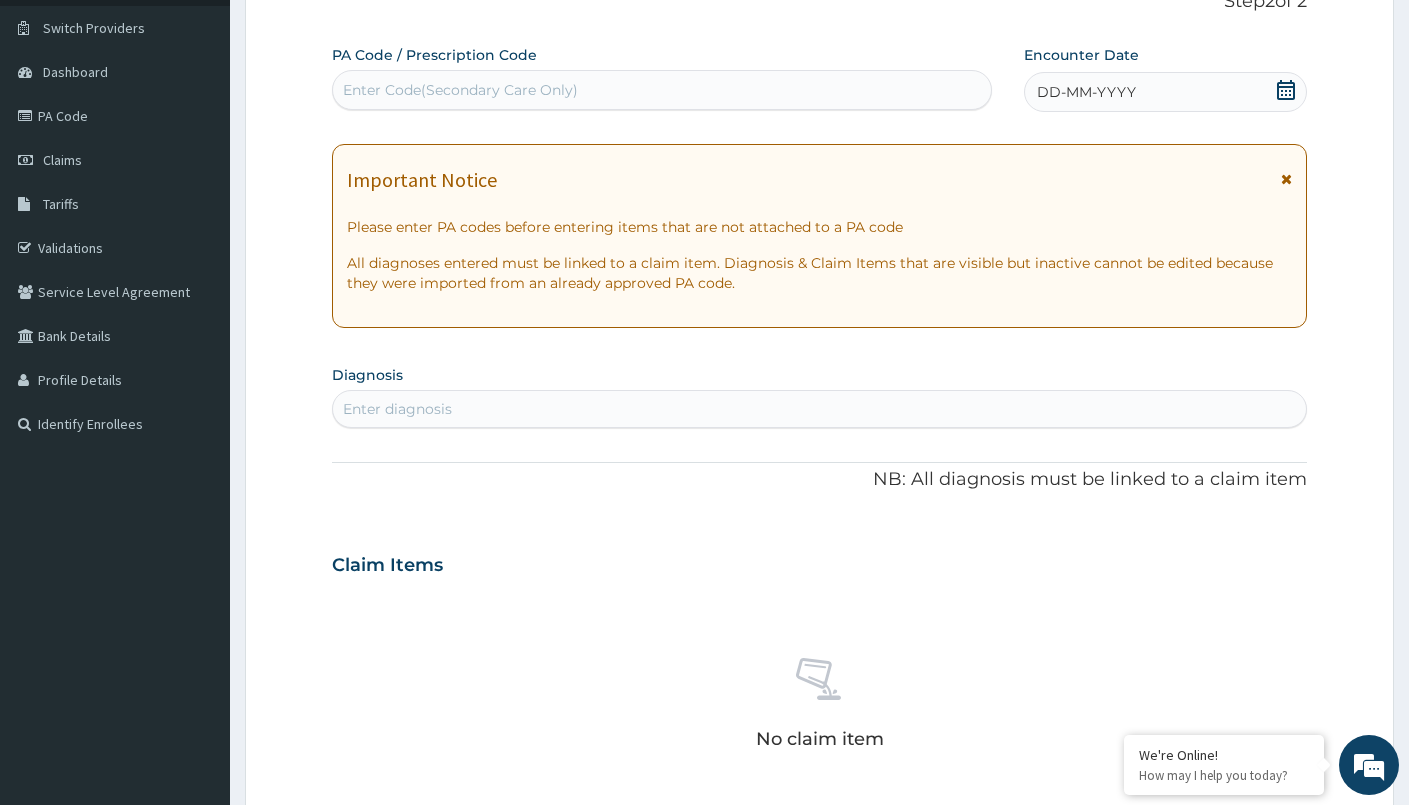 click on "Enter Code(Secondary Care Only)" at bounding box center (460, 90) 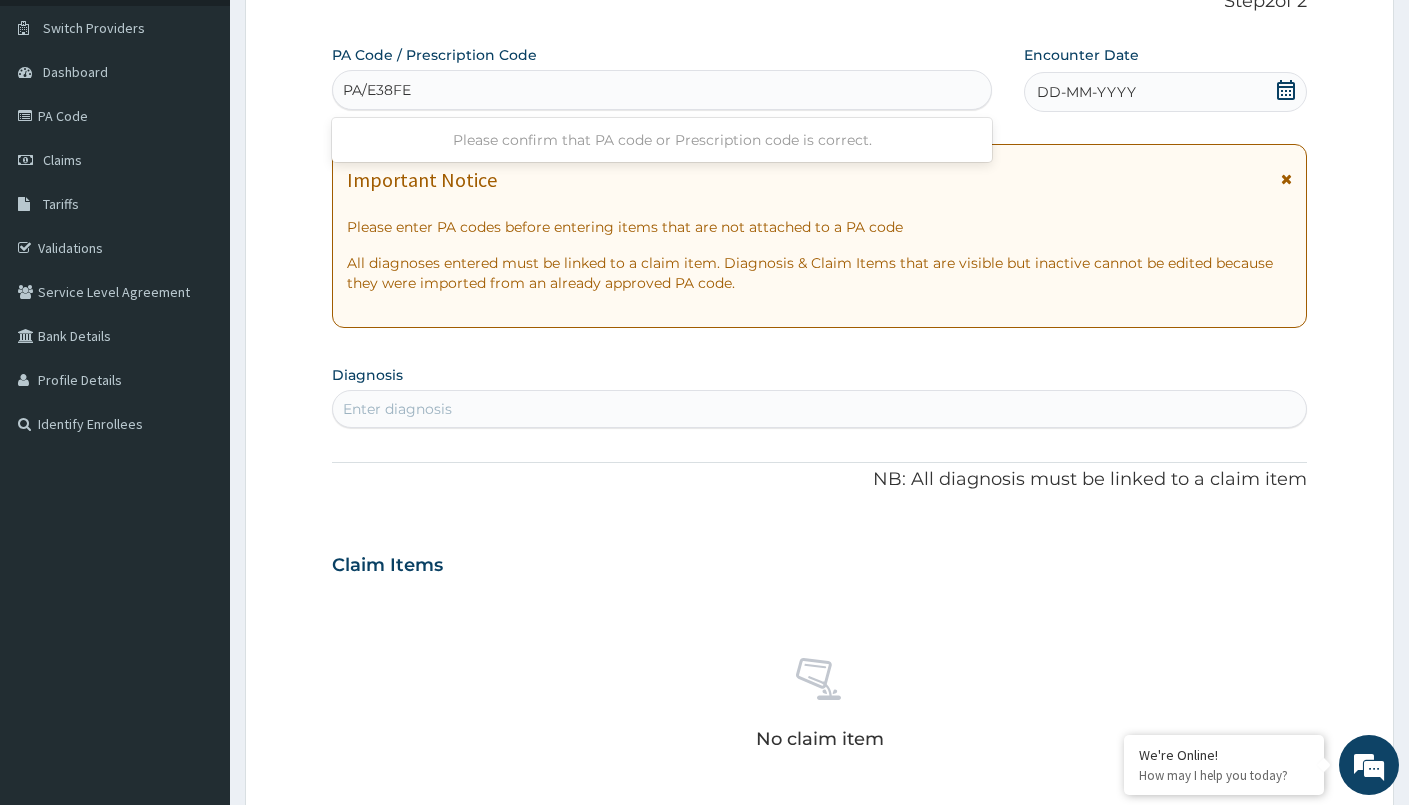 type on "PA/E38FE7" 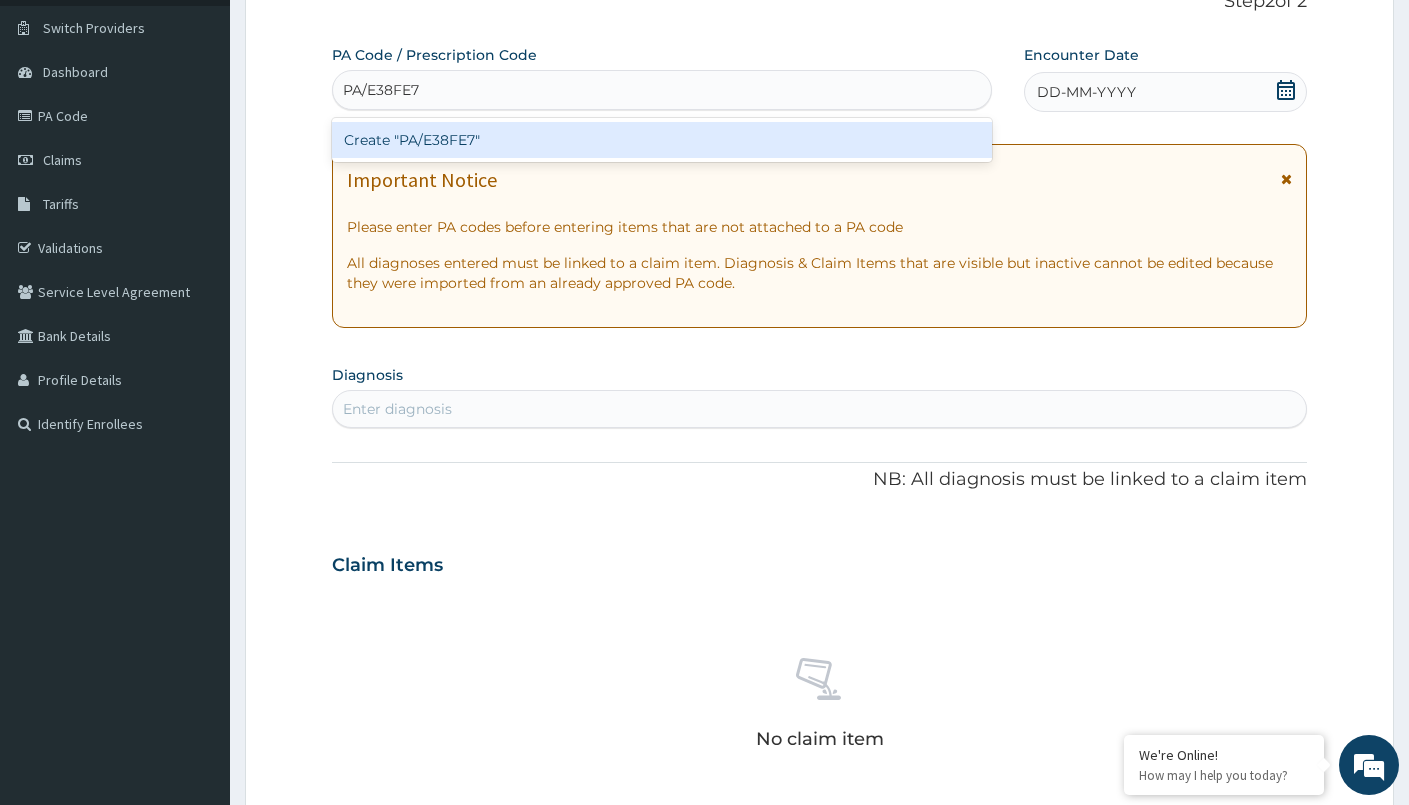 click on "Create "PA/E38FE7"" at bounding box center [662, 140] 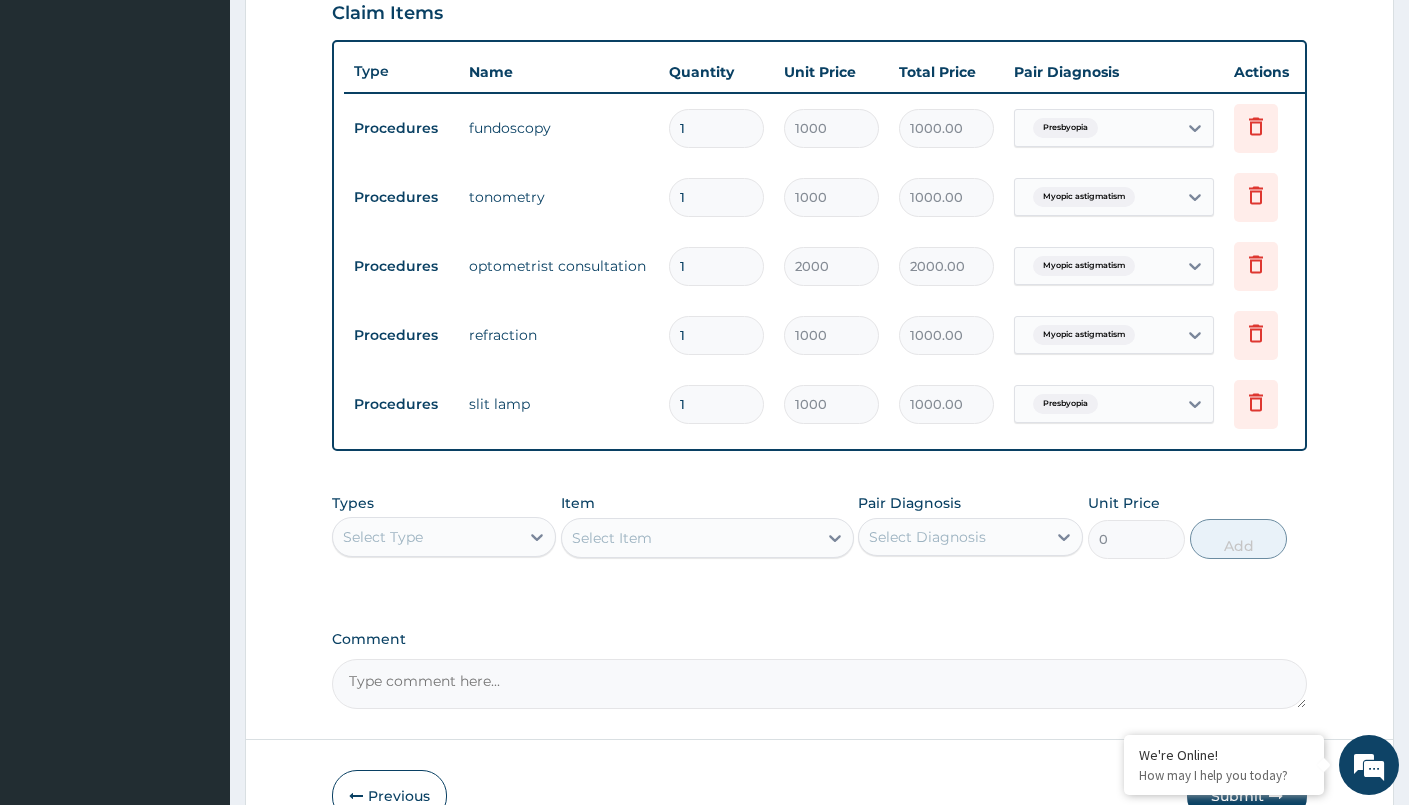 scroll, scrollTop: 706, scrollLeft: 0, axis: vertical 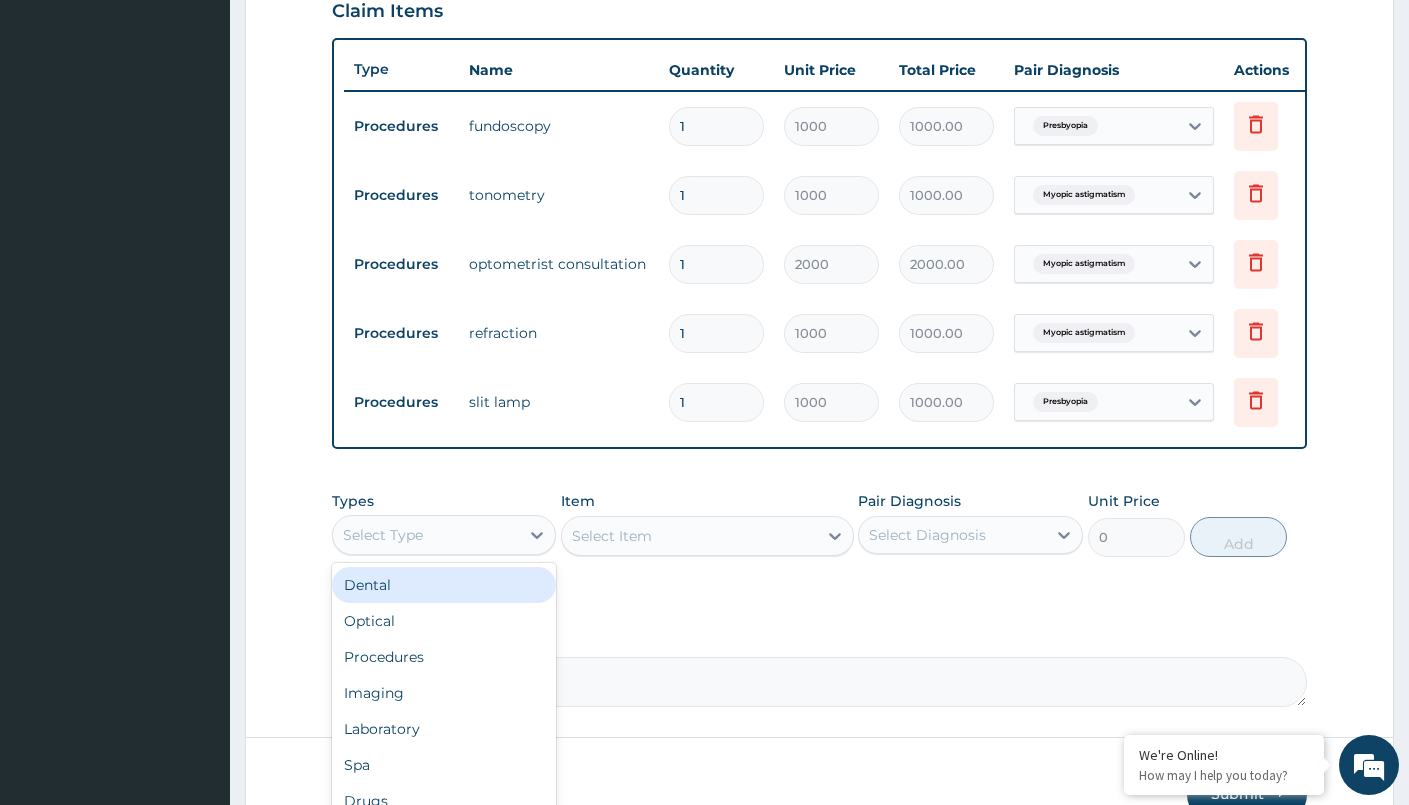 click on "Select Type" at bounding box center [426, 535] 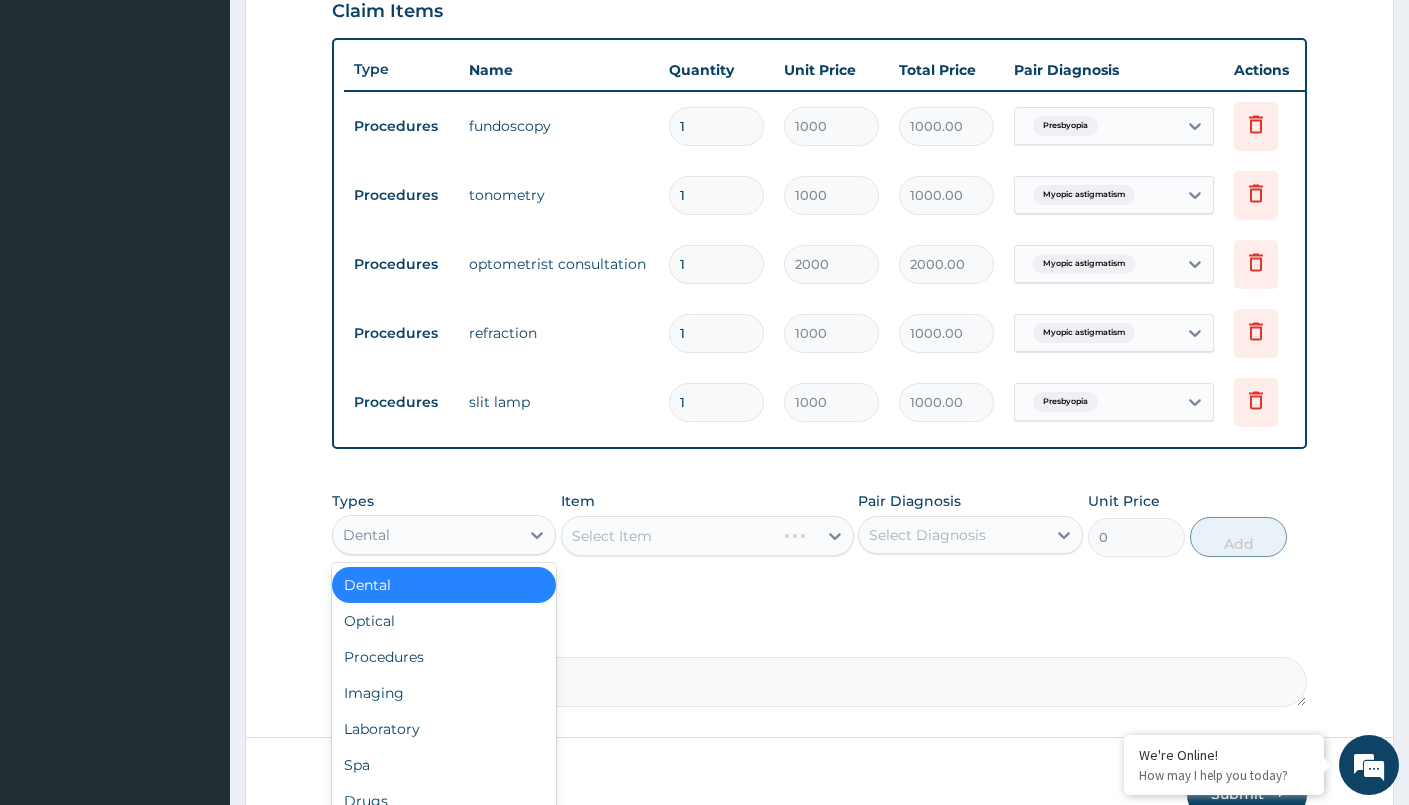 click on "Dental" at bounding box center (426, 535) 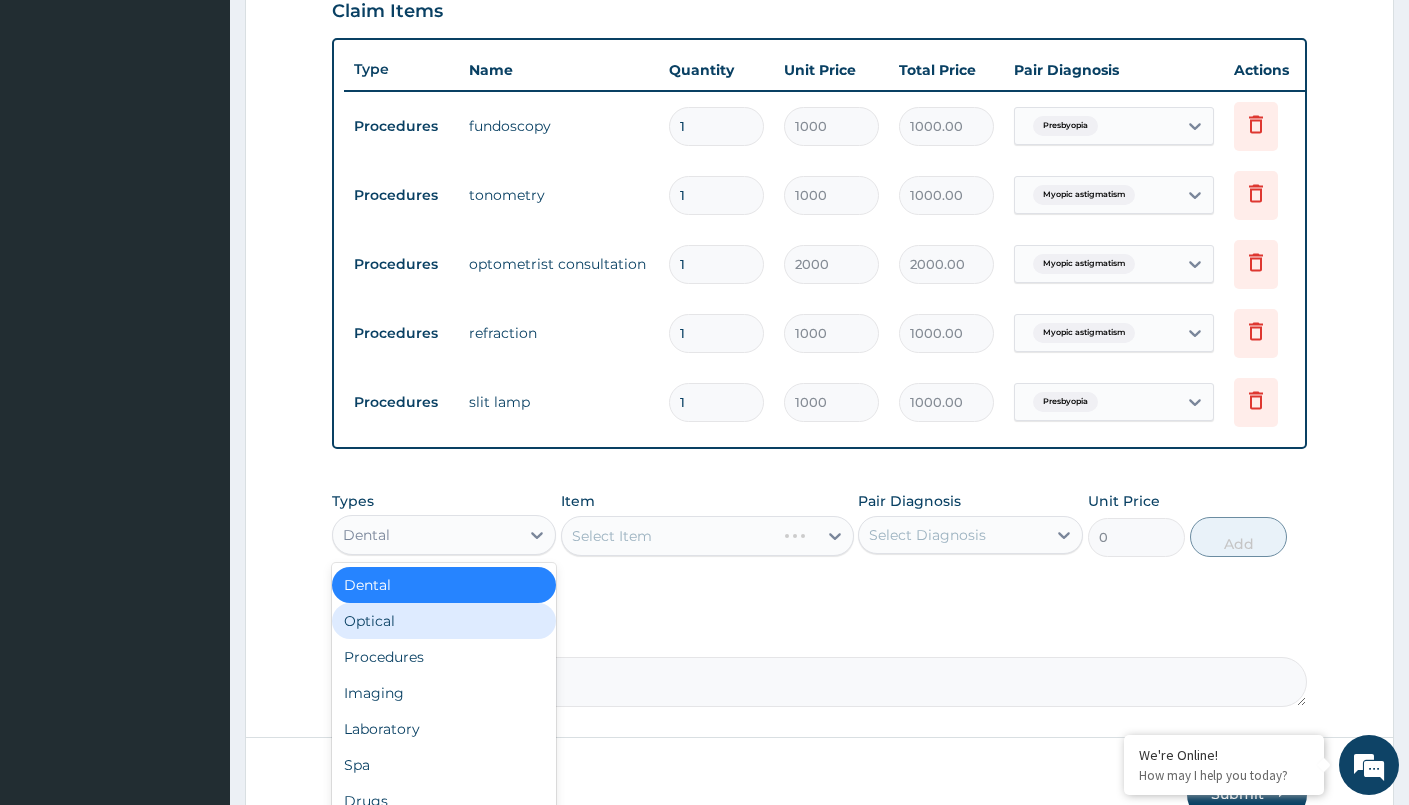 click on "Optical" at bounding box center (444, 621) 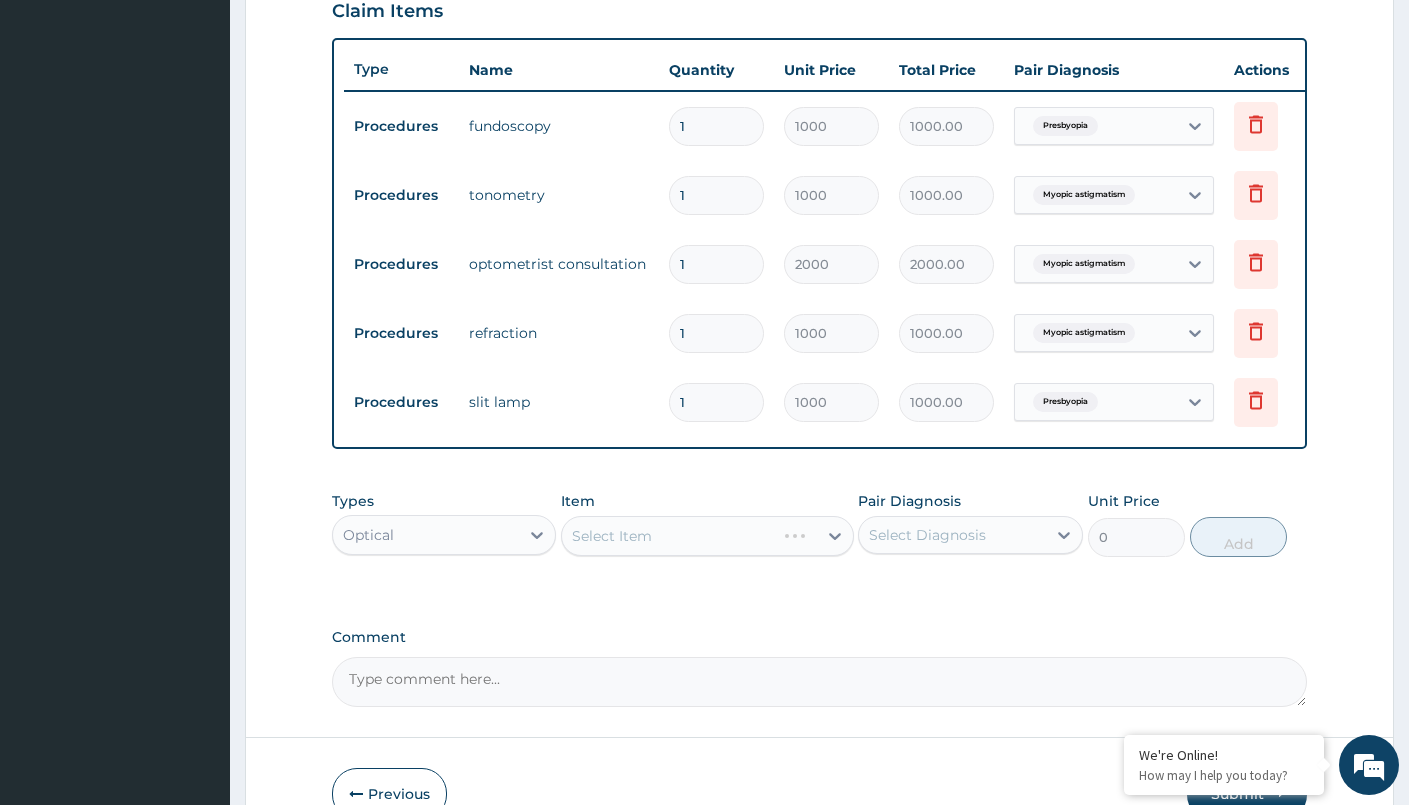 click on "Select Item" at bounding box center [707, 536] 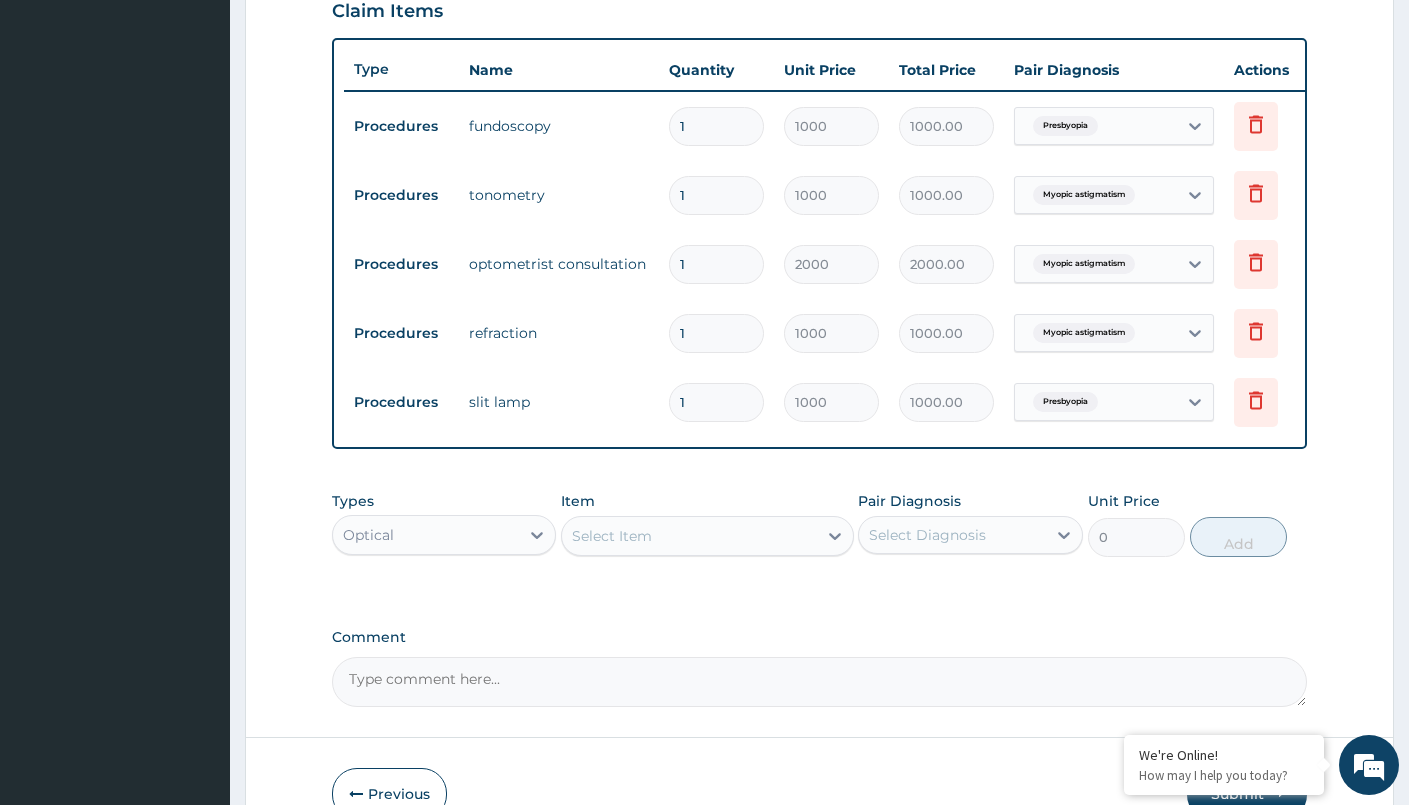 click on "Select Item" at bounding box center [612, 536] 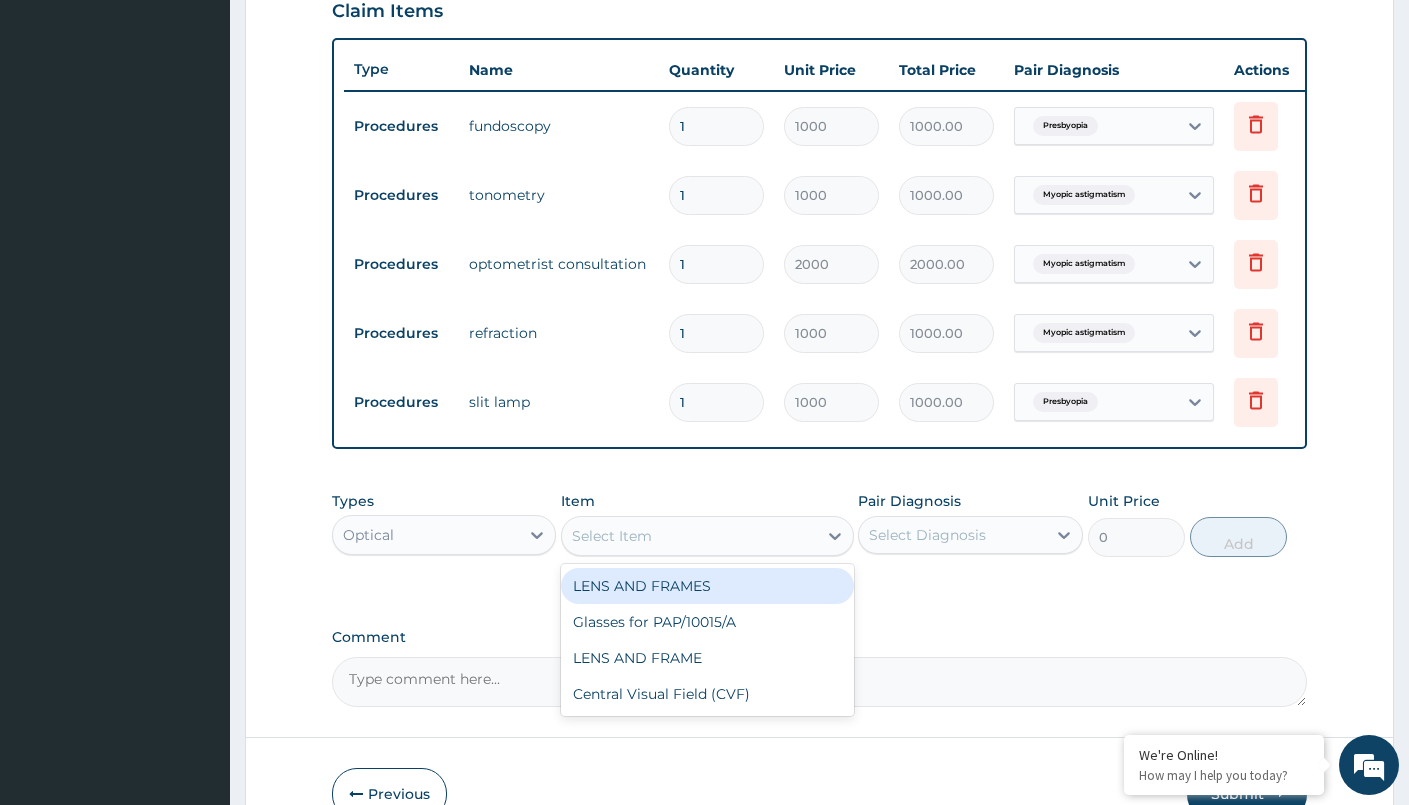 click on "LENS AND FRAMES" at bounding box center (707, 586) 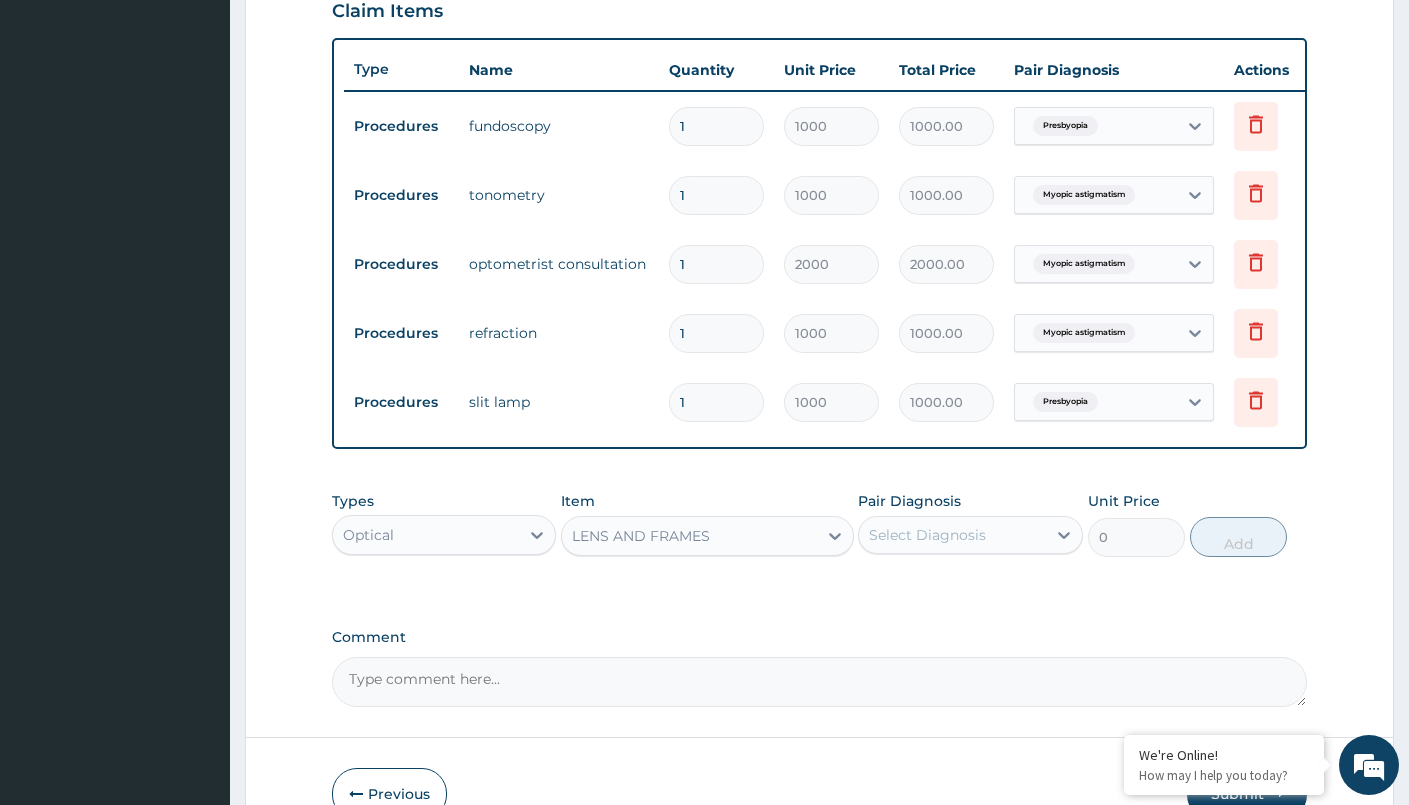 click on "Select Diagnosis" at bounding box center (952, 535) 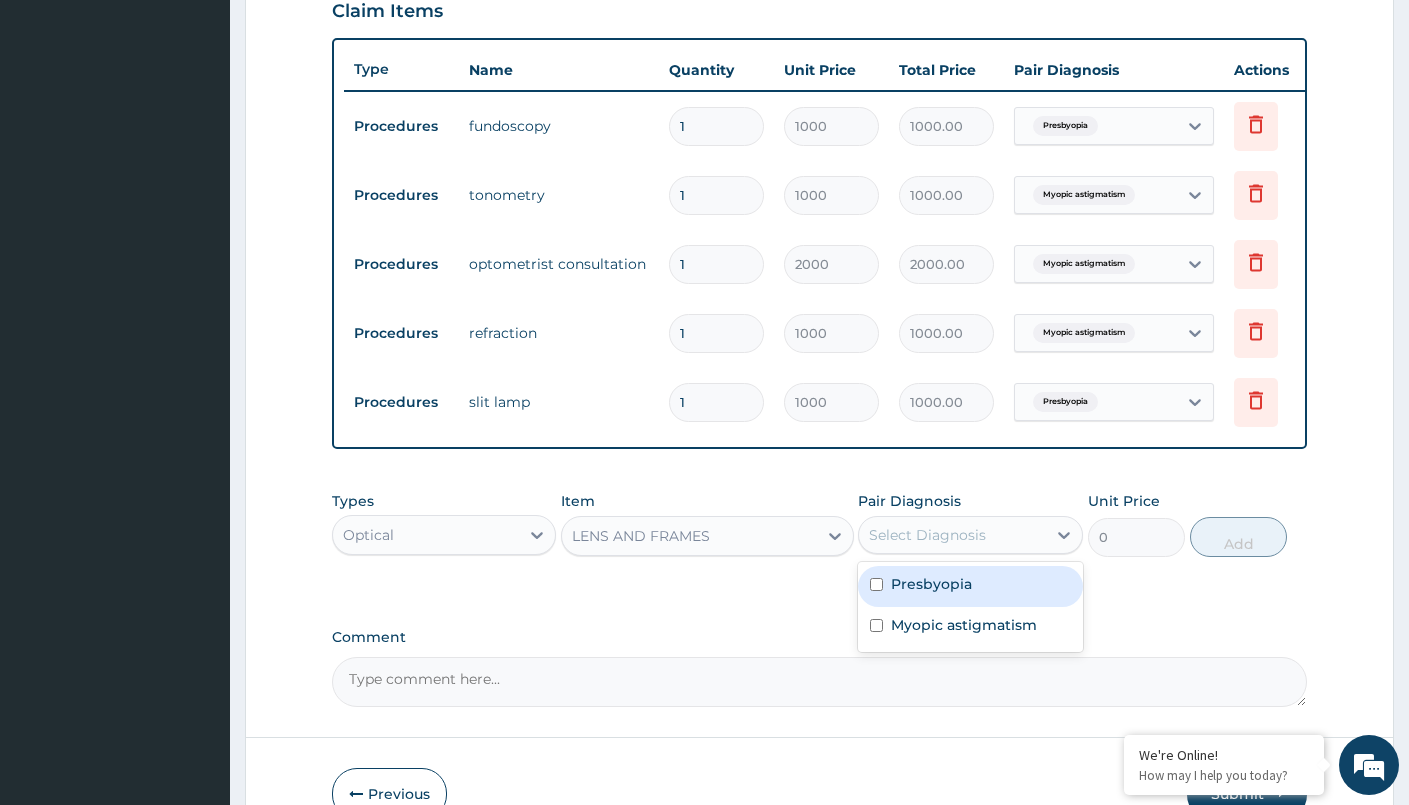 click at bounding box center [876, 584] 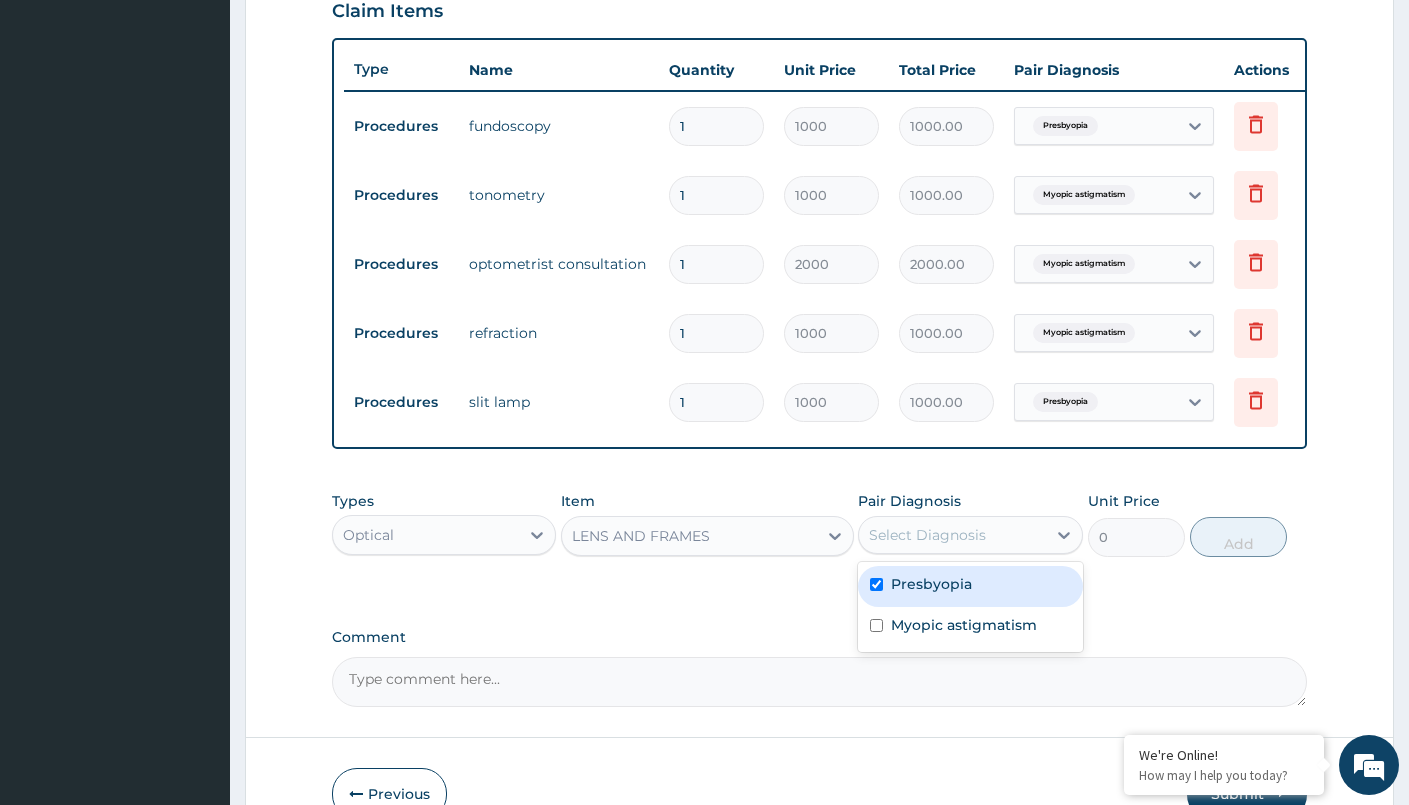checkbox on "true" 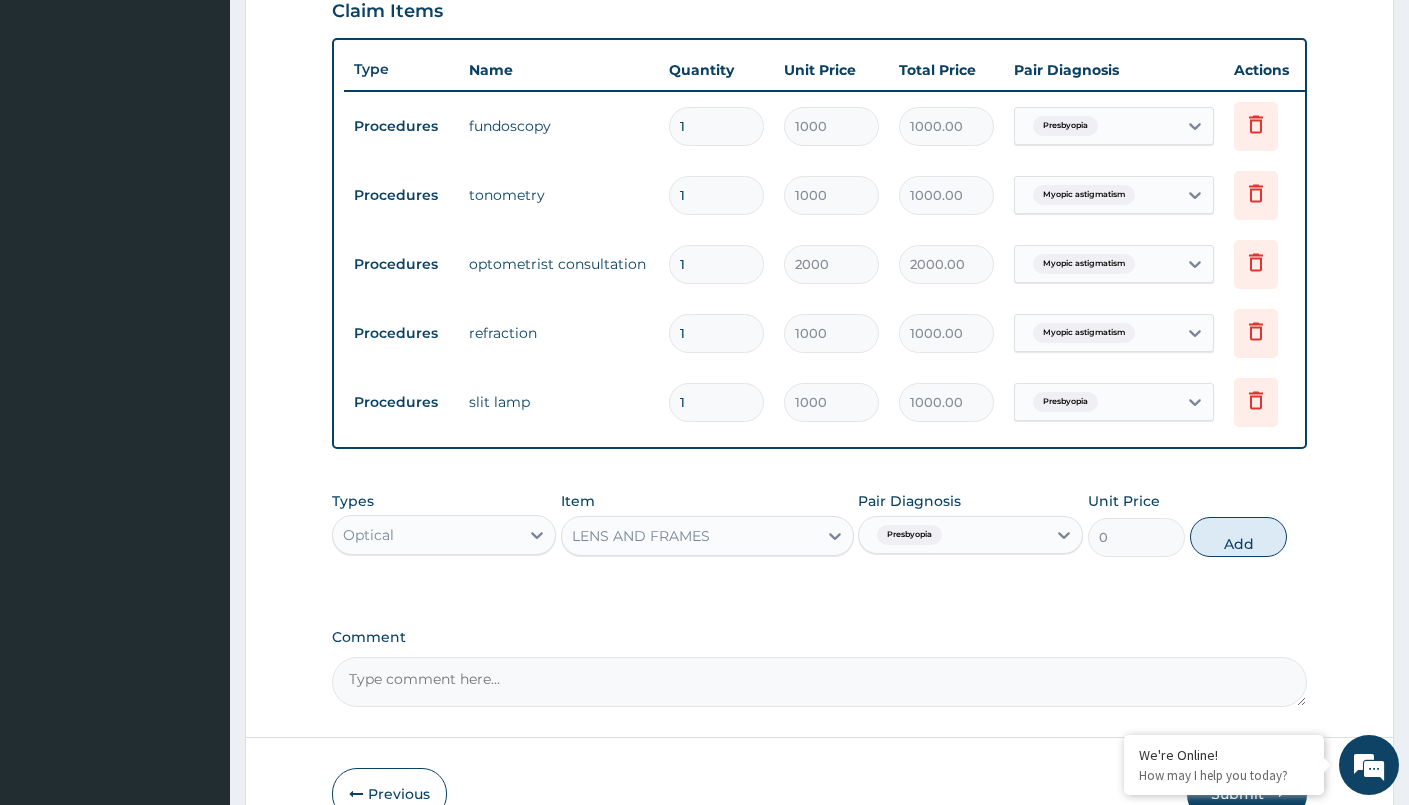 click on "PA Code / Prescription Code PA/E38FE7 Encounter Date 01-08-2025 Important Notice Please enter PA codes before entering items that are not attached to a PA code   All diagnoses entered must be linked to a claim item. Diagnosis & Claim Items that are visible but inactive cannot be edited because they were imported from an already approved PA code. Diagnosis Presbyopia confirmed Myopic astigmatism confirmed NB: All diagnosis must be linked to a claim item Claim Items Type Name Quantity Unit Price Total Price Pair Diagnosis Actions Procedures fundoscopy 1 1000 1000.00 Presbyopia Delete Procedures tonometry 1 1000 1000.00 Myopic astigmatism Delete Procedures optometrist consultation 1 2000 2000.00 Myopic astigmatism Delete Procedures refraction 1 1000 1000.00 Myopic astigmatism Delete Procedures slit lamp 1 1000 1000.00 Presbyopia Delete Types Optical Item LENS AND FRAMES Pair Diagnosis Presbyopia Unit Price 0 Add Comment" at bounding box center (819, 96) 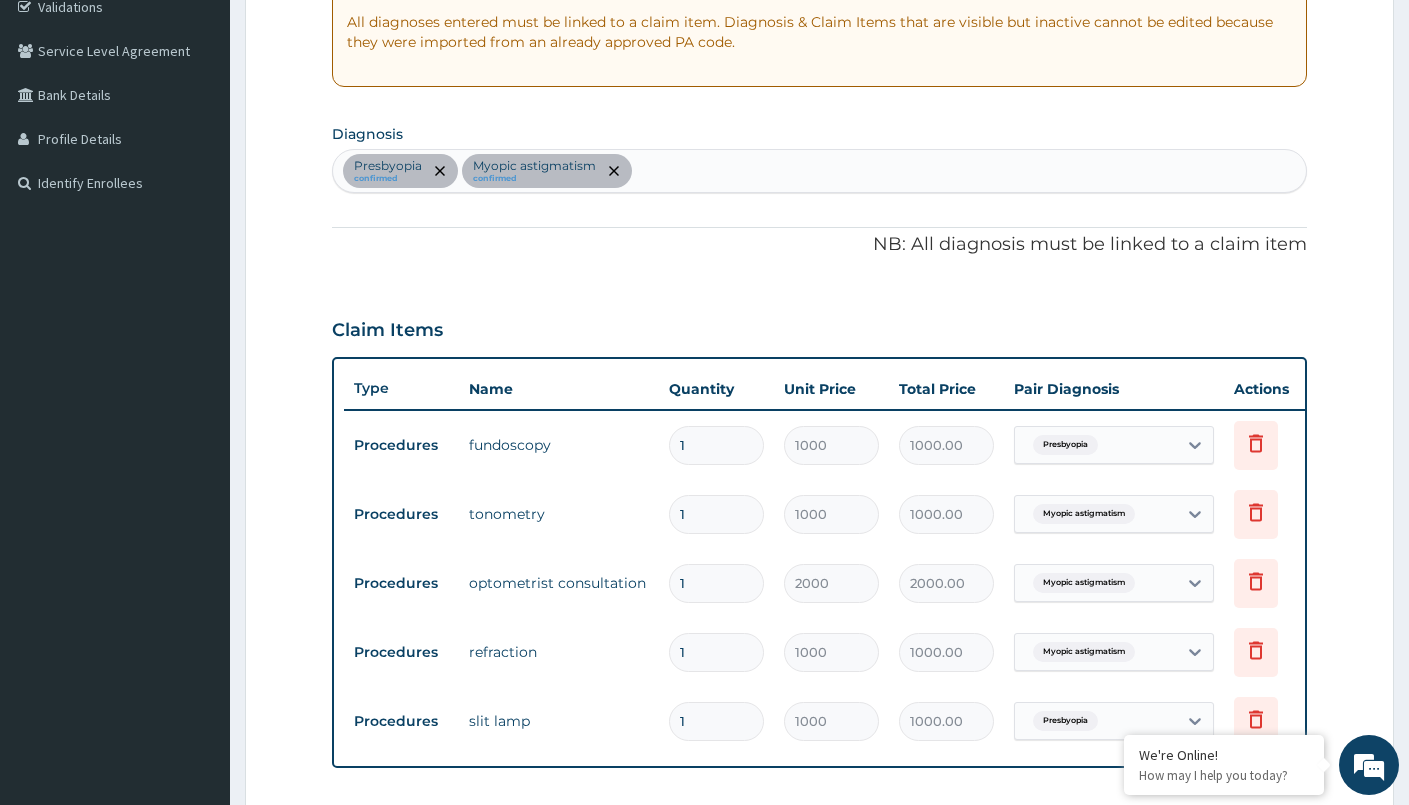 scroll, scrollTop: 306, scrollLeft: 0, axis: vertical 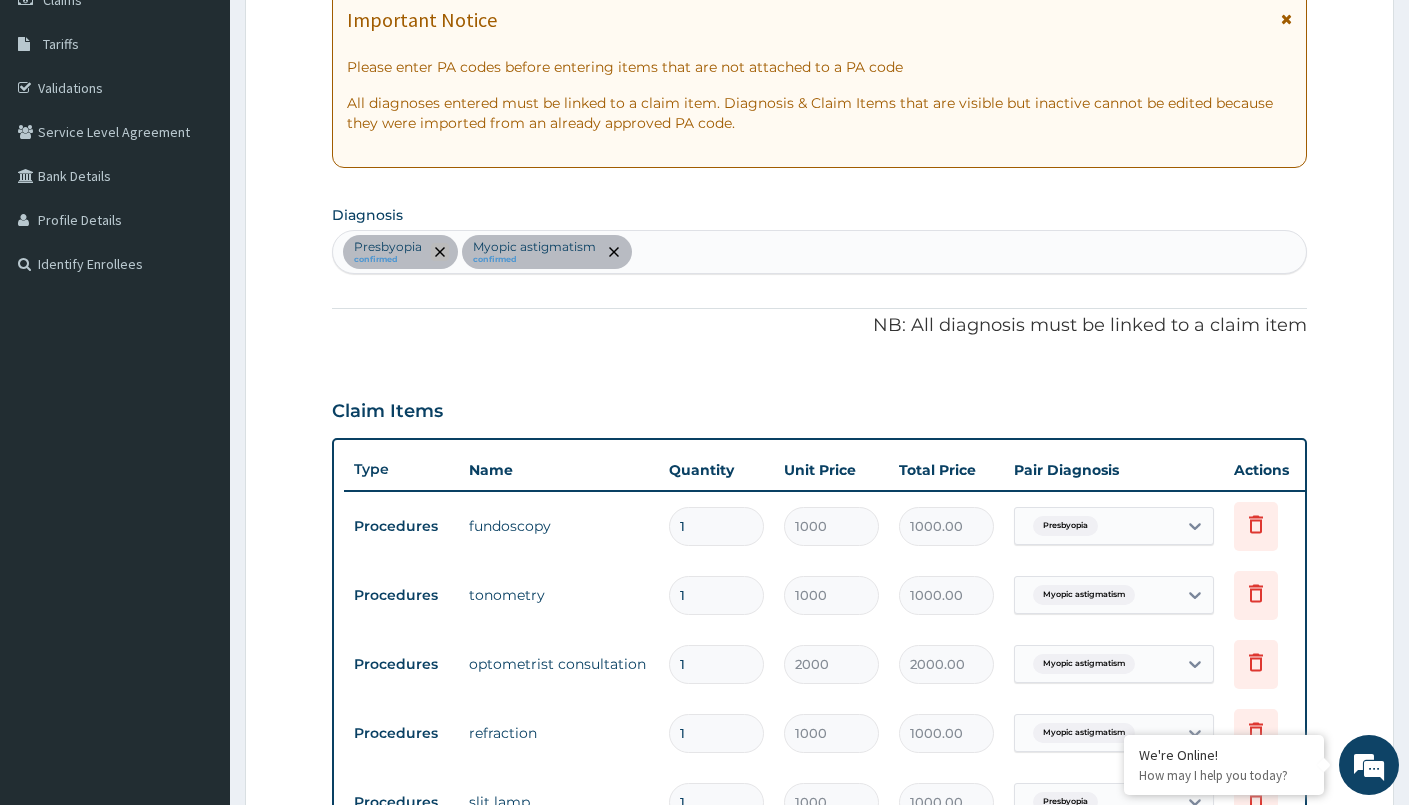 click 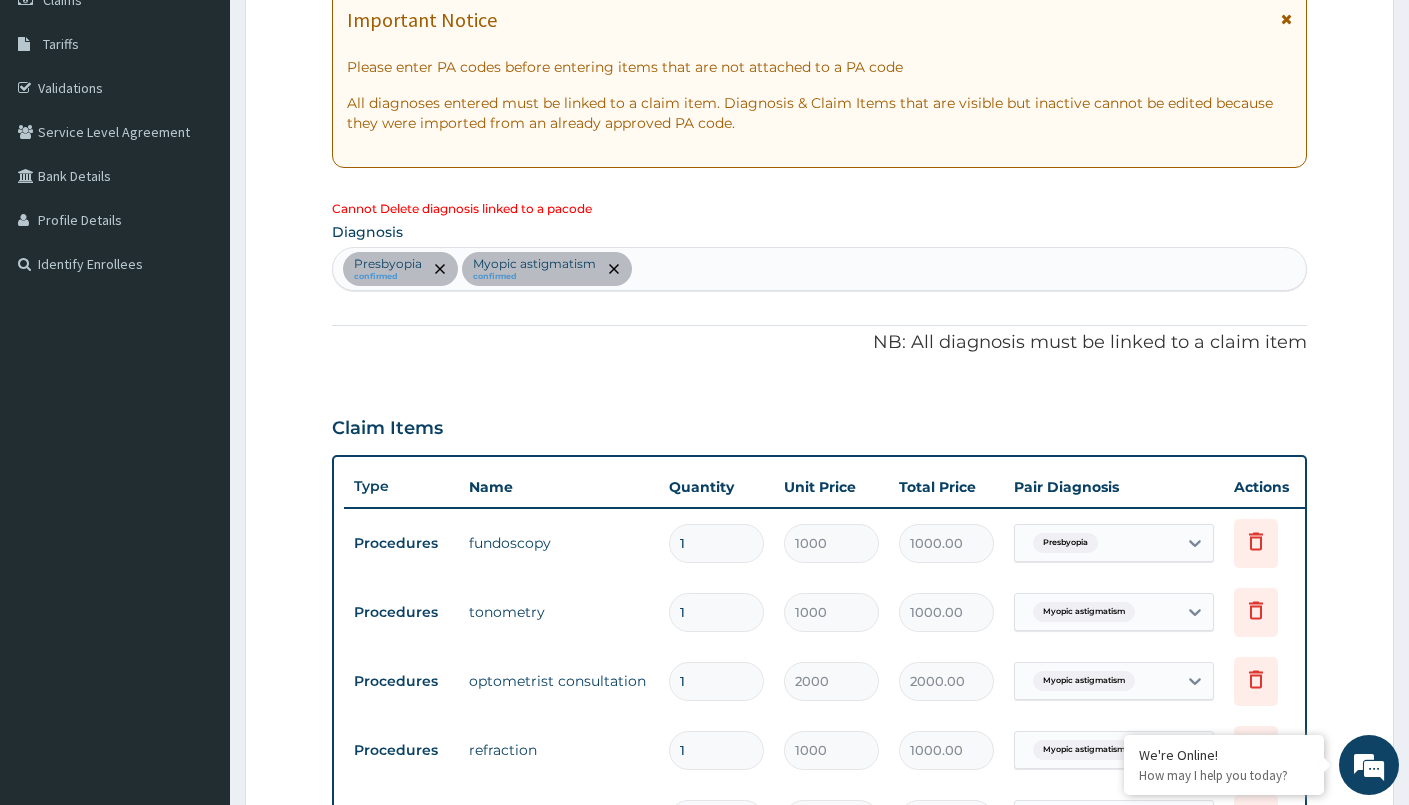 click on "Cannot Delete diagnosis linked to a pacode" at bounding box center [819, 208] 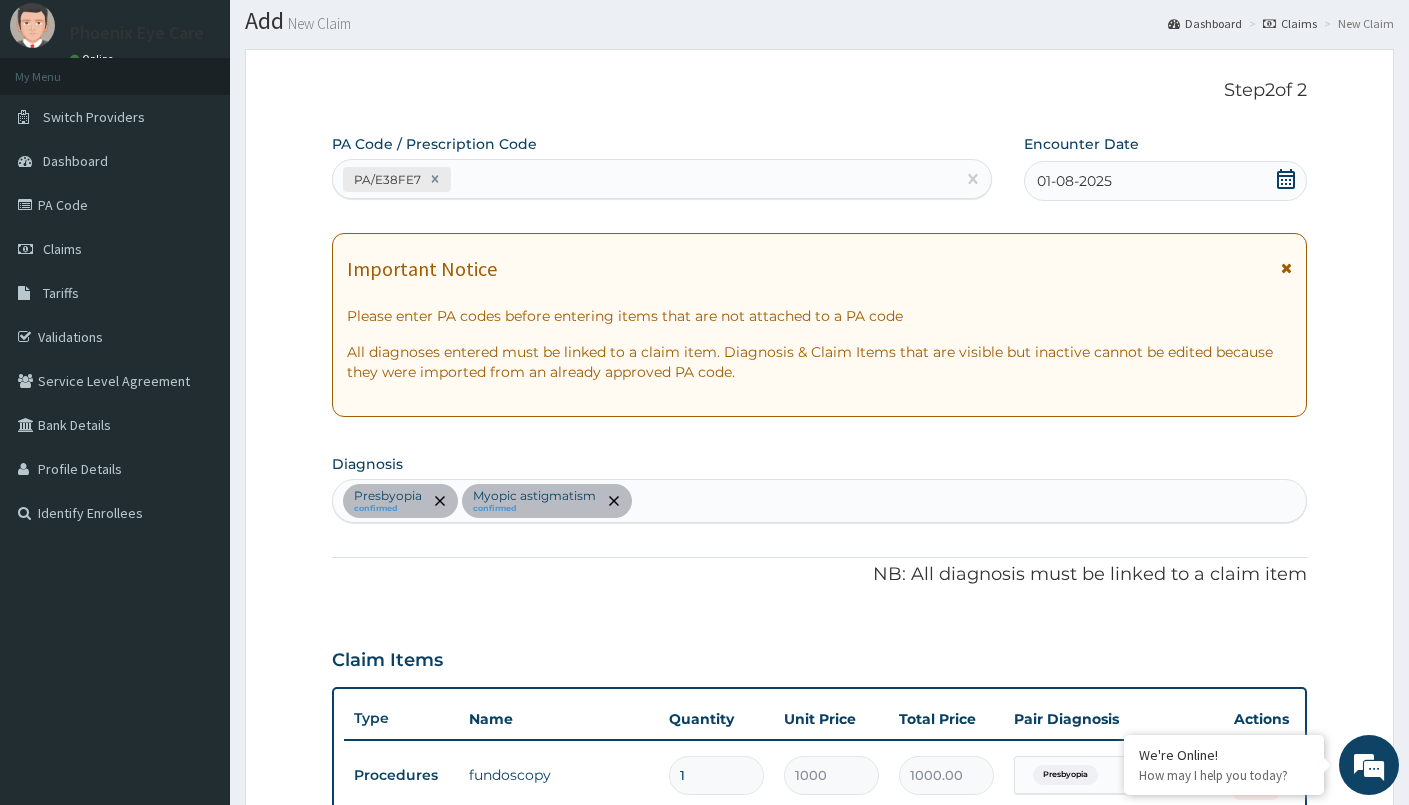 scroll, scrollTop: 6, scrollLeft: 0, axis: vertical 